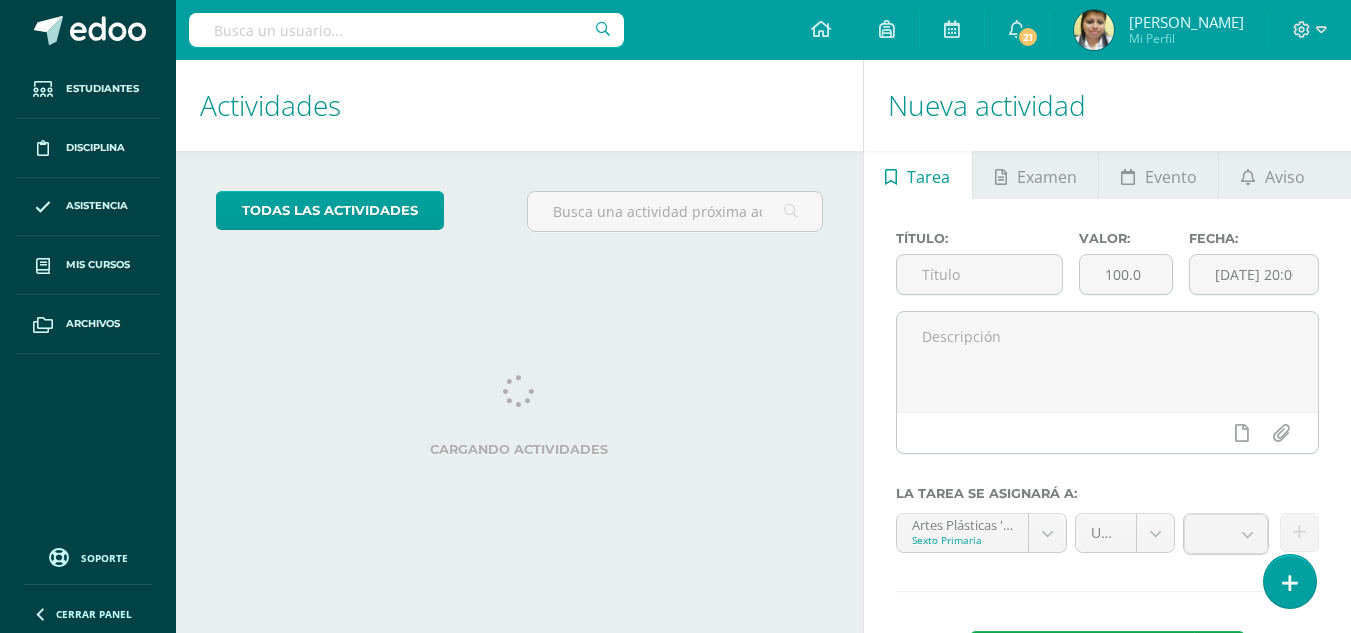 scroll, scrollTop: 0, scrollLeft: 0, axis: both 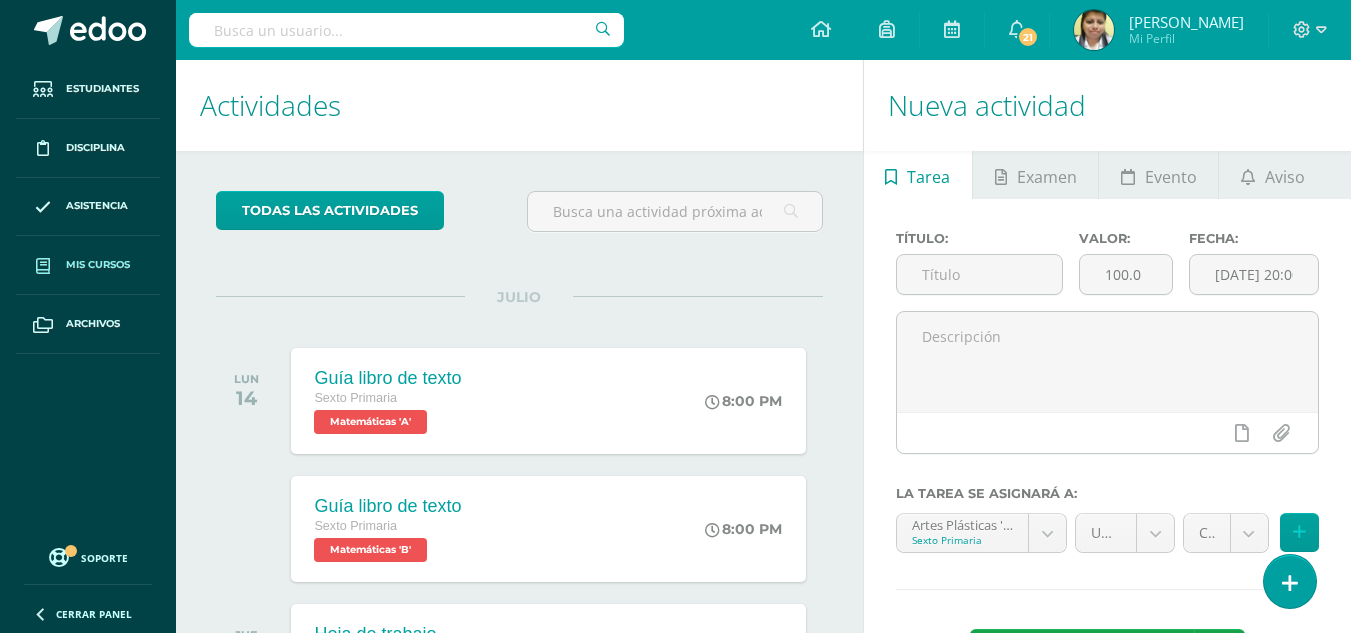 click on "Mis cursos" at bounding box center (98, 265) 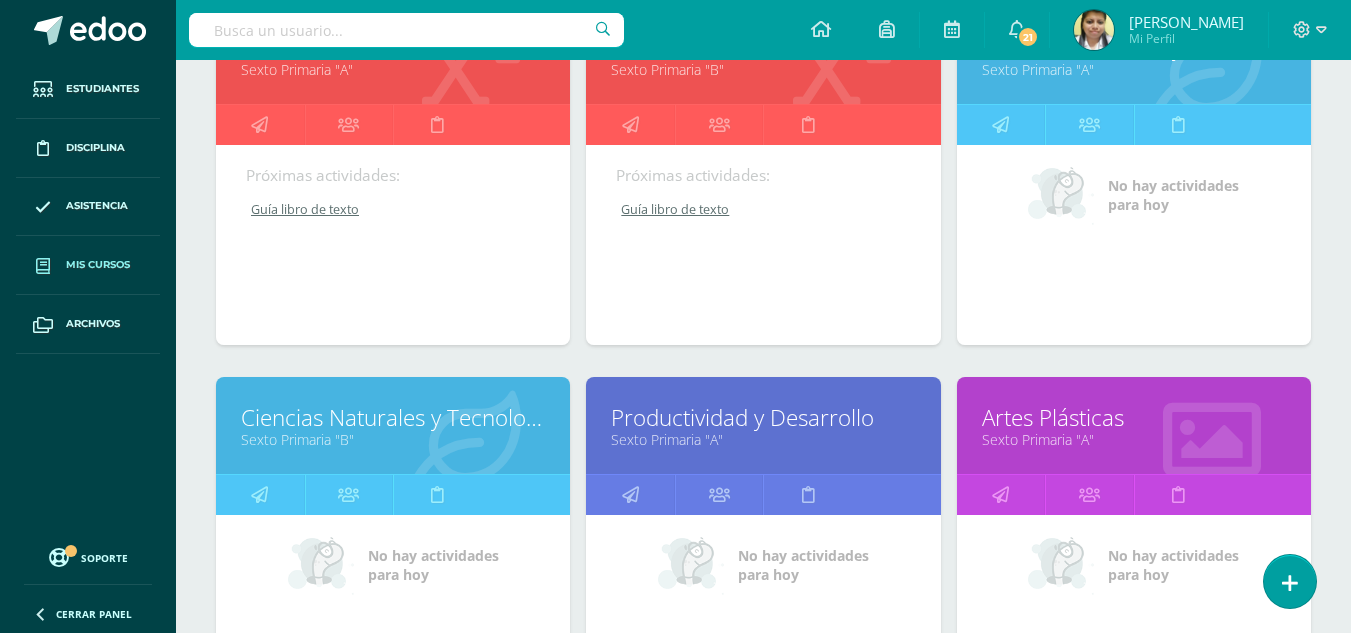 scroll, scrollTop: 500, scrollLeft: 0, axis: vertical 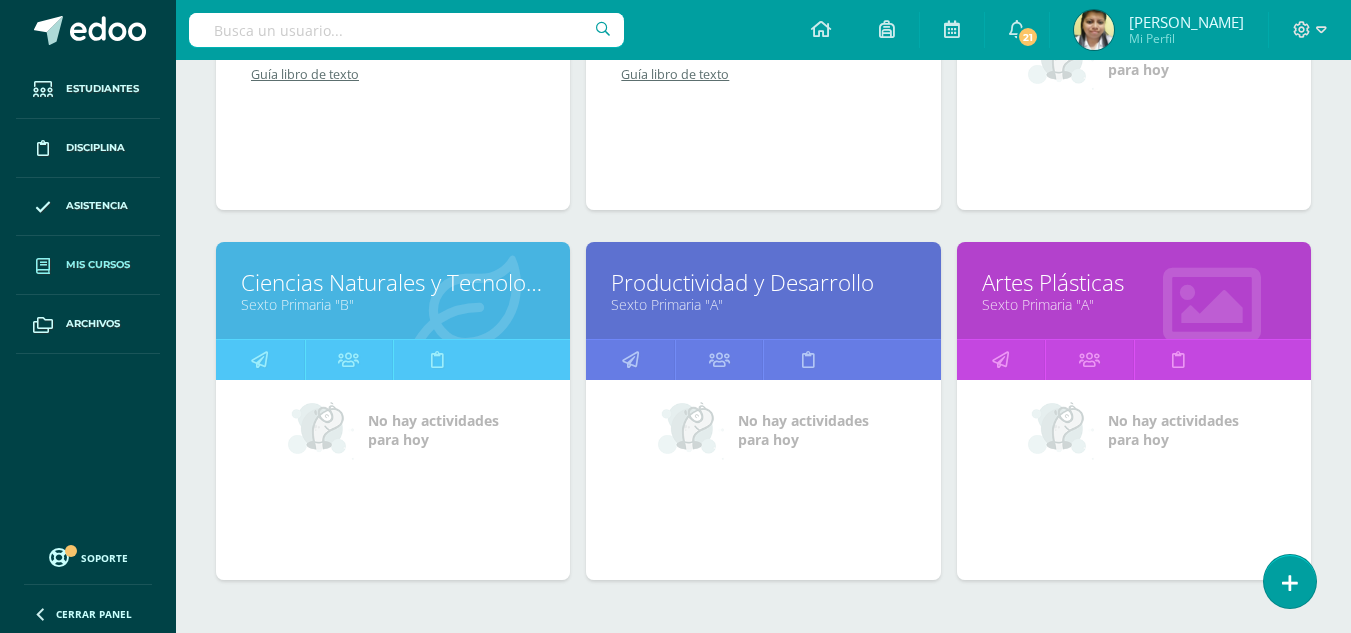 click on "Productividad y Desarrollo
Sexto Primaria "A"" at bounding box center [763, 290] 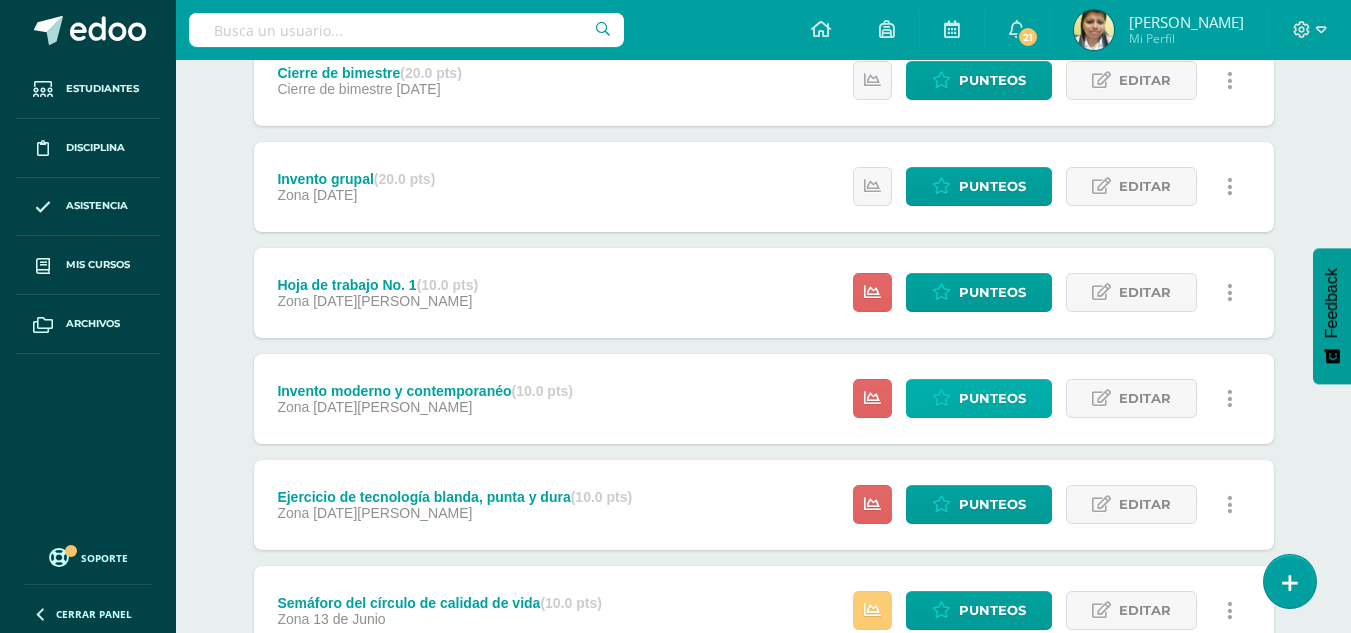 scroll, scrollTop: 400, scrollLeft: 0, axis: vertical 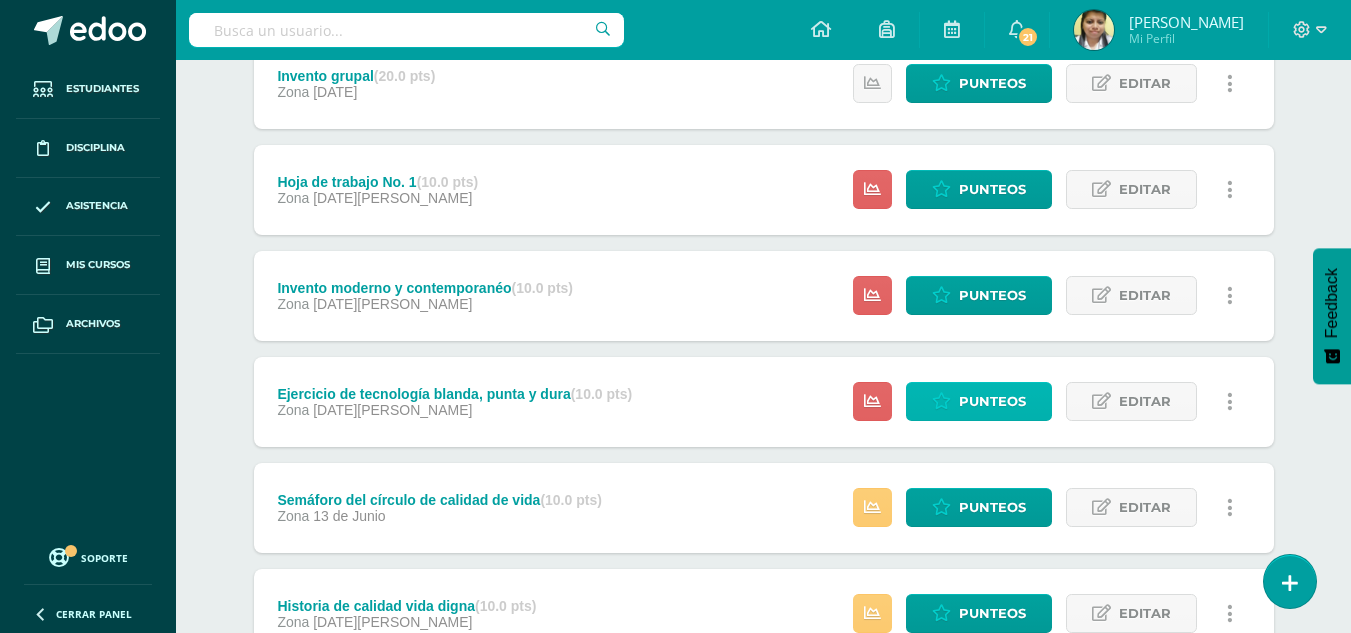 click on "Punteos" at bounding box center [992, 401] 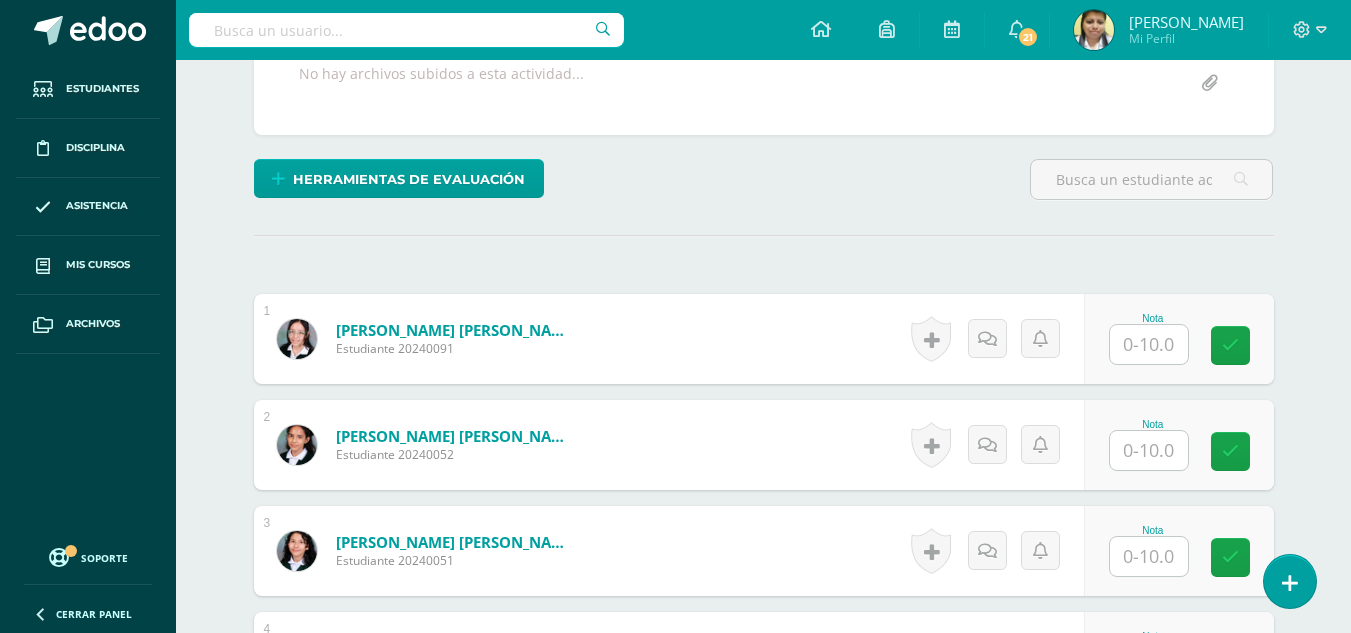 scroll, scrollTop: 402, scrollLeft: 0, axis: vertical 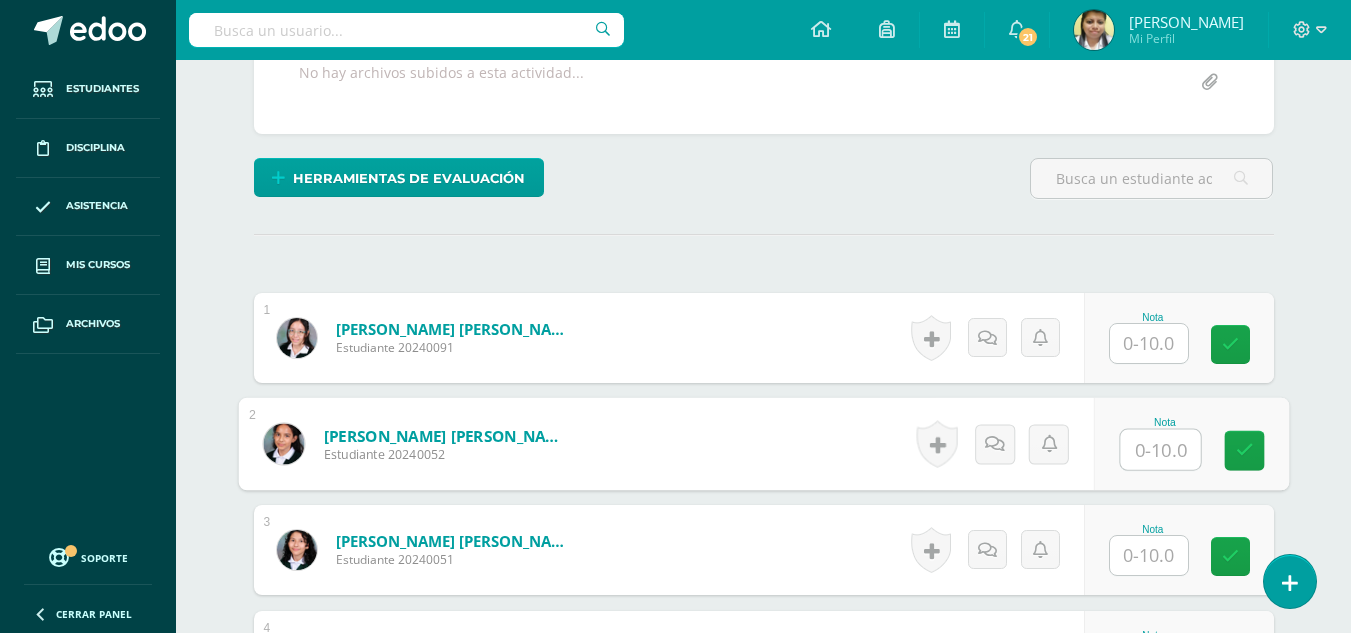 click at bounding box center (1160, 450) 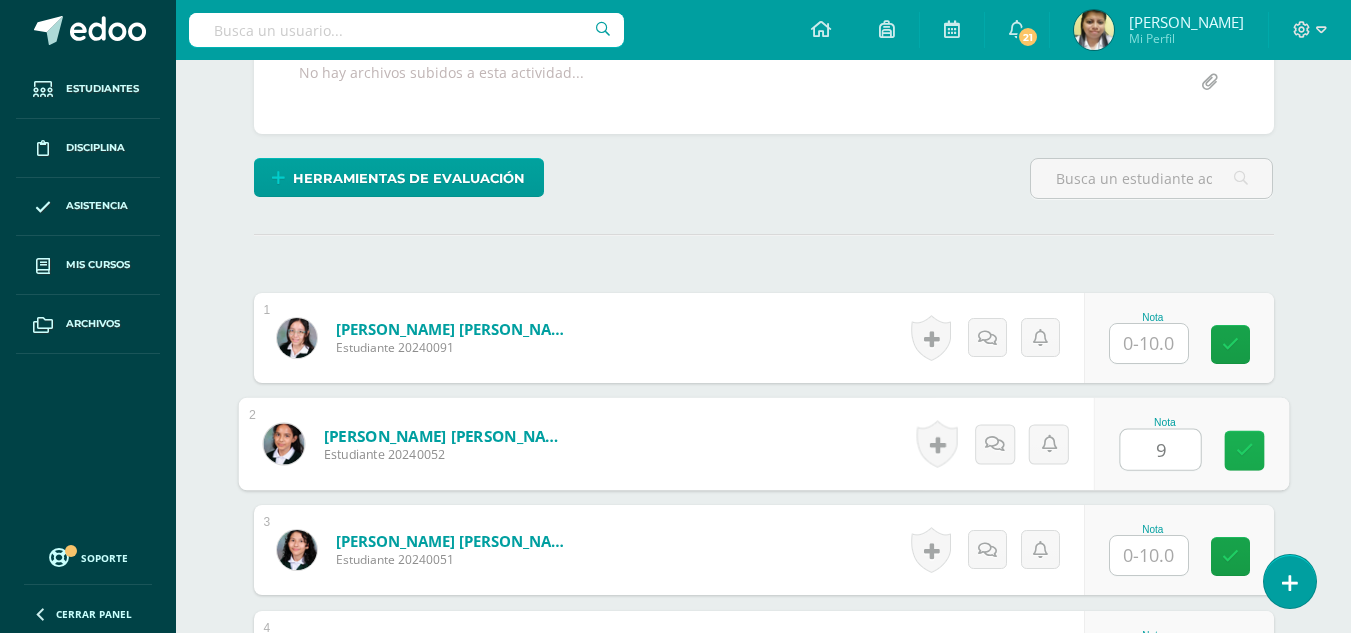 type on "9" 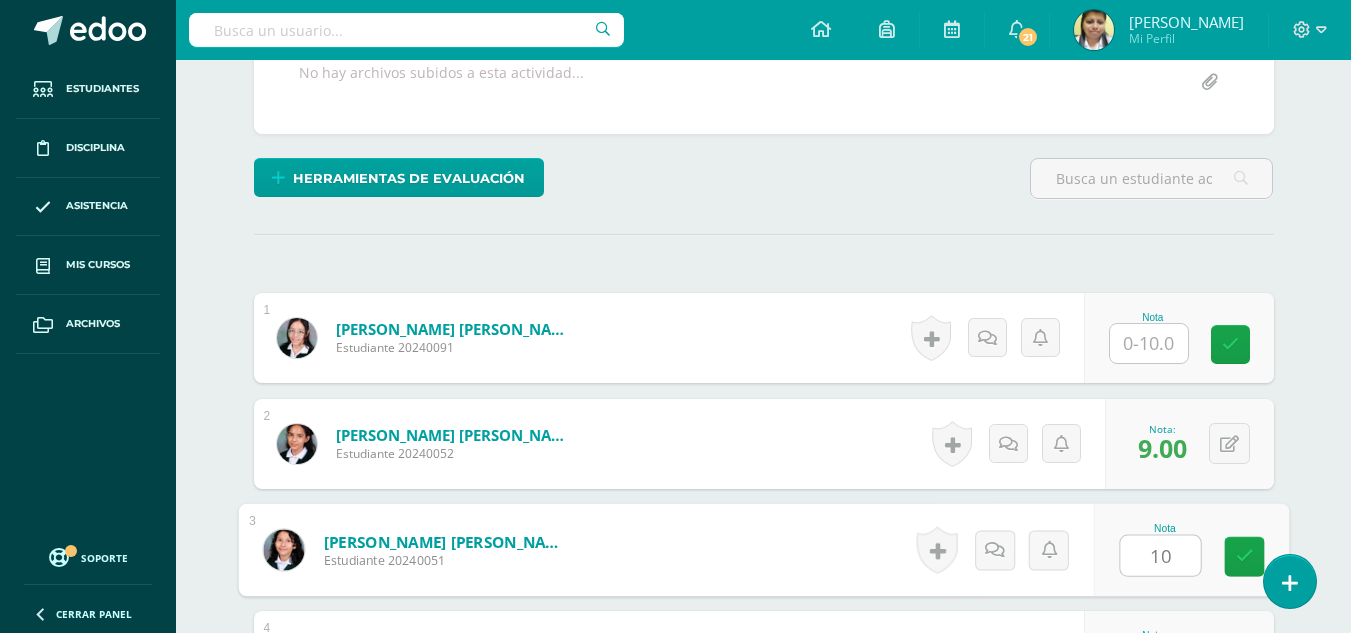 type on "10" 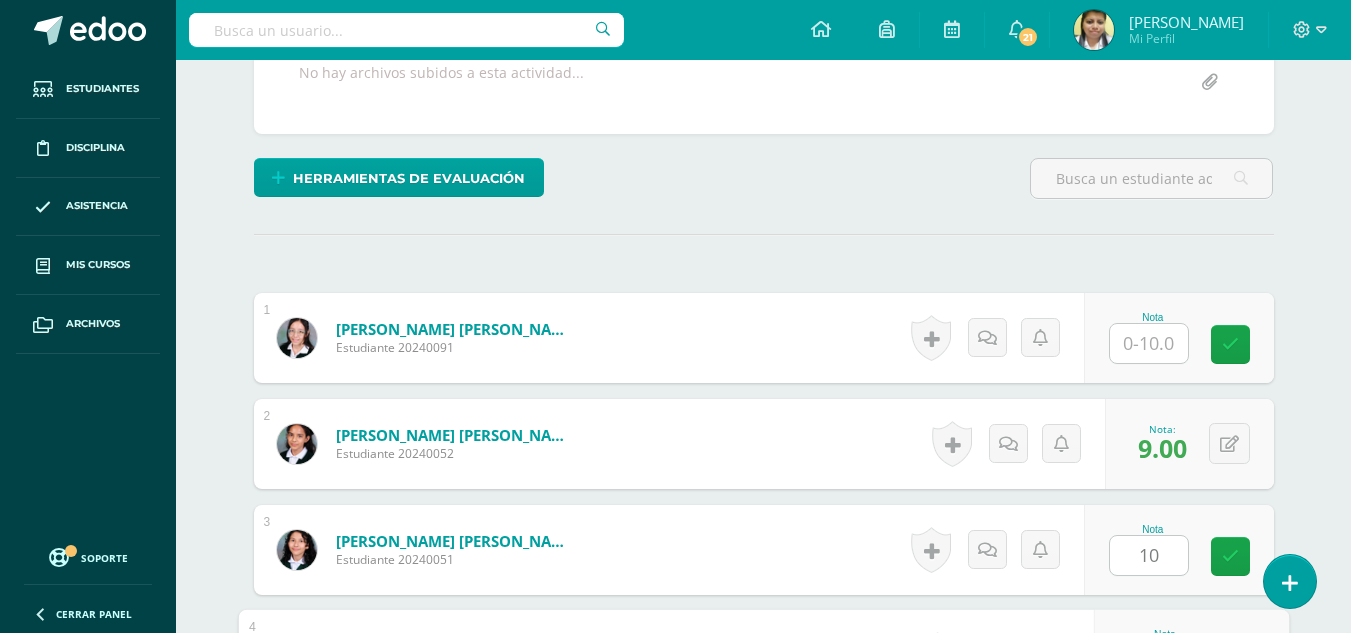 scroll, scrollTop: 747, scrollLeft: 0, axis: vertical 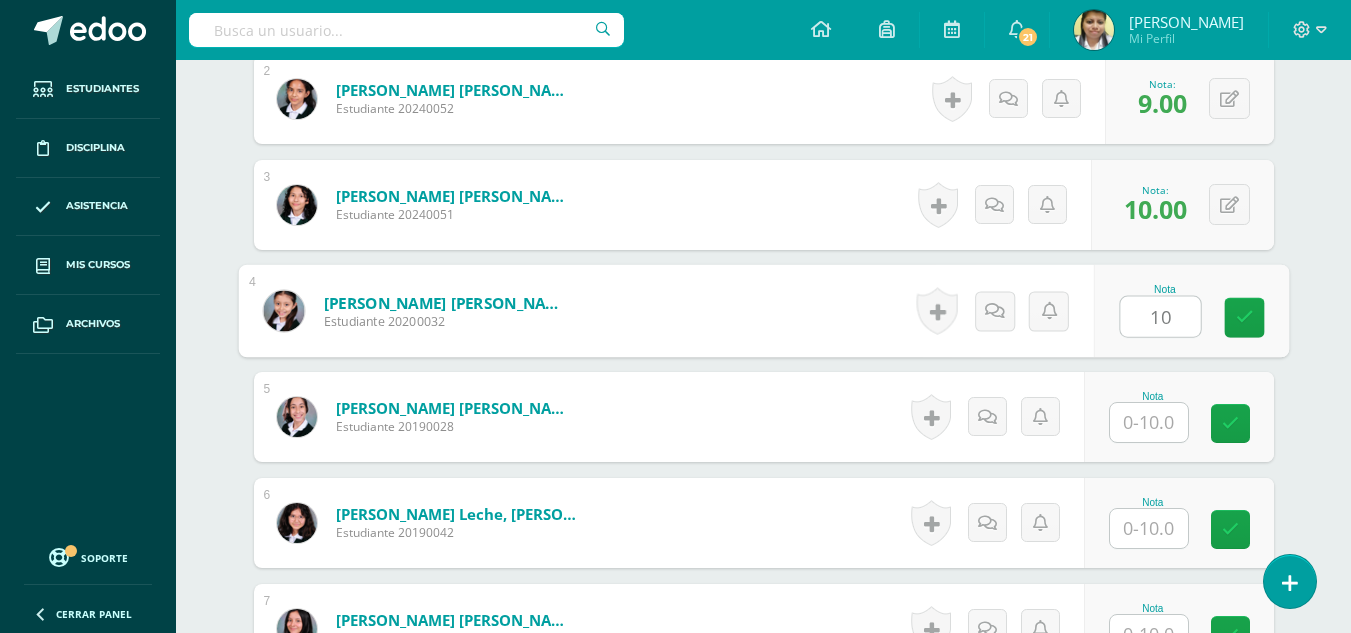 type on "10" 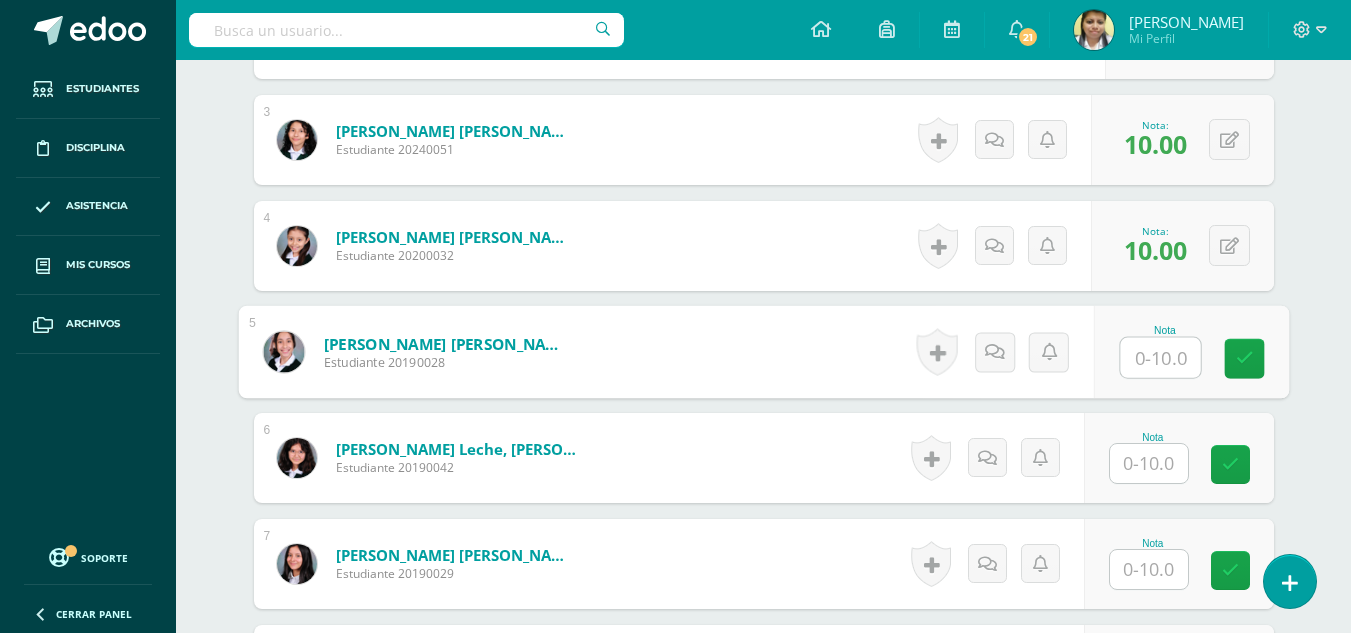 scroll, scrollTop: 847, scrollLeft: 0, axis: vertical 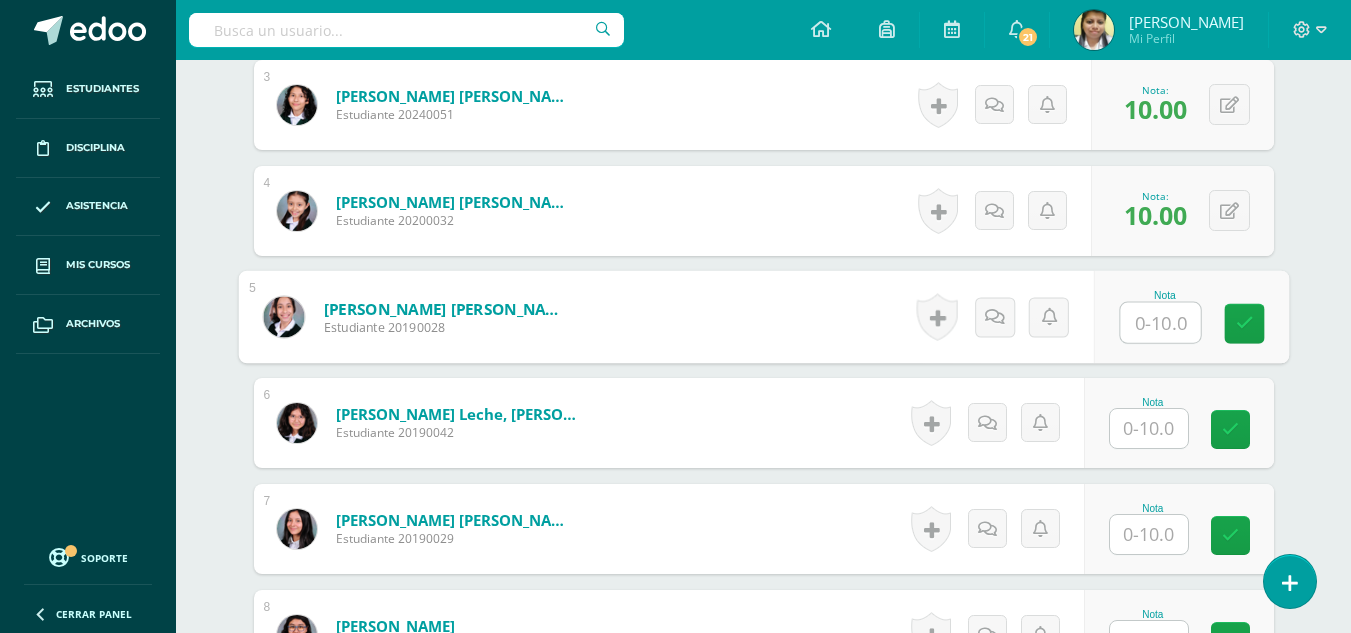 click at bounding box center [1149, 428] 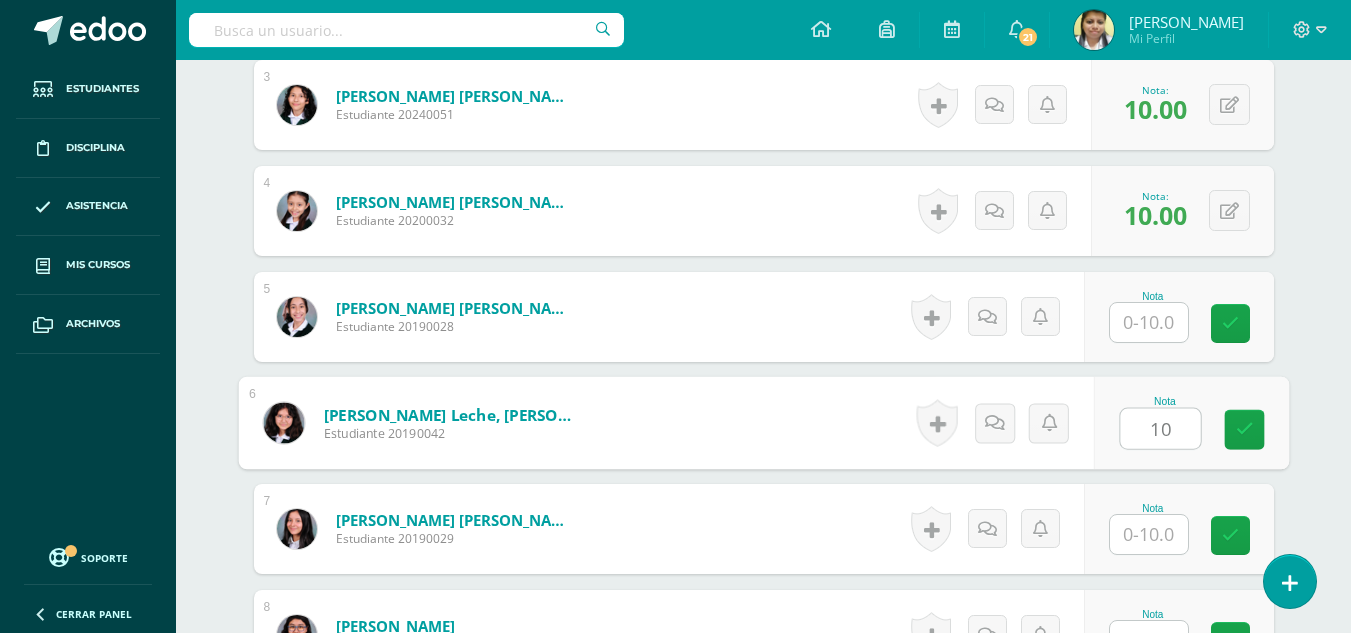 type on "10" 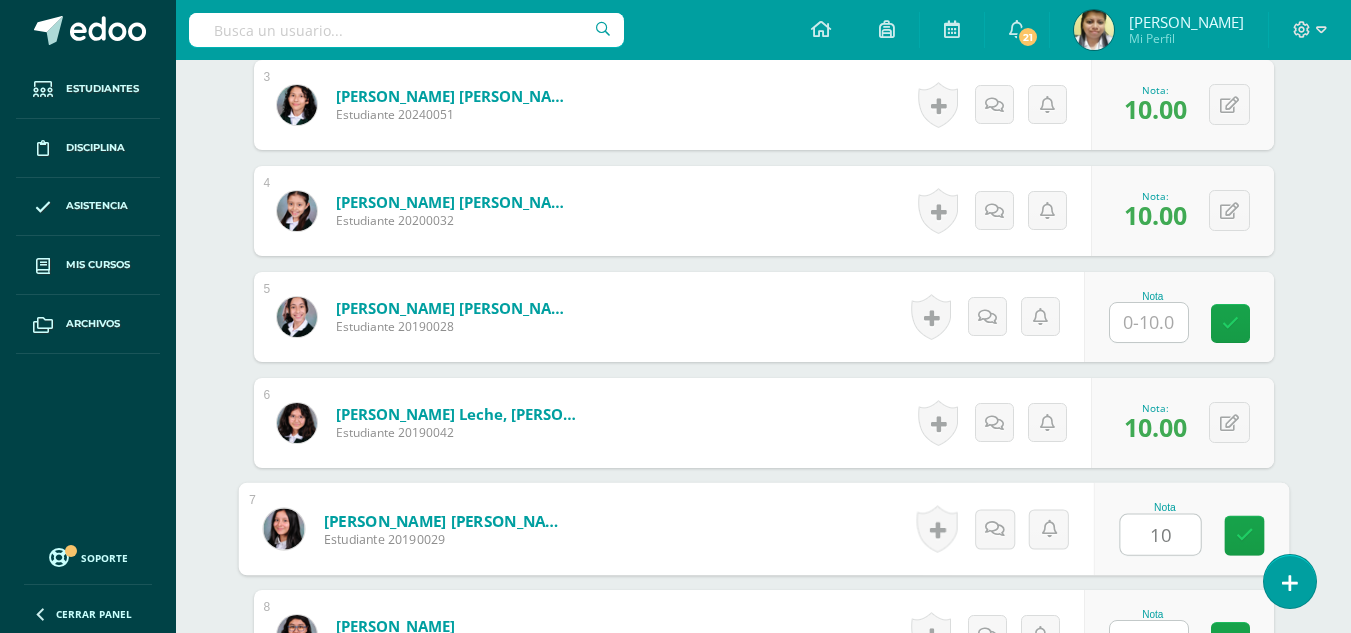 type on "10" 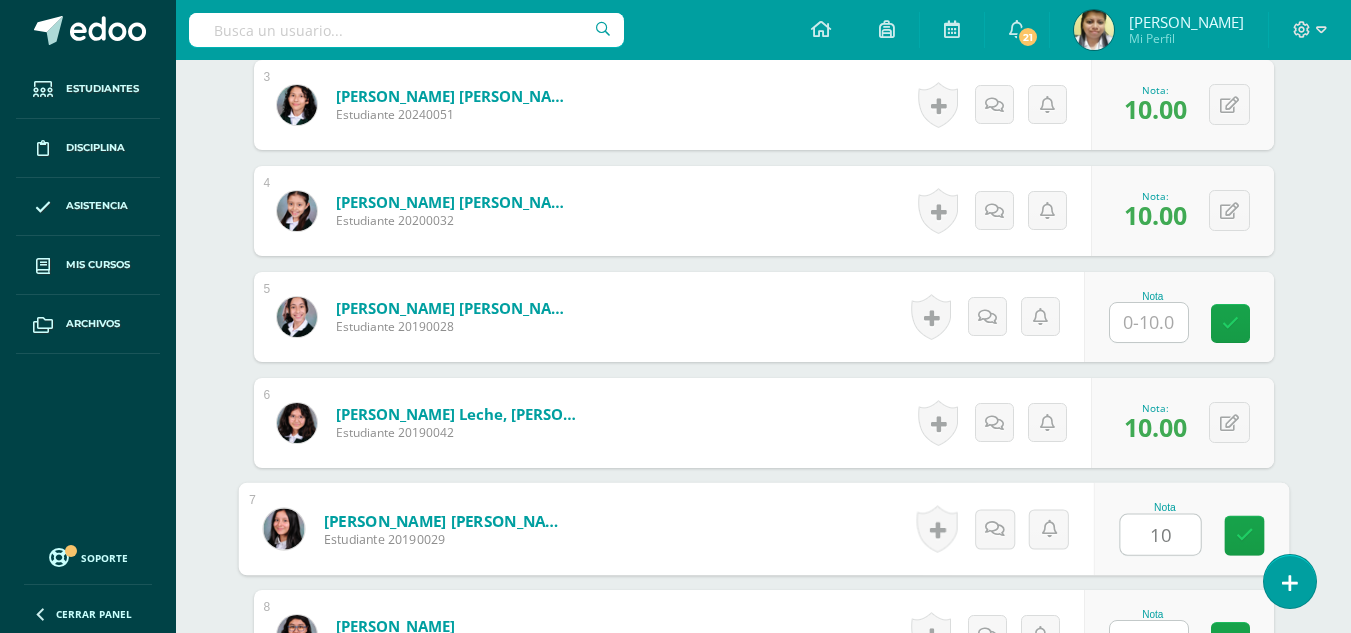 scroll, scrollTop: 874, scrollLeft: 0, axis: vertical 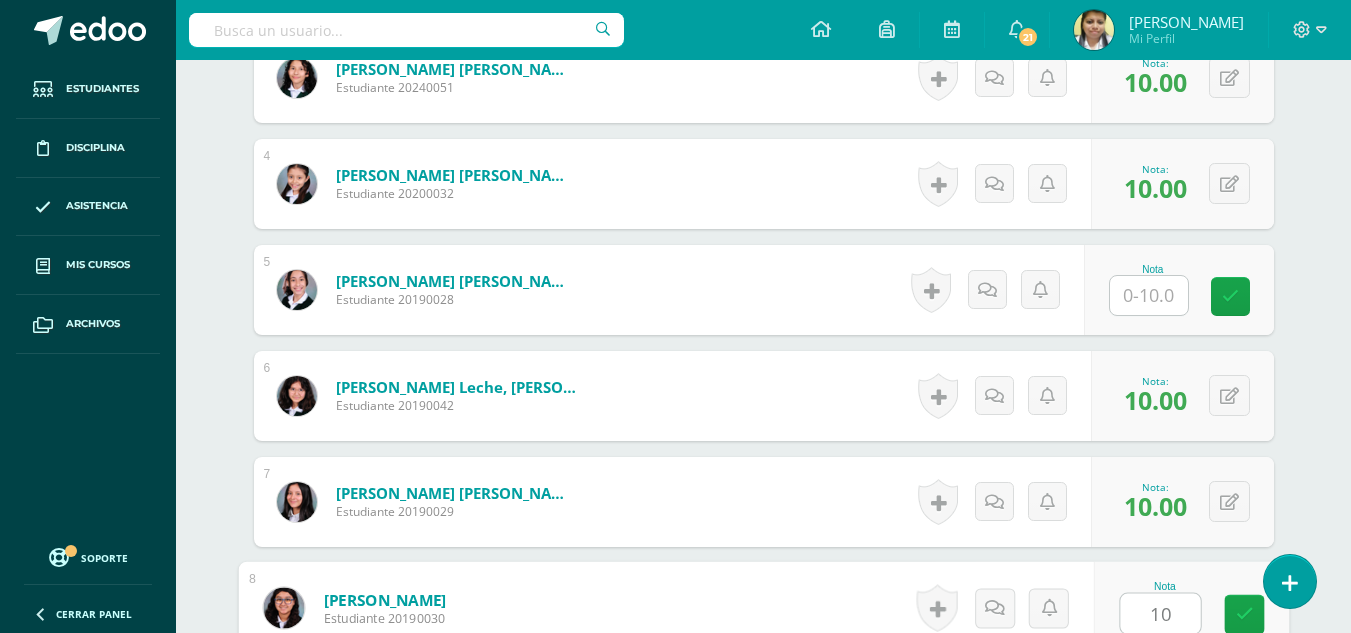 type on "10" 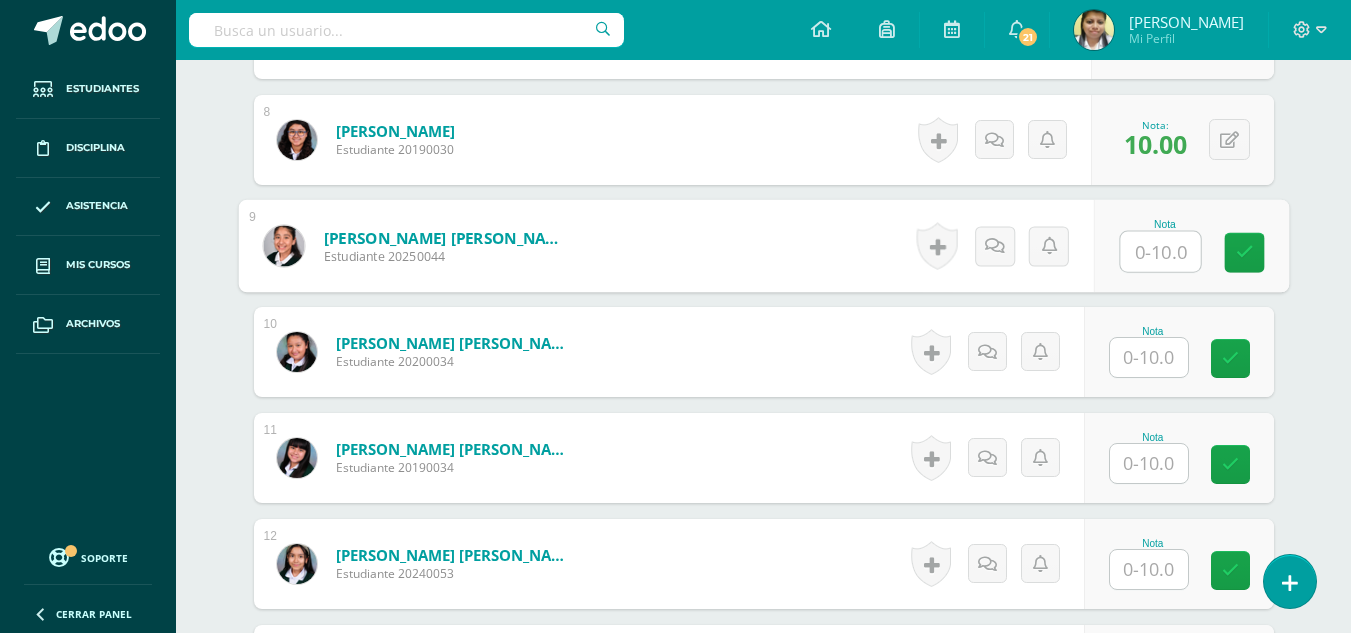 scroll, scrollTop: 1377, scrollLeft: 0, axis: vertical 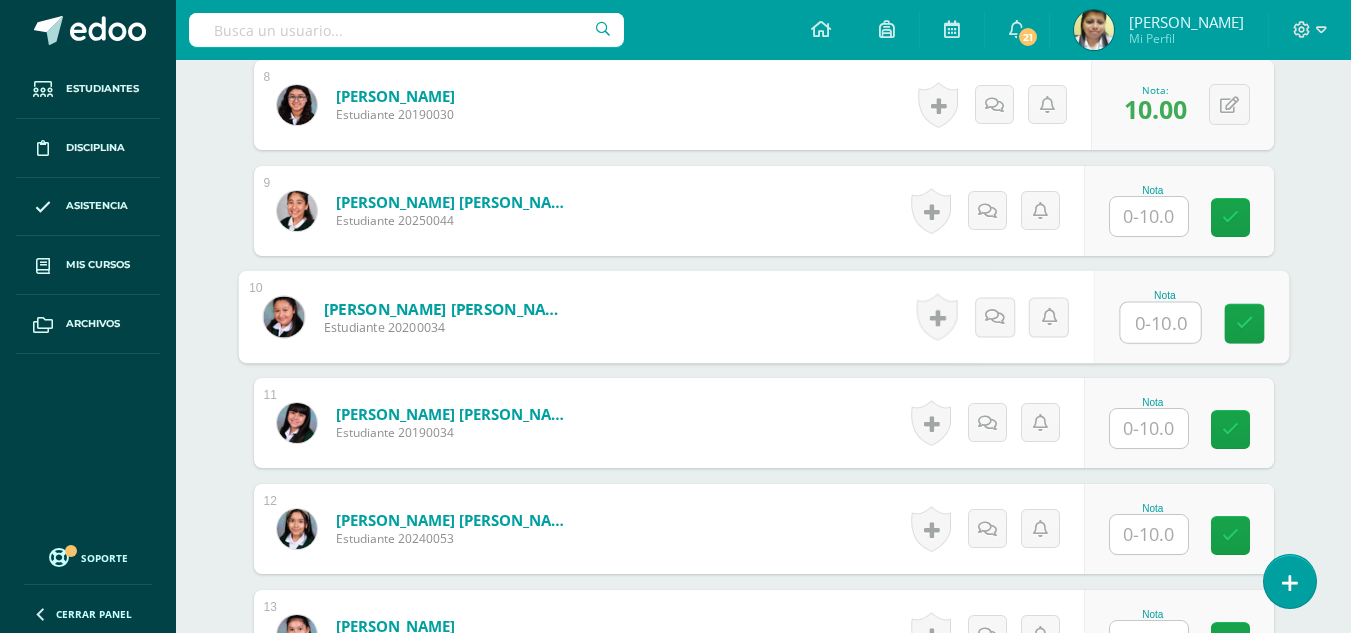 click at bounding box center (1160, 323) 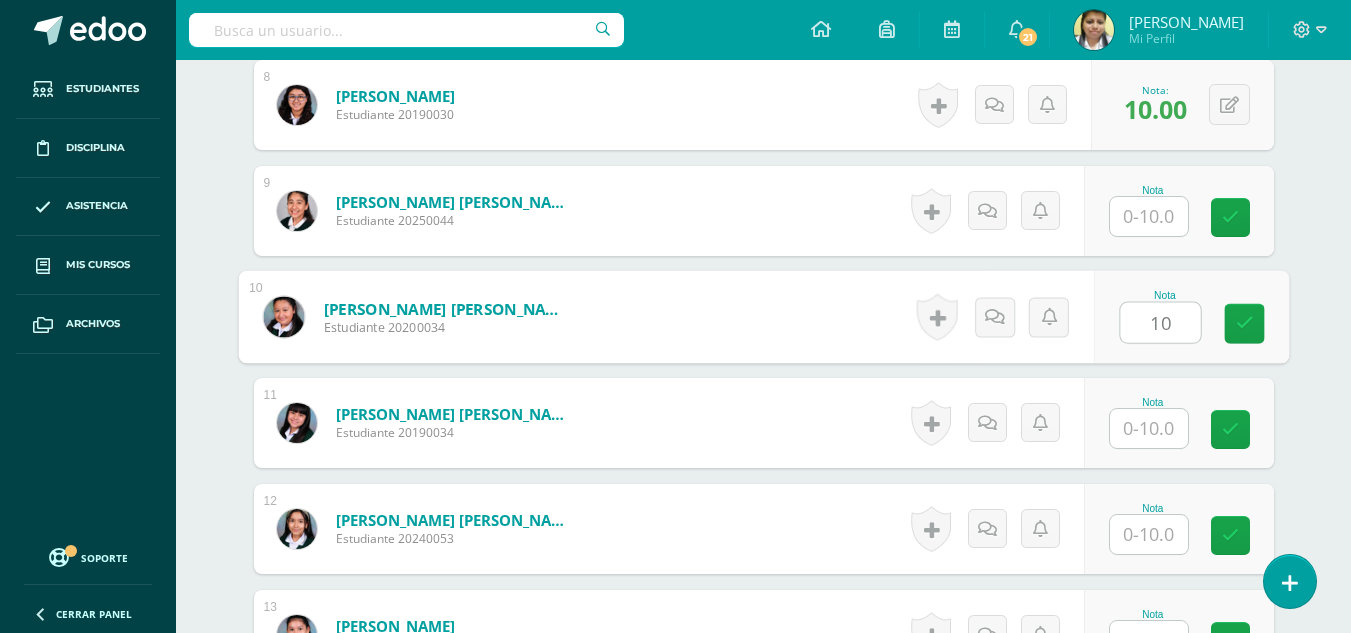 type on "10" 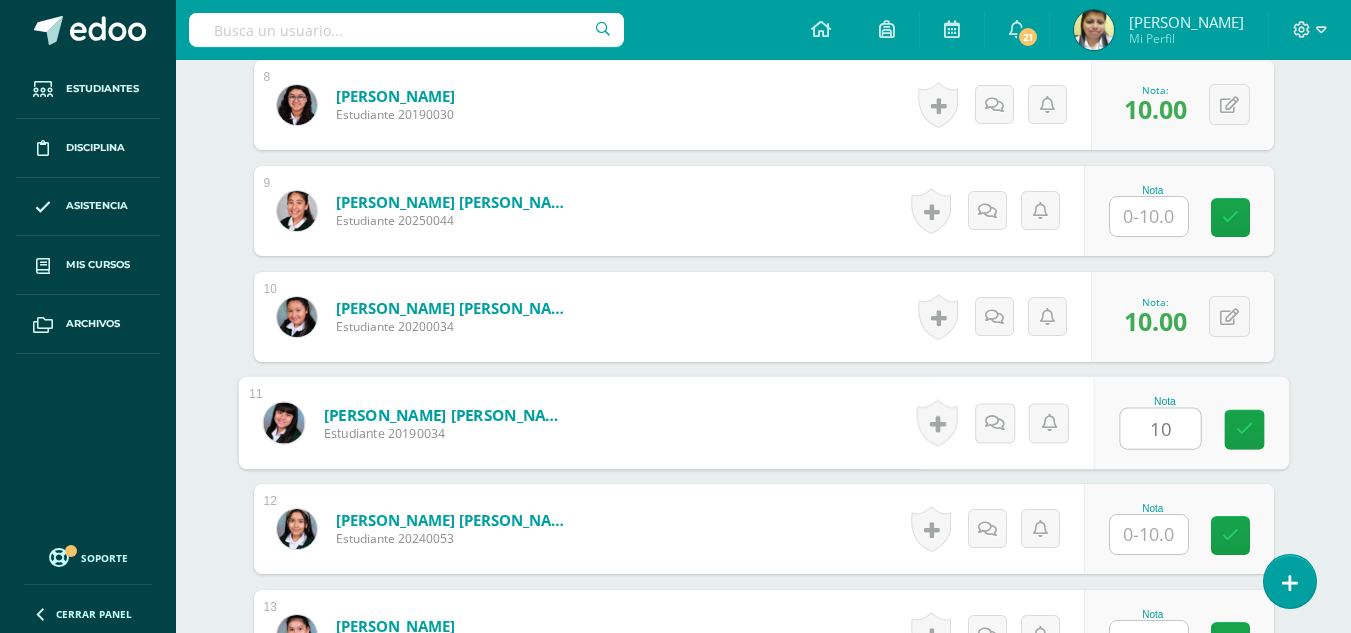 type on "10" 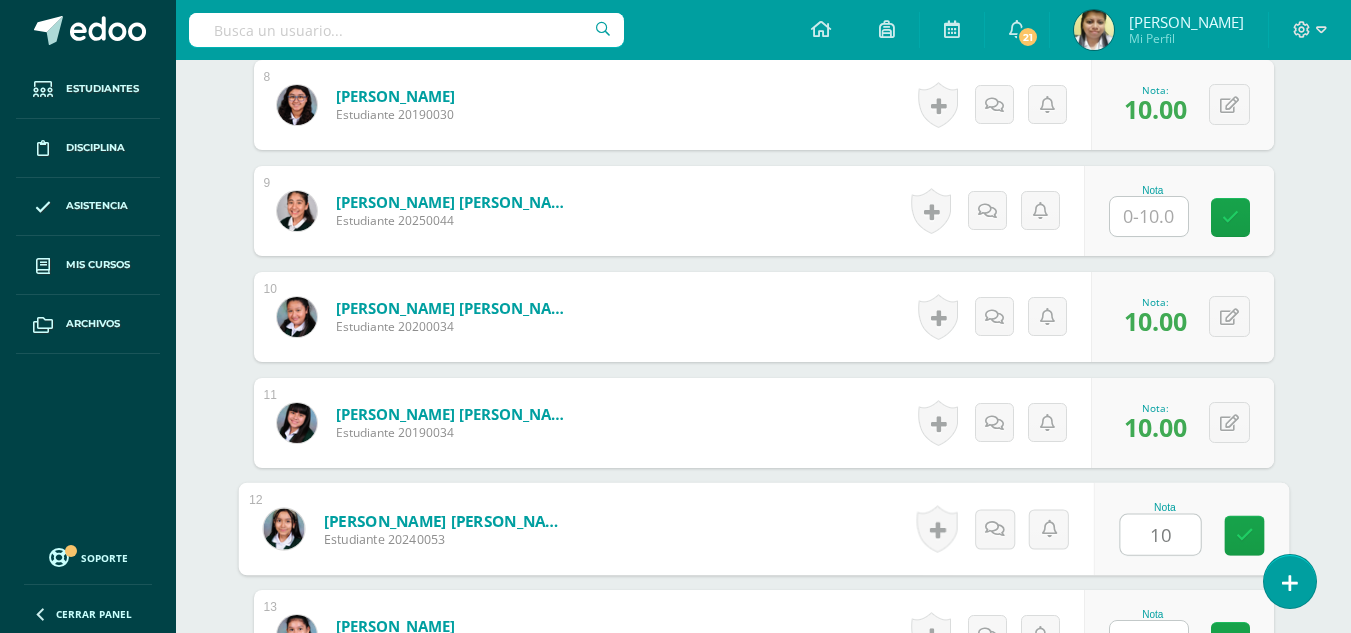type on "10" 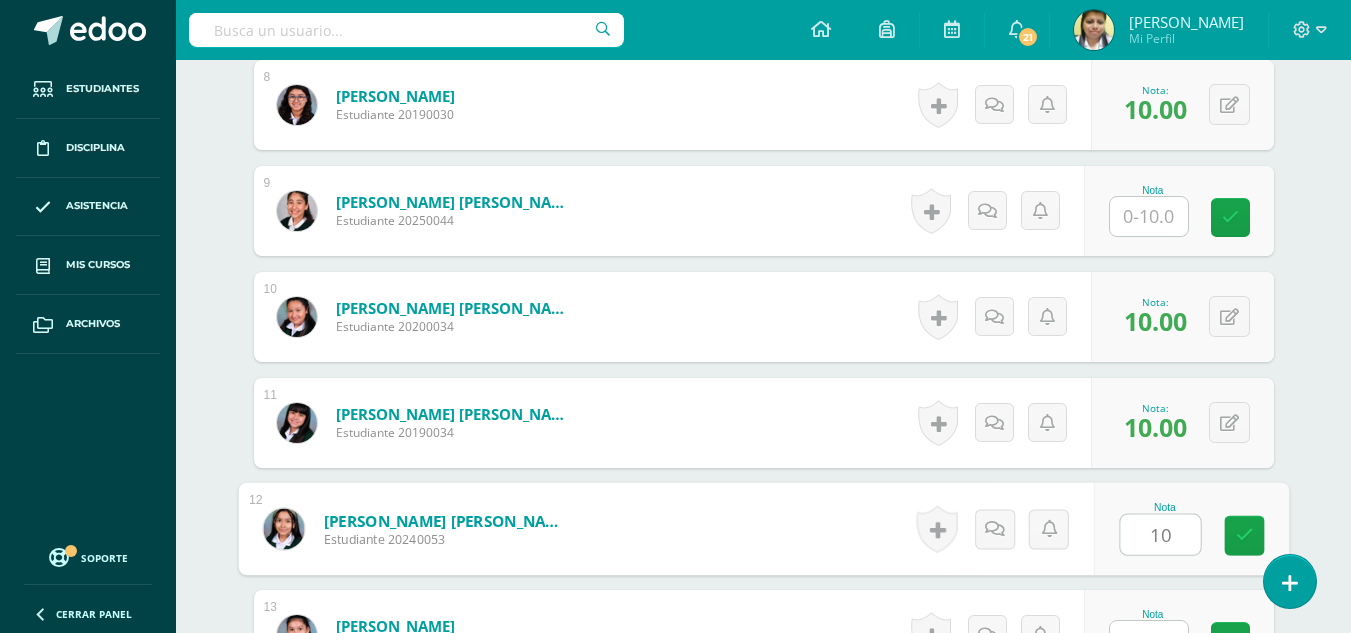 scroll, scrollTop: 1404, scrollLeft: 0, axis: vertical 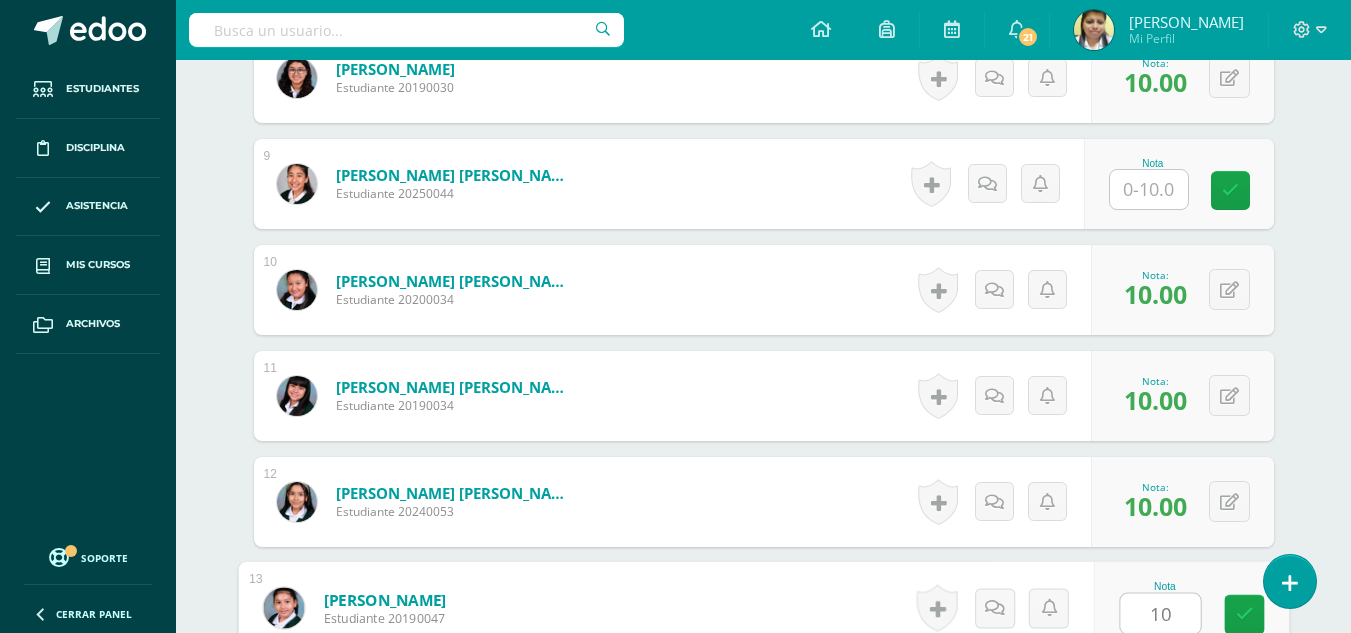 type on "10" 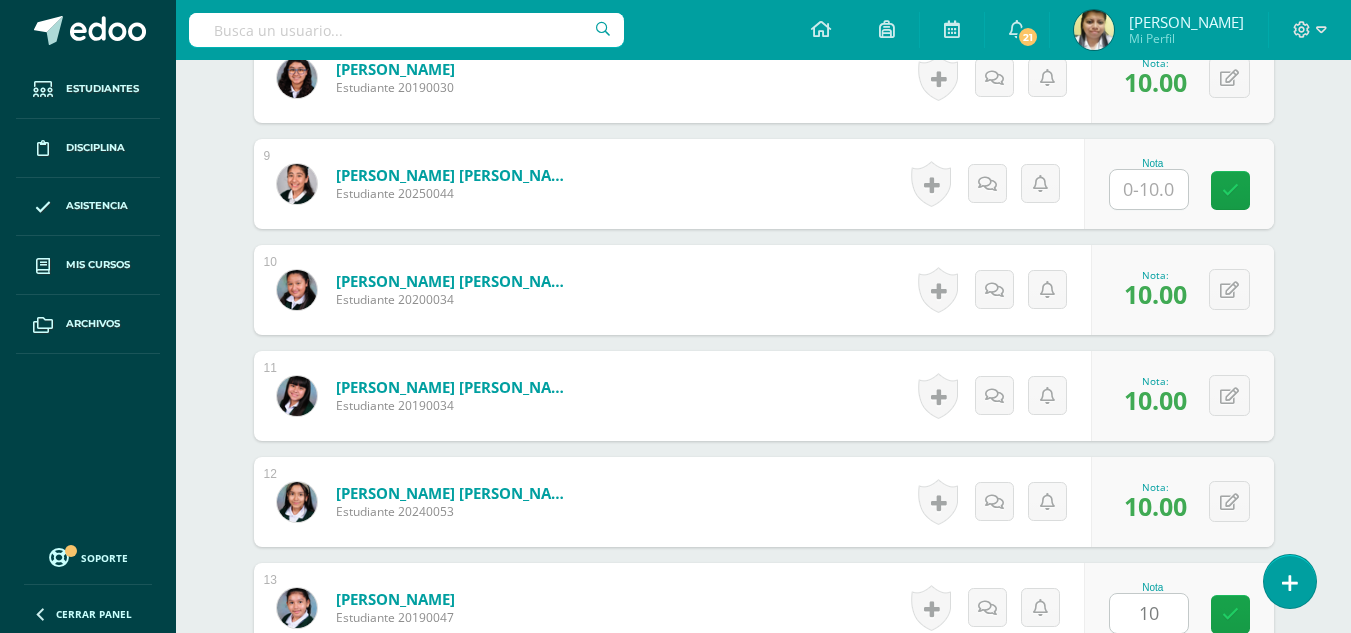 scroll, scrollTop: 1807, scrollLeft: 0, axis: vertical 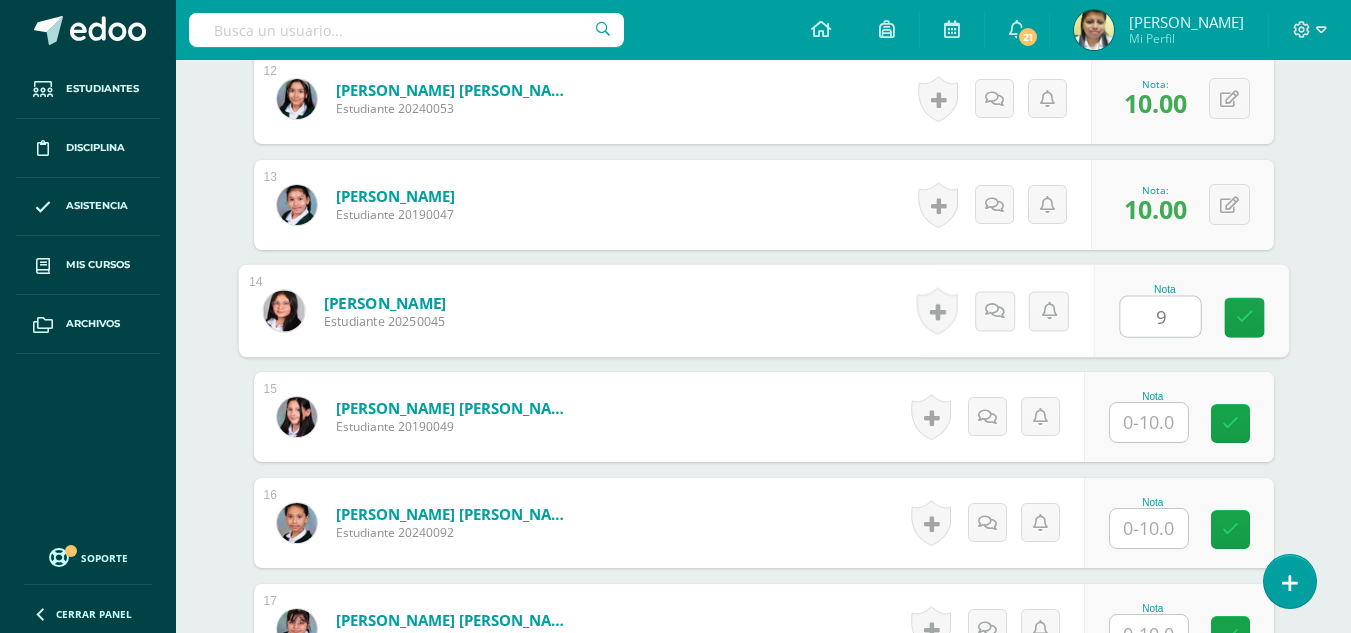 type on "9" 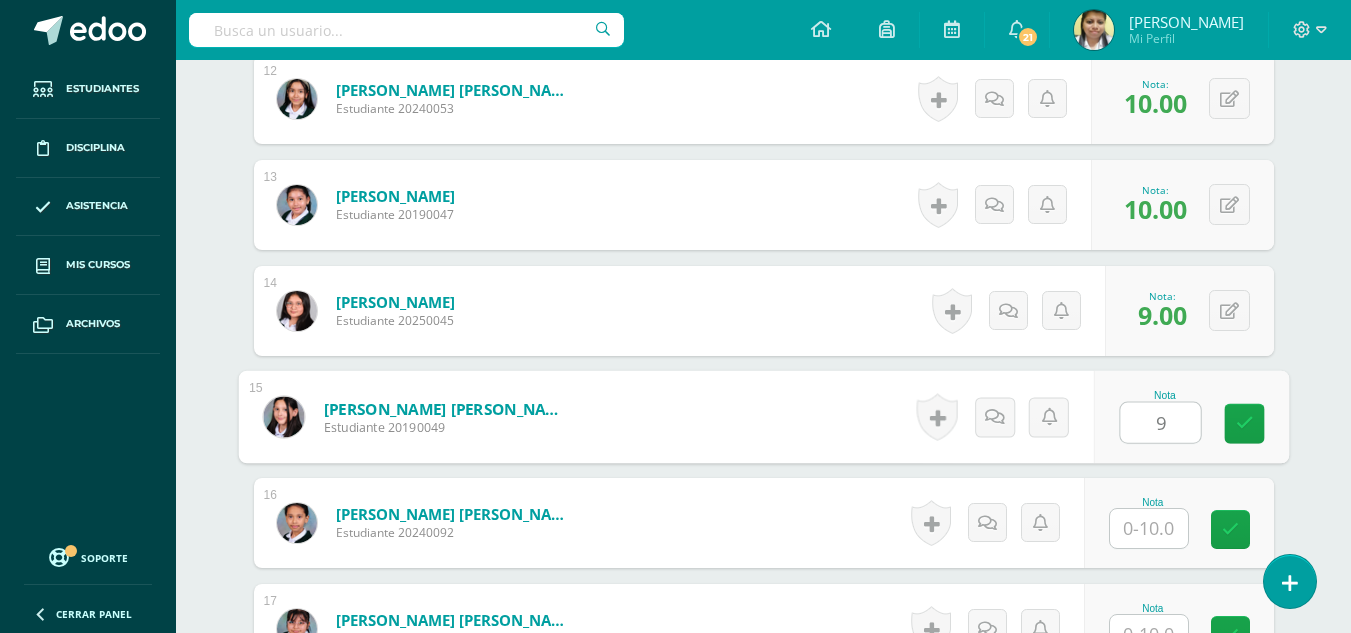 type on "9" 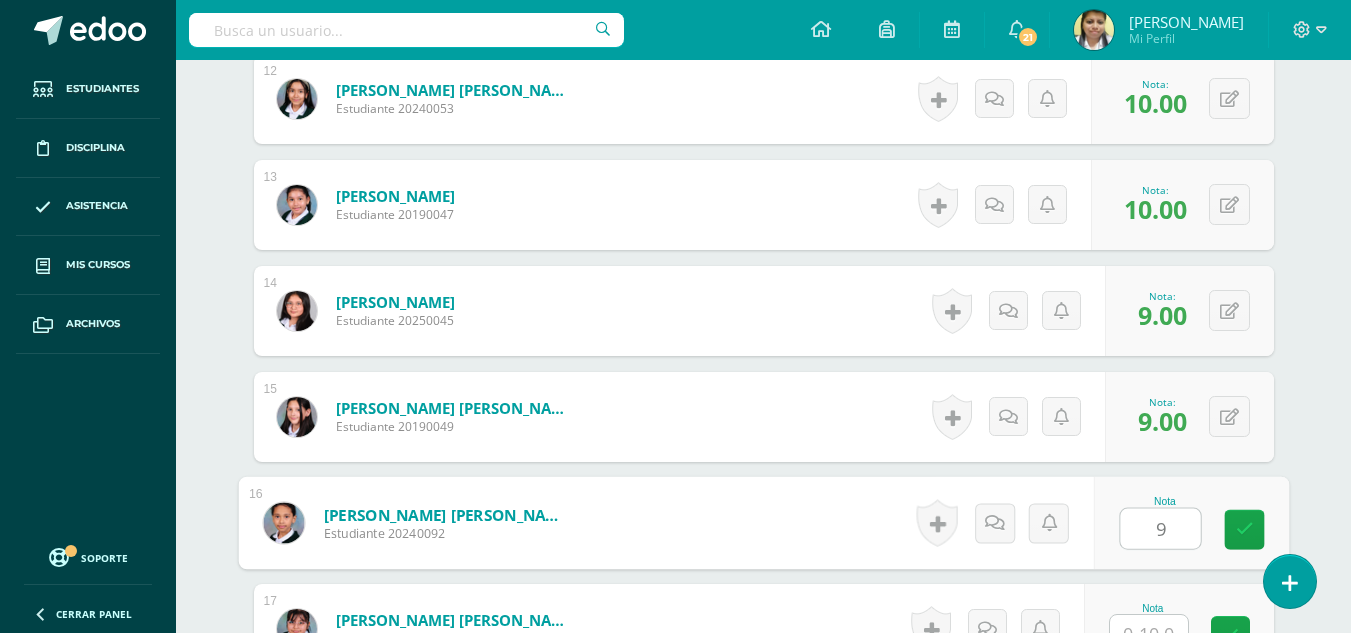 type on "9" 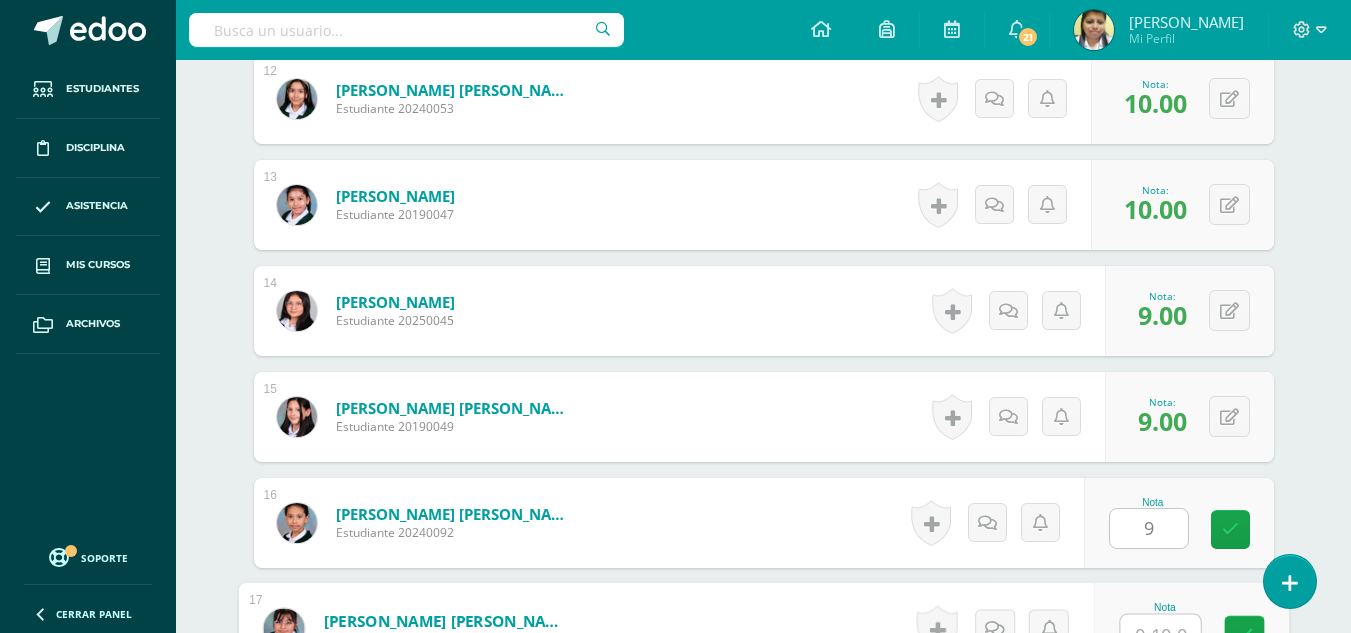 scroll, scrollTop: 1828, scrollLeft: 0, axis: vertical 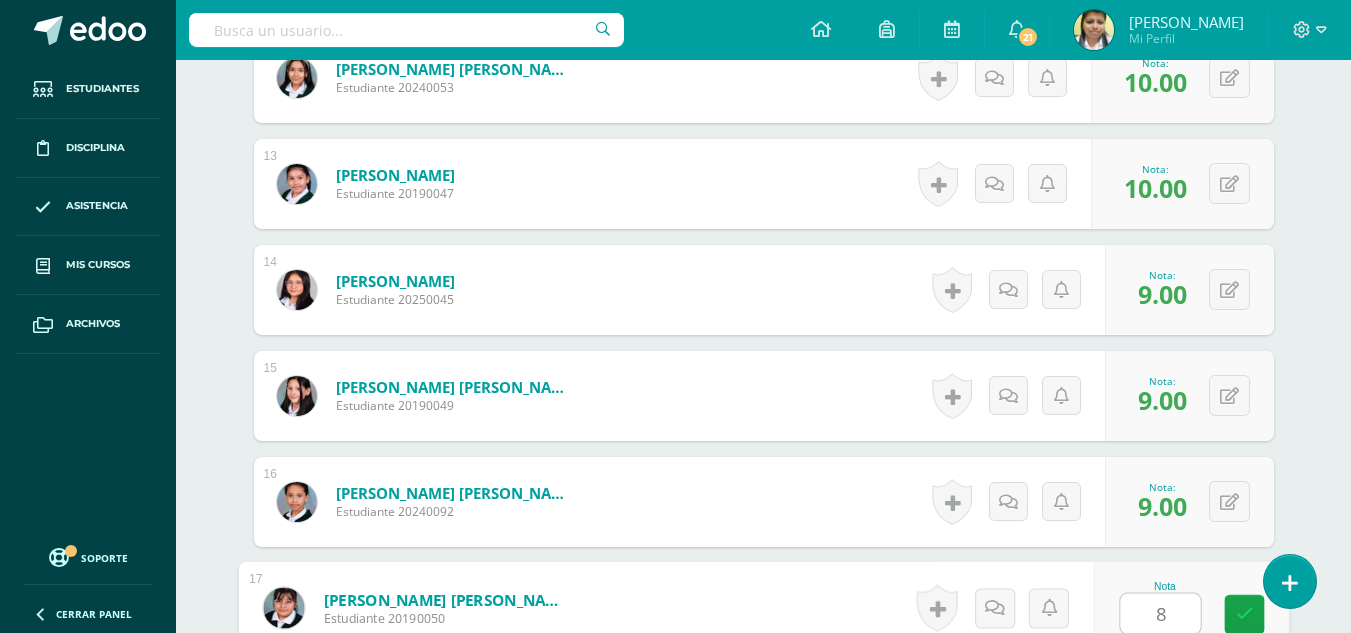 type on "8" 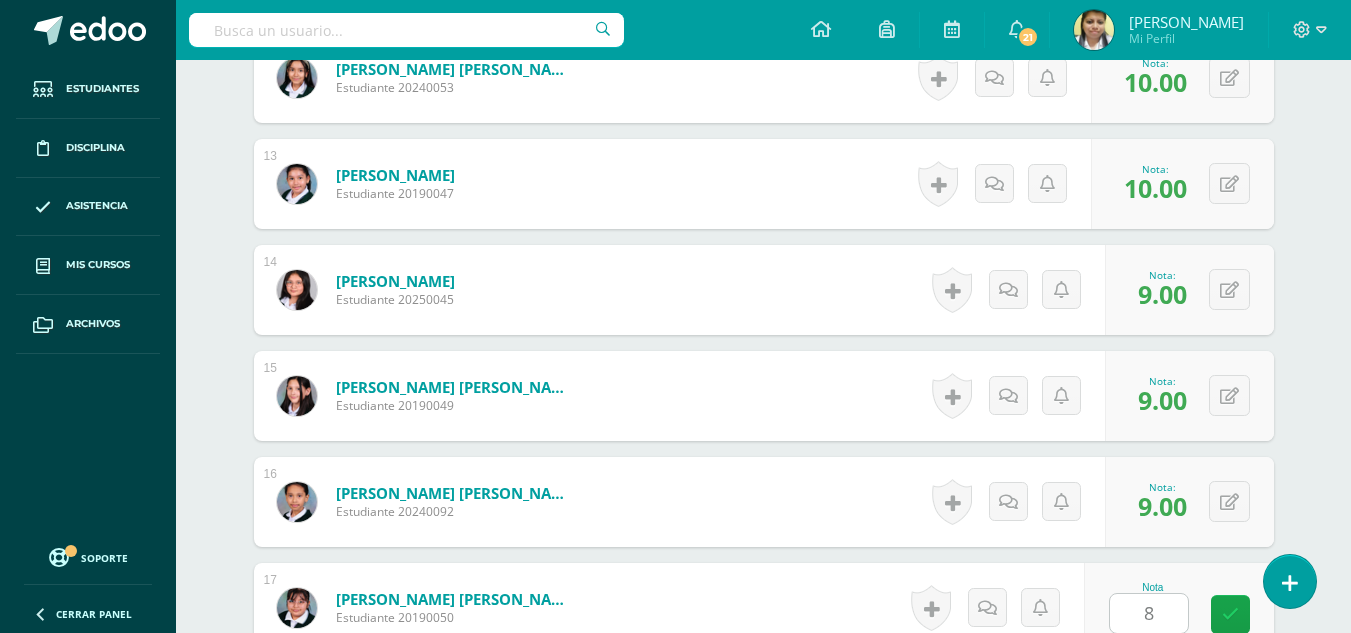 scroll, scrollTop: 2231, scrollLeft: 0, axis: vertical 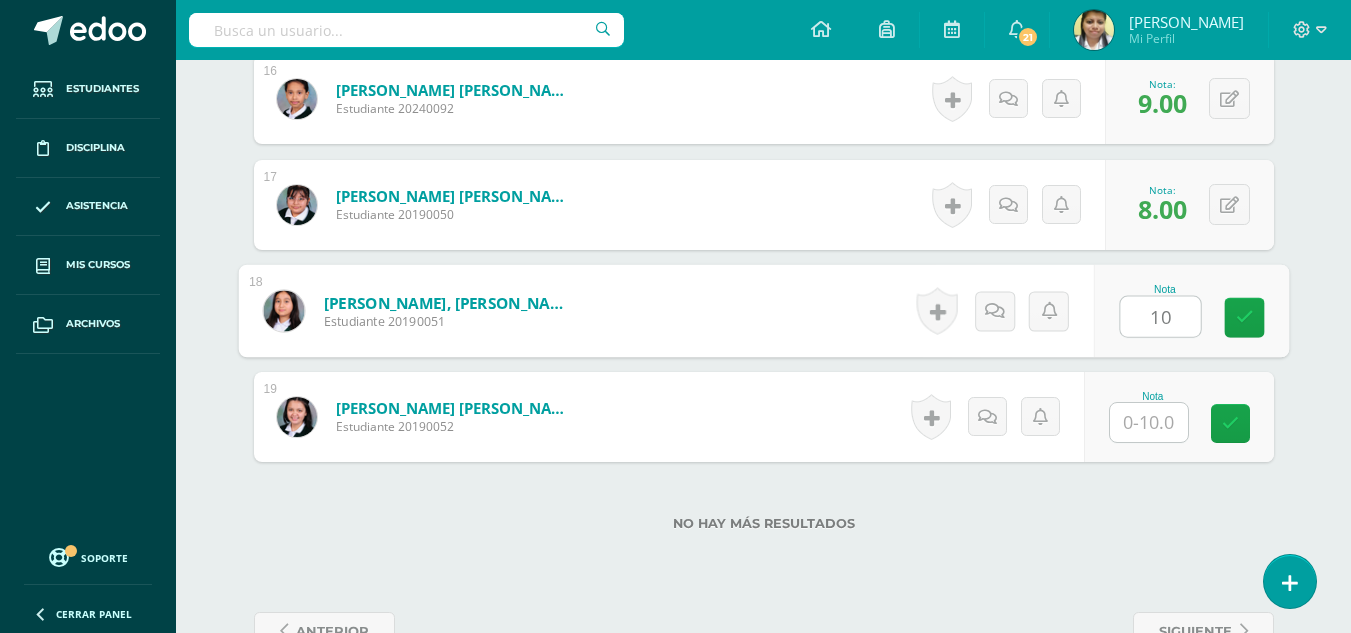type on "10" 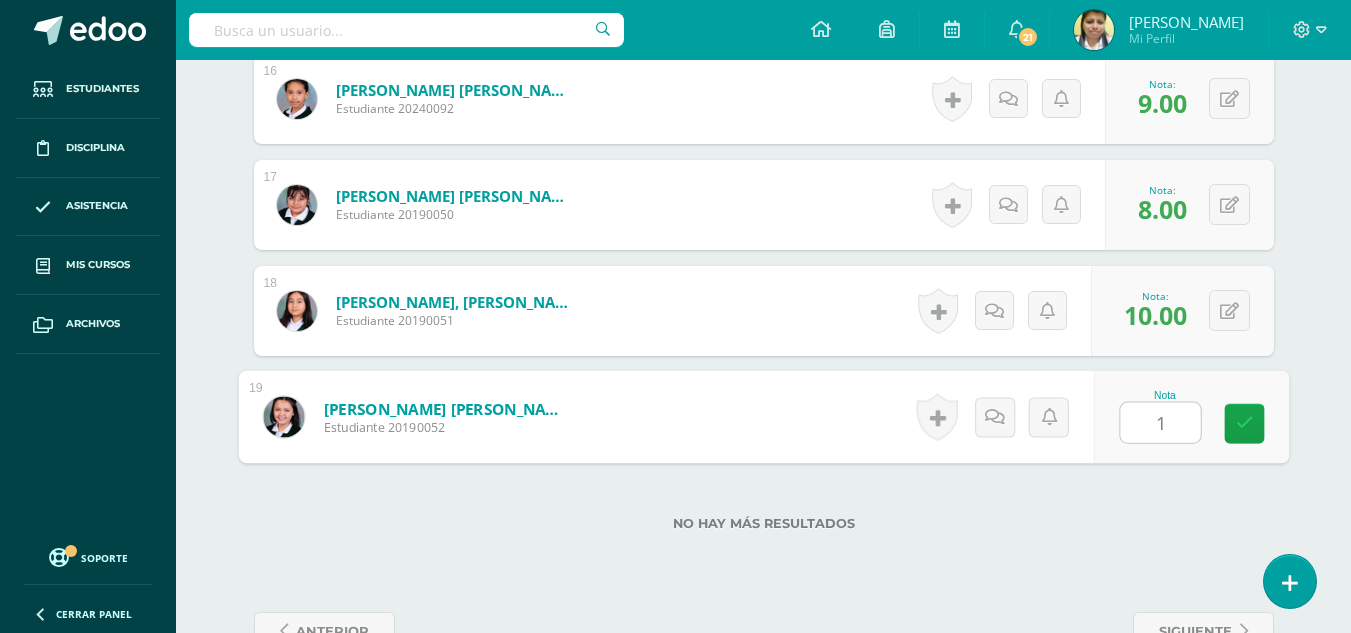 type on "10" 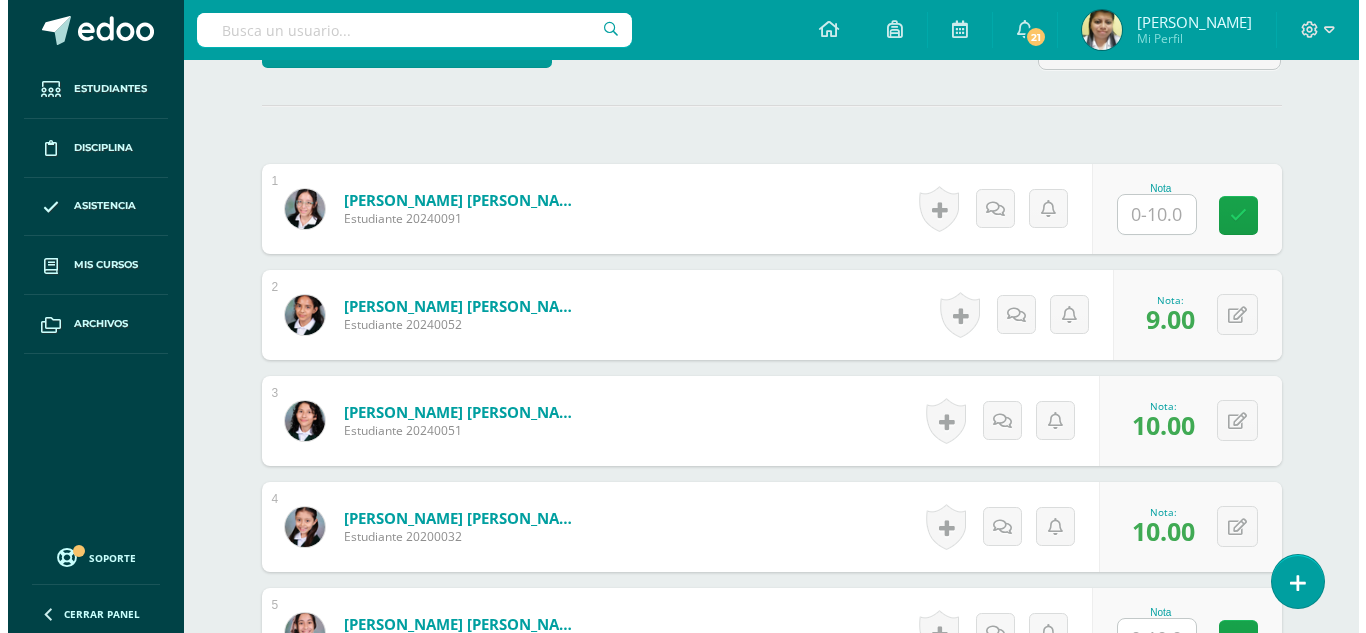 scroll, scrollTop: 131, scrollLeft: 0, axis: vertical 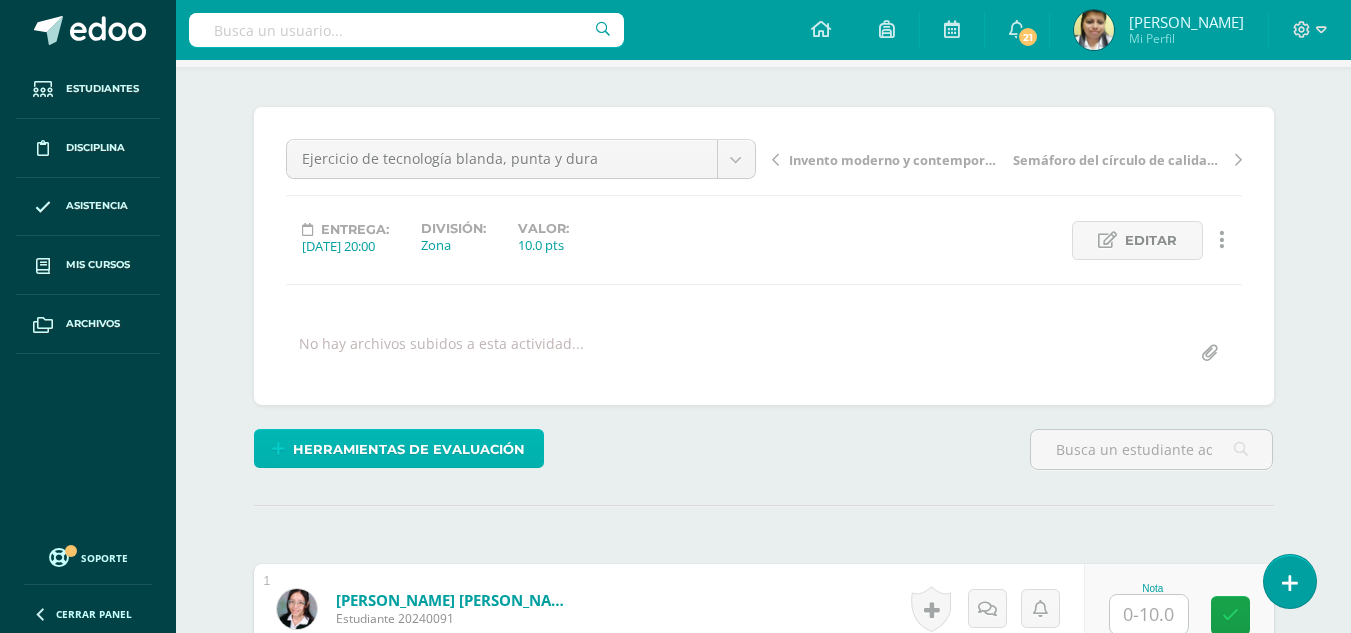 click on "Herramientas de evaluación" at bounding box center (409, 449) 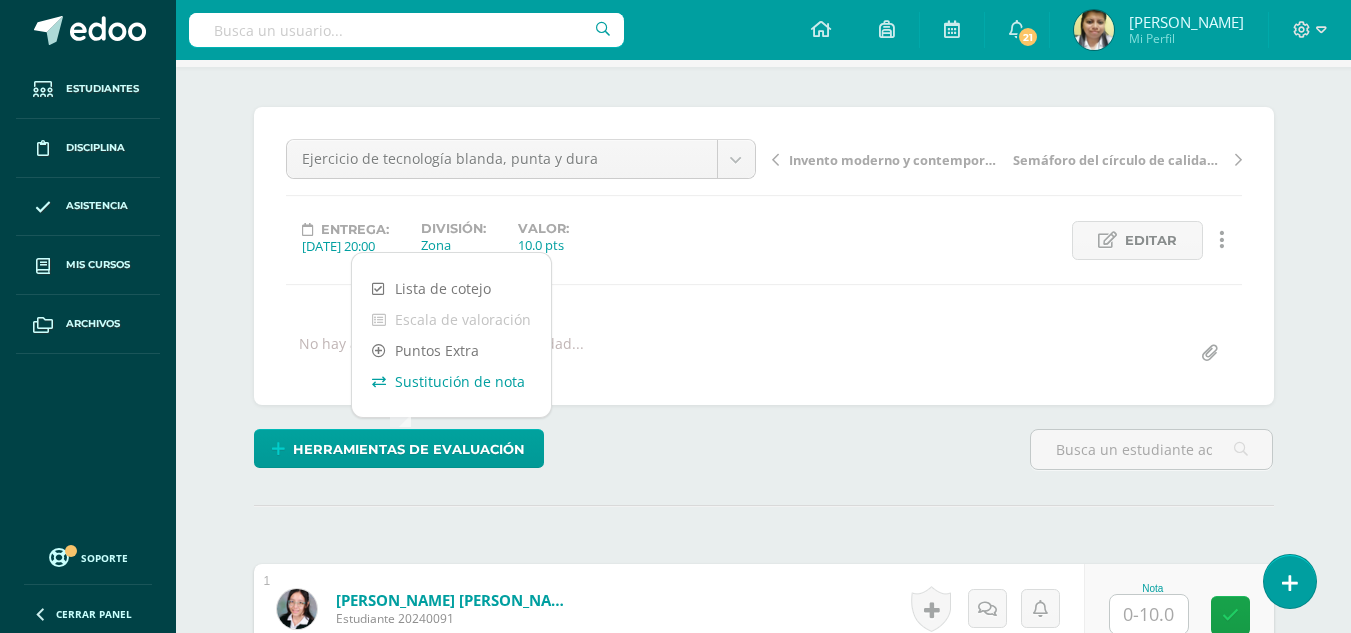 click on "Sustitución de nota" at bounding box center [451, 381] 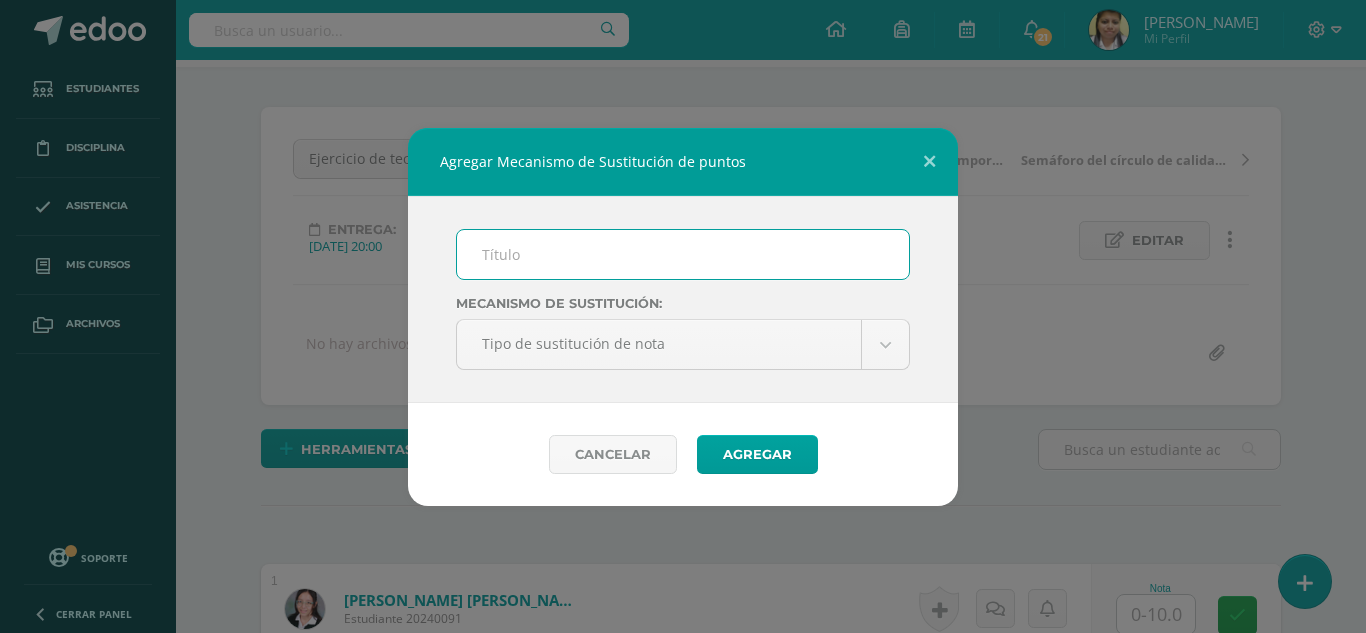 drag, startPoint x: 521, startPoint y: 217, endPoint x: 523, endPoint y: 236, distance: 19.104973 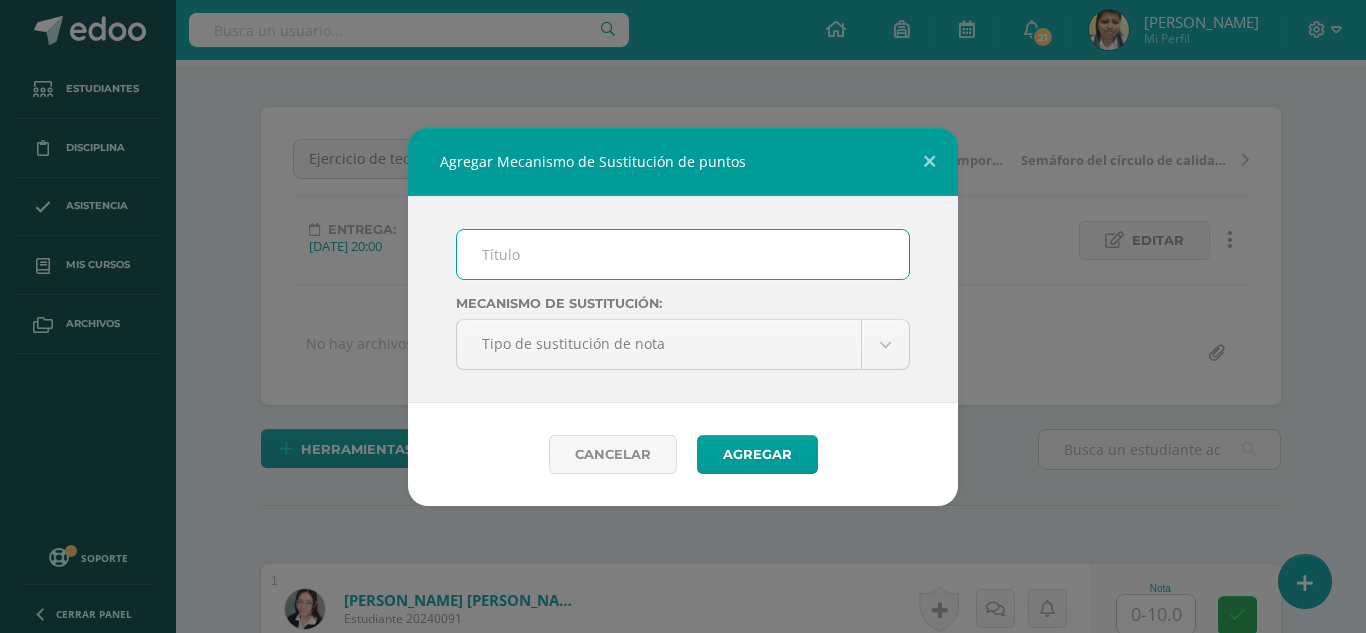 click at bounding box center [683, 254] 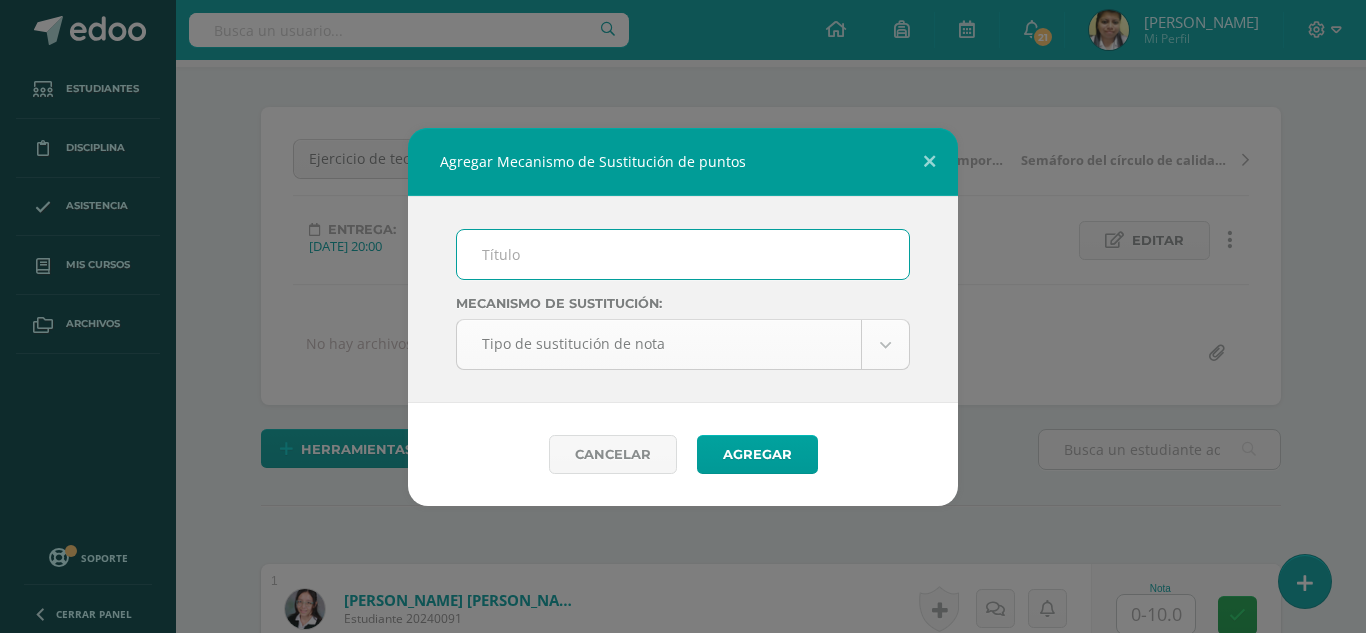 type on "Proceso de Mejoramiento" 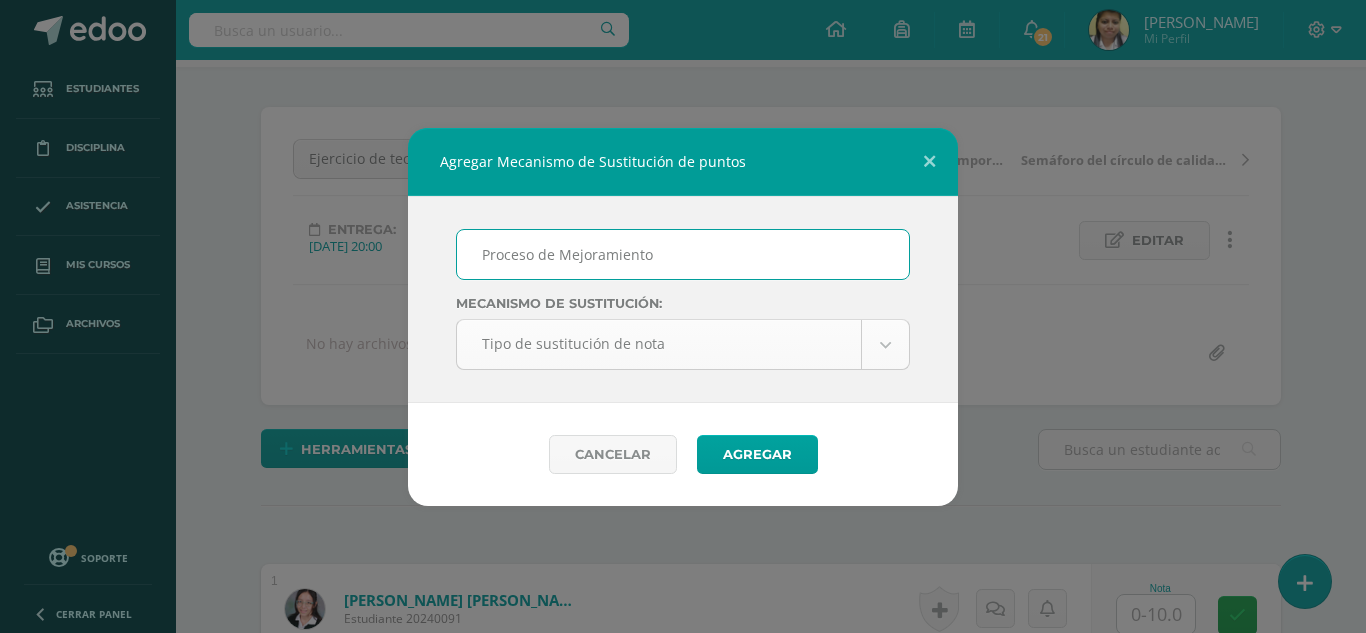 click on "Agregar Mecanismo de Sustitución de puntos
Proceso de Mejoramiento Mecanismo de sustitución:     Tipo de sustitución de nota                             Tipo de sustitución de nota Promedio Sustitución Máximo Cancelar Agregar Loading... Estudiantes Disciplina Asistencia Mis cursos Archivos Soporte
Centro de ayuda
Últimas actualizaciones
10+ Cerrar panel
Artes Plásticas
Sexto
Primaria
"A"
Actividades Estudiantes Planificación Dosificación
Ciencias Naturales y Tecnología
Sexto
Primaria
"A"
Actividades Estudiantes Planificación Dosificación
Matemáticas
21 1" at bounding box center (683, 1330) 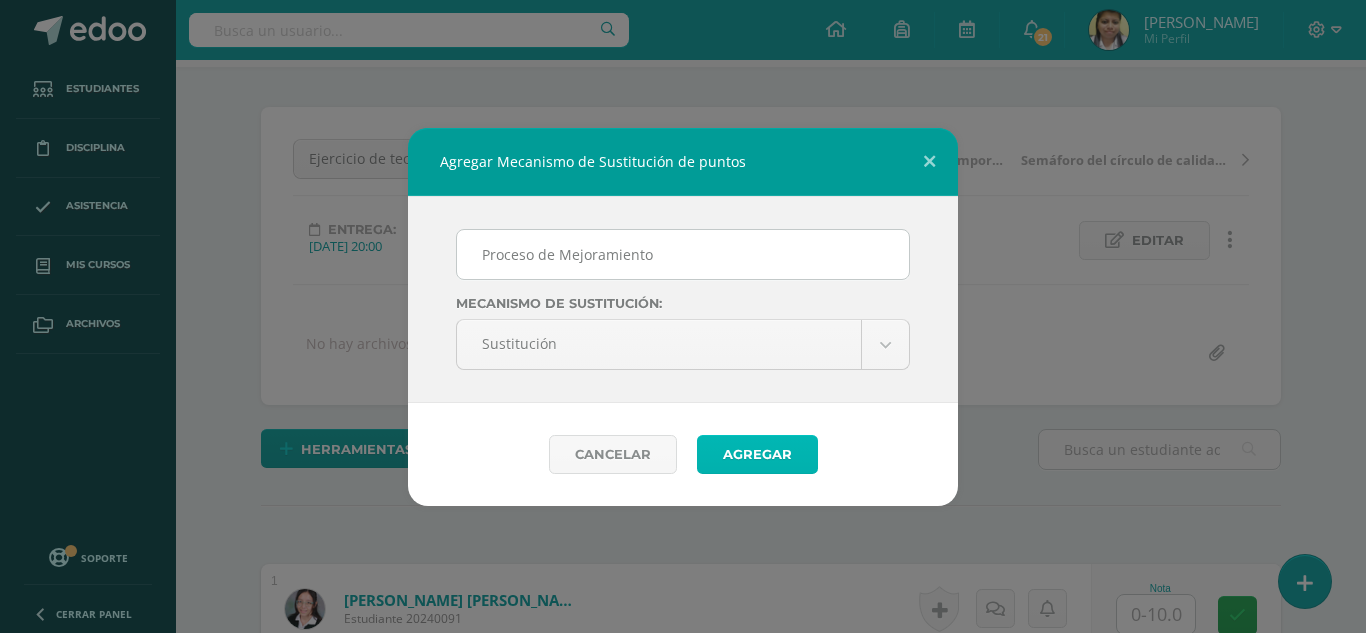 click on "Agregar" at bounding box center [757, 454] 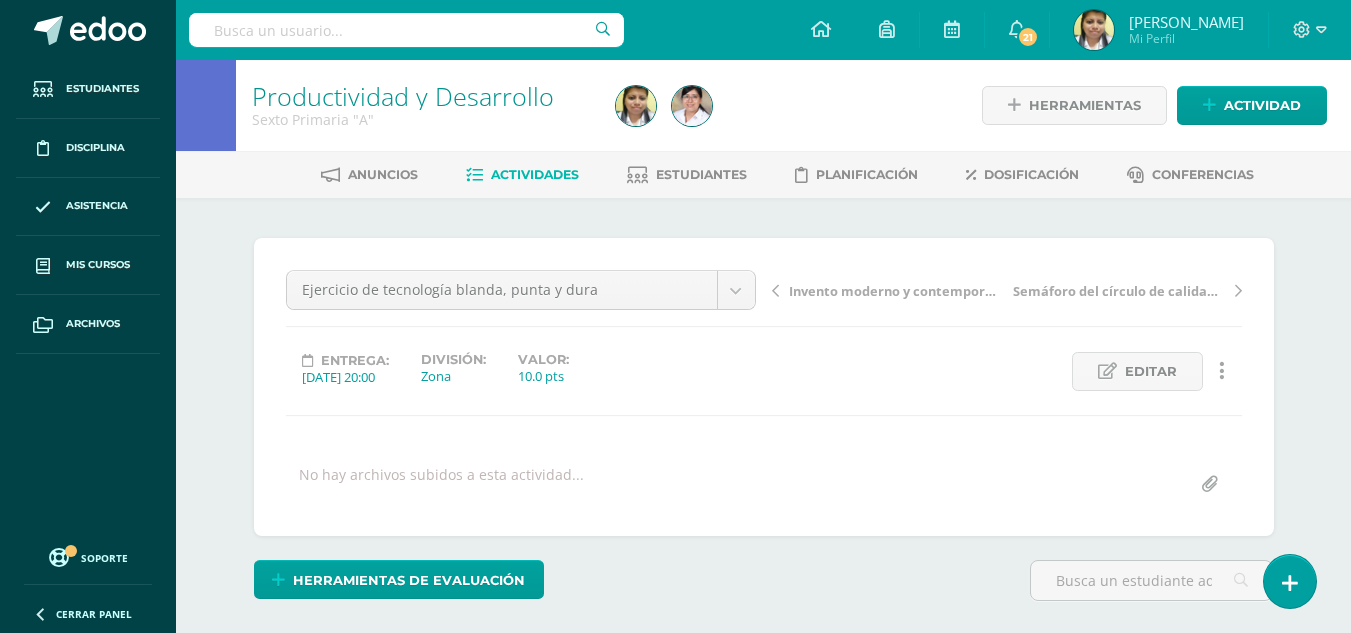 scroll, scrollTop: 1, scrollLeft: 0, axis: vertical 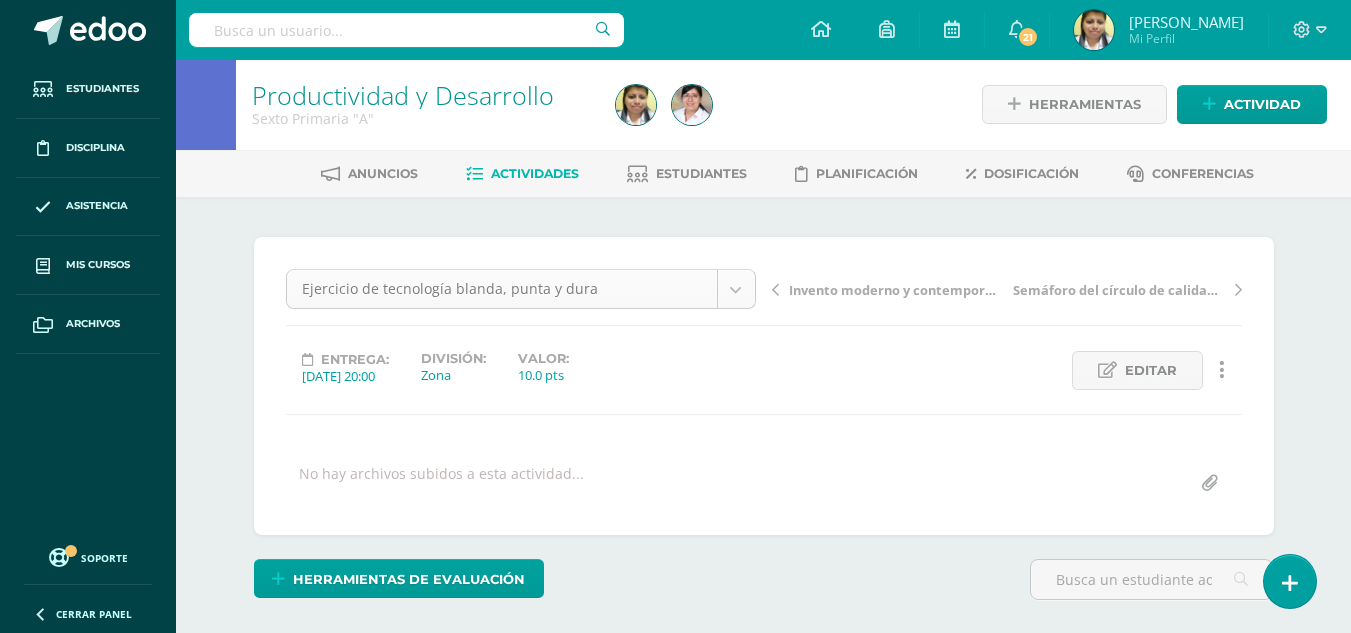 click on "Sustitución de puntos asignada con éxito.         Estudiantes Disciplina Asistencia Mis cursos Archivos Soporte
Centro de ayuda
Últimas actualizaciones
10+ Cerrar panel
Artes Plásticas
Sexto
Primaria
"A"
Actividades Estudiantes Planificación Dosificación
Ciencias Naturales y Tecnología
Sexto
Primaria
"A"
Actividades Estudiantes Planificación Dosificación
Matemáticas
Sexto
Primaria
"A"
Actividades Estudiantes Planificación Dosificación Actividades Estudiantes Planificación Dosificación 21 1" at bounding box center (675, 1500) 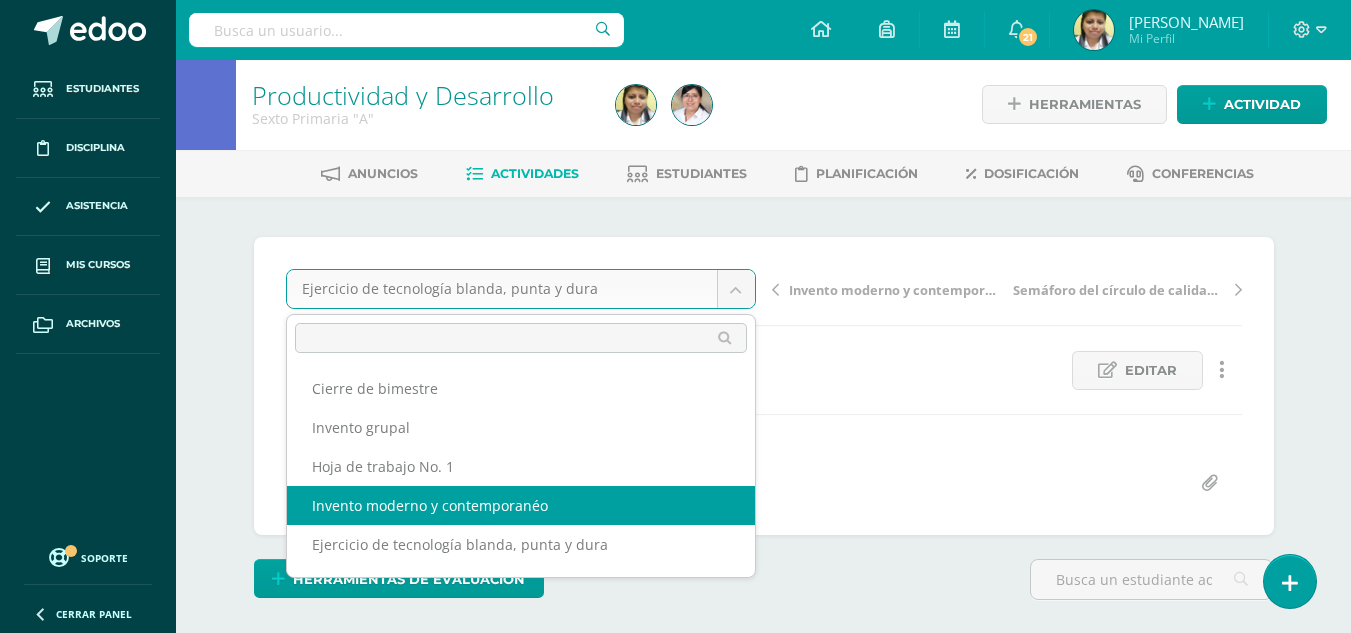 select on "/dashboard/teacher/grade-activity/103999/" 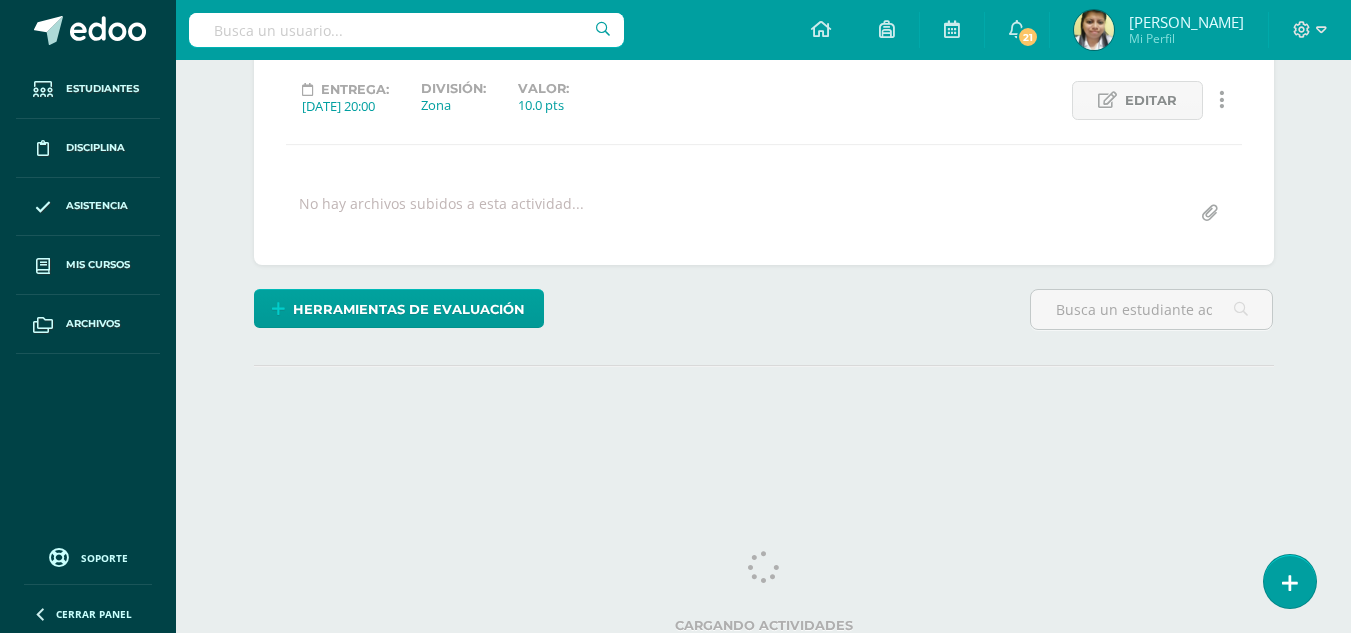 scroll, scrollTop: 279, scrollLeft: 0, axis: vertical 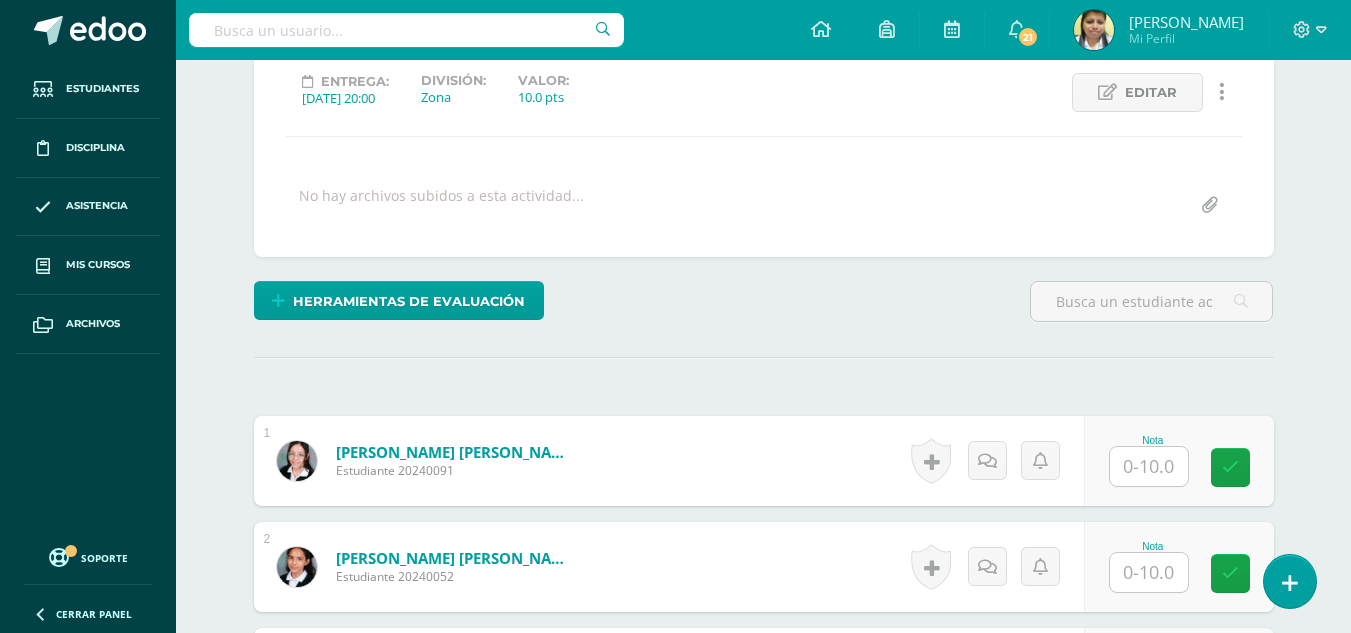 drag, startPoint x: 1156, startPoint y: 454, endPoint x: 1203, endPoint y: 470, distance: 49.648766 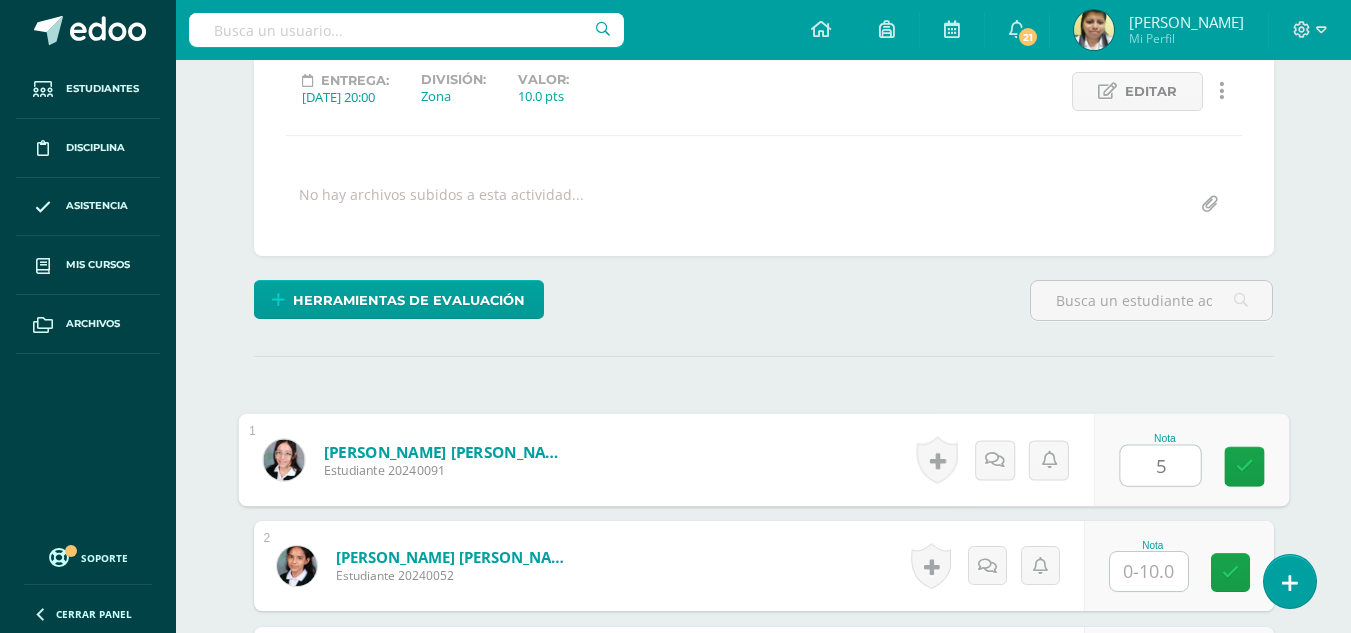 type on "5" 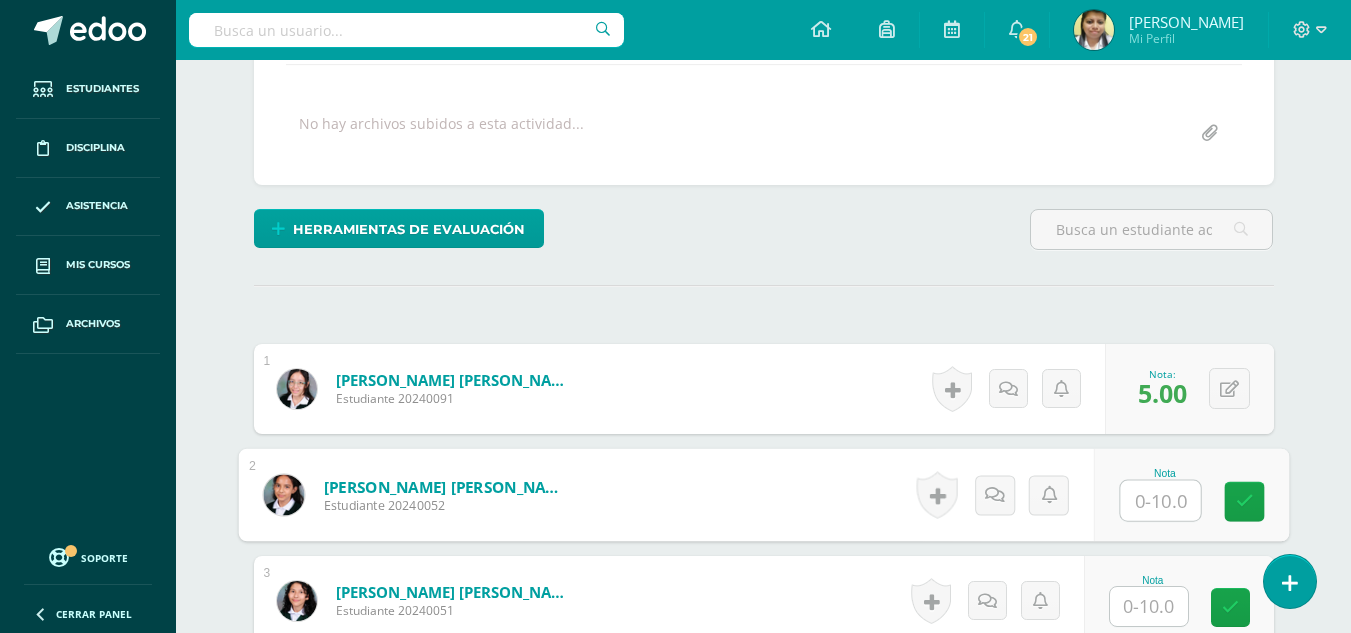 scroll, scrollTop: 481, scrollLeft: 0, axis: vertical 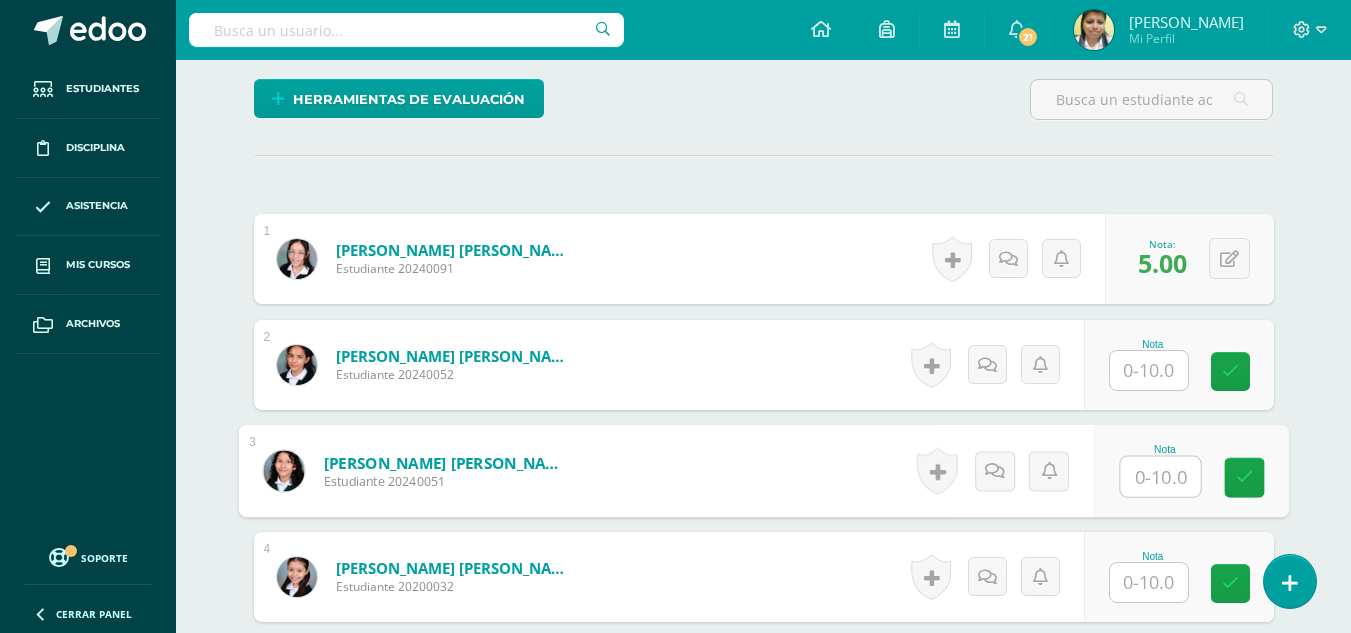 click at bounding box center (1160, 477) 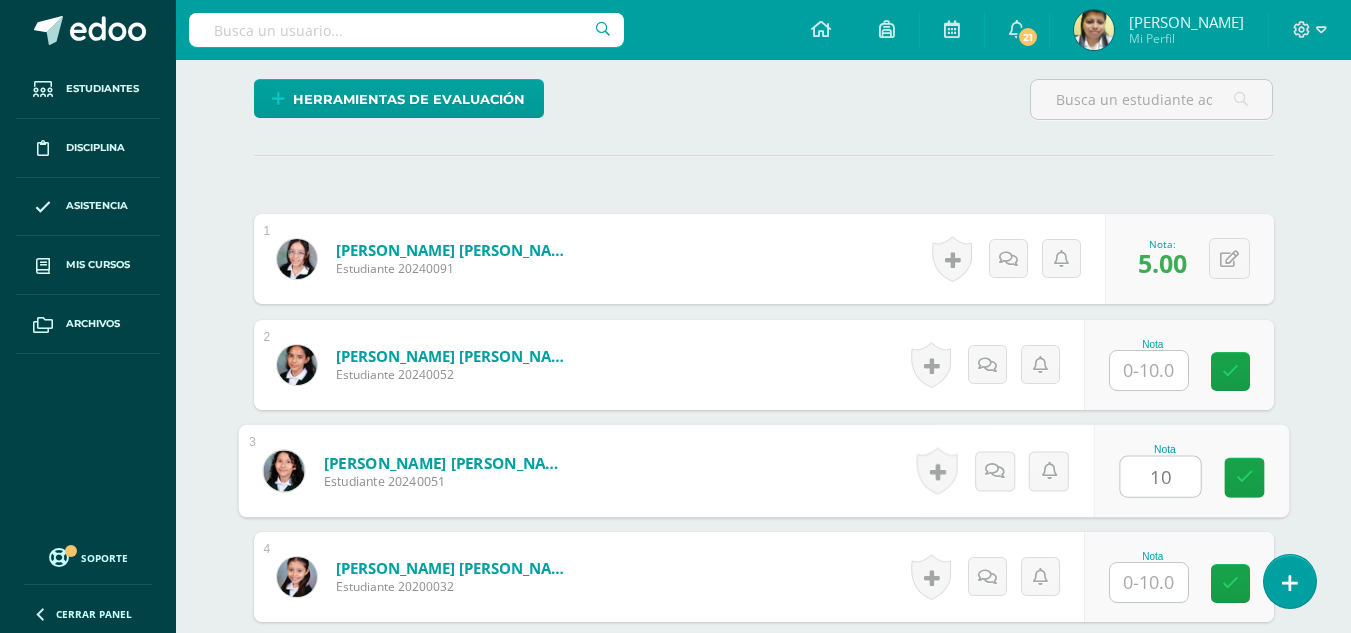 type on "10" 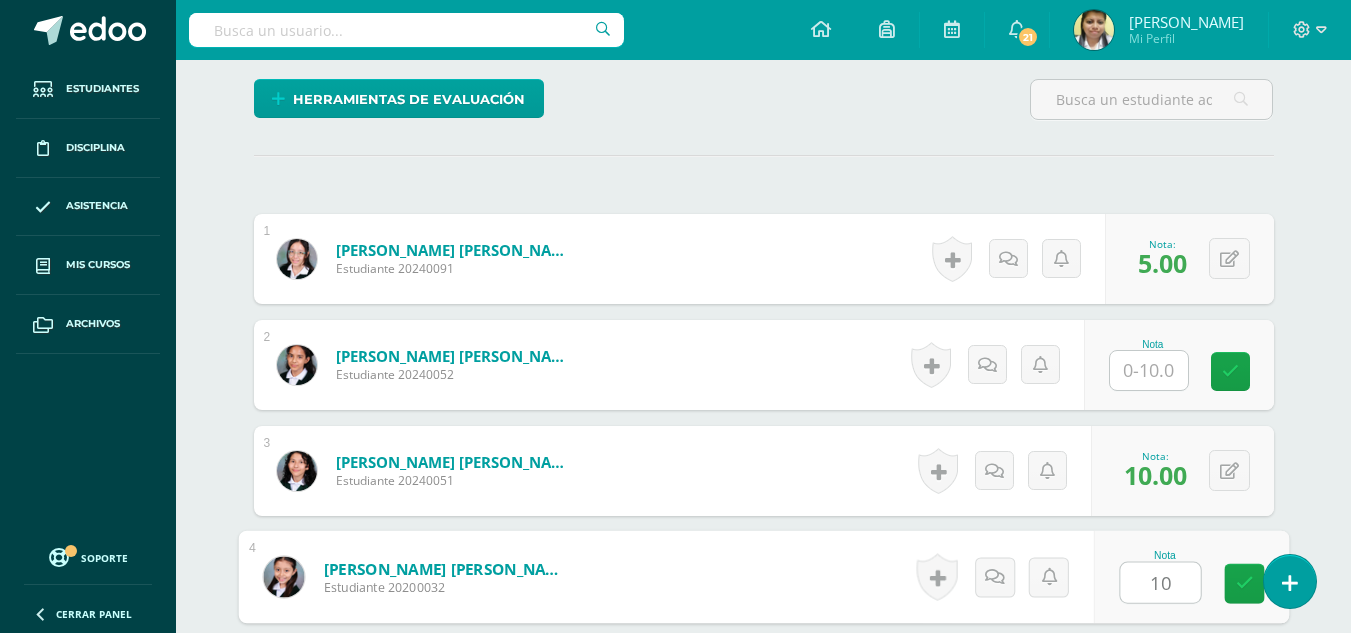 type on "10" 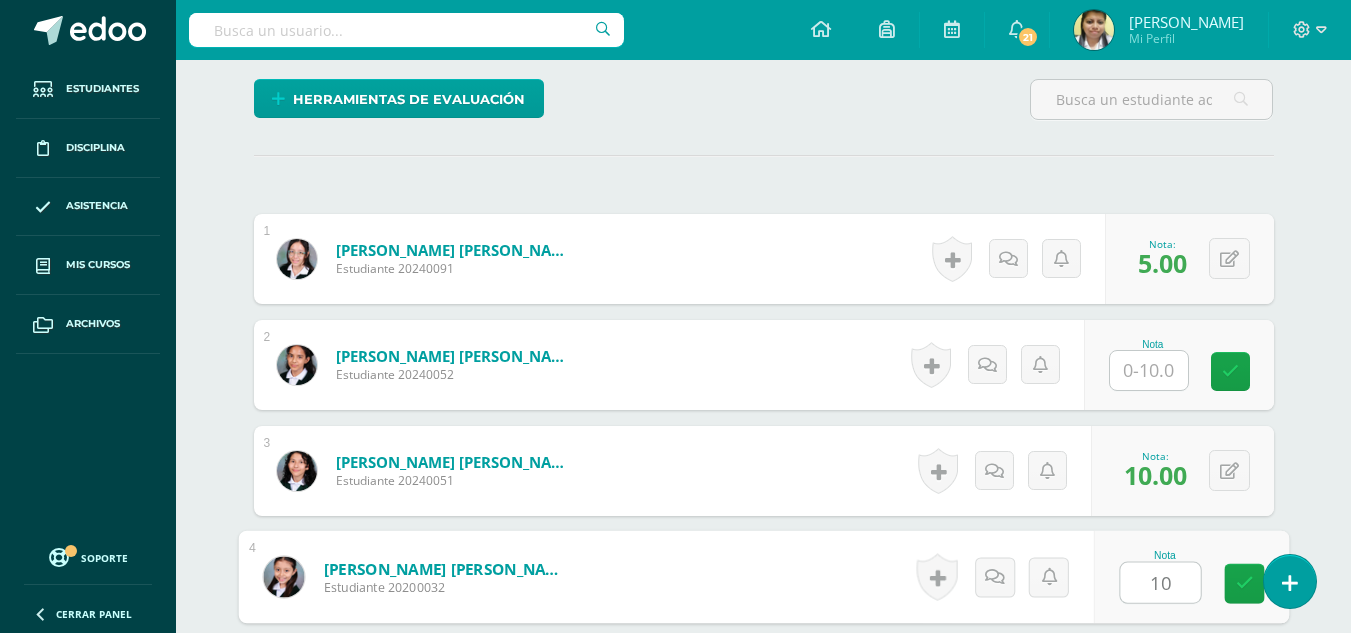 scroll, scrollTop: 853, scrollLeft: 0, axis: vertical 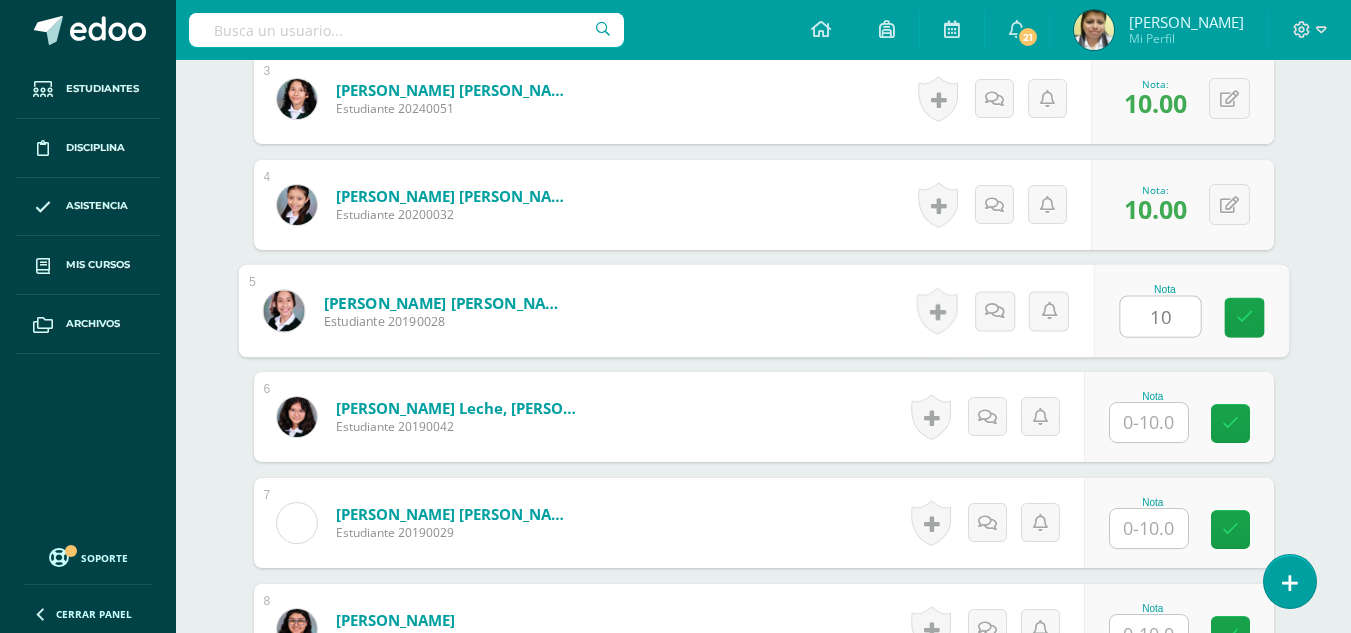 type on "10" 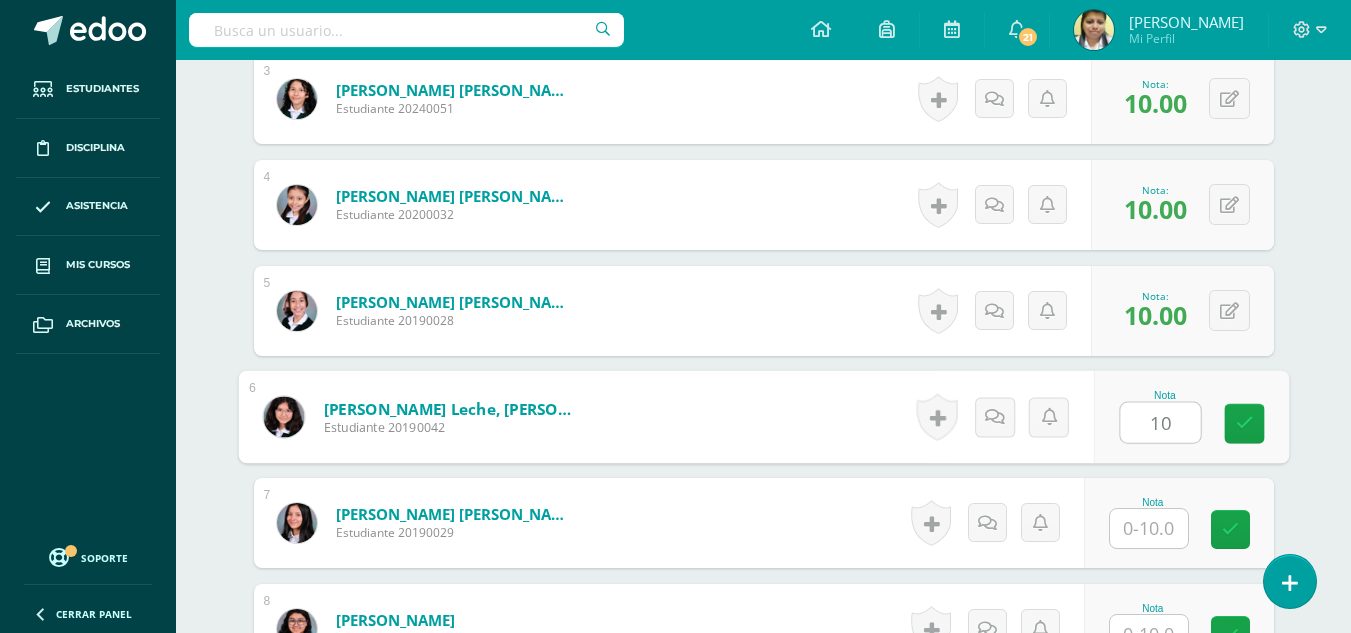type on "10" 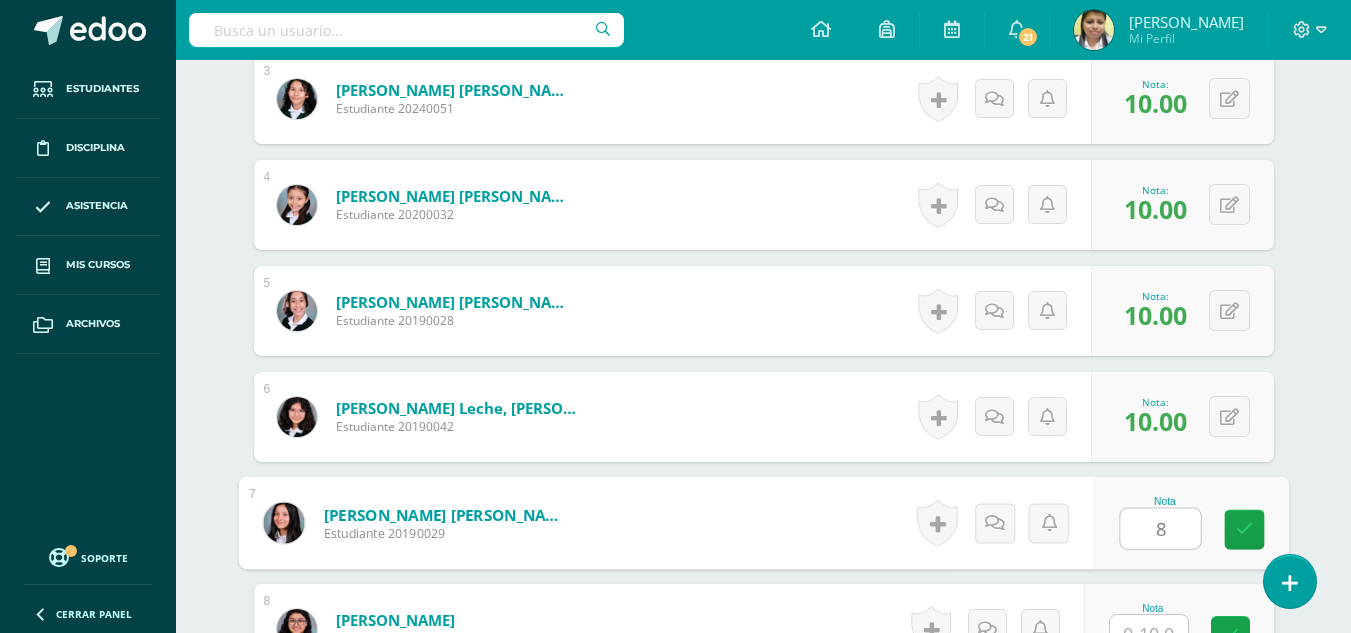 type on "8" 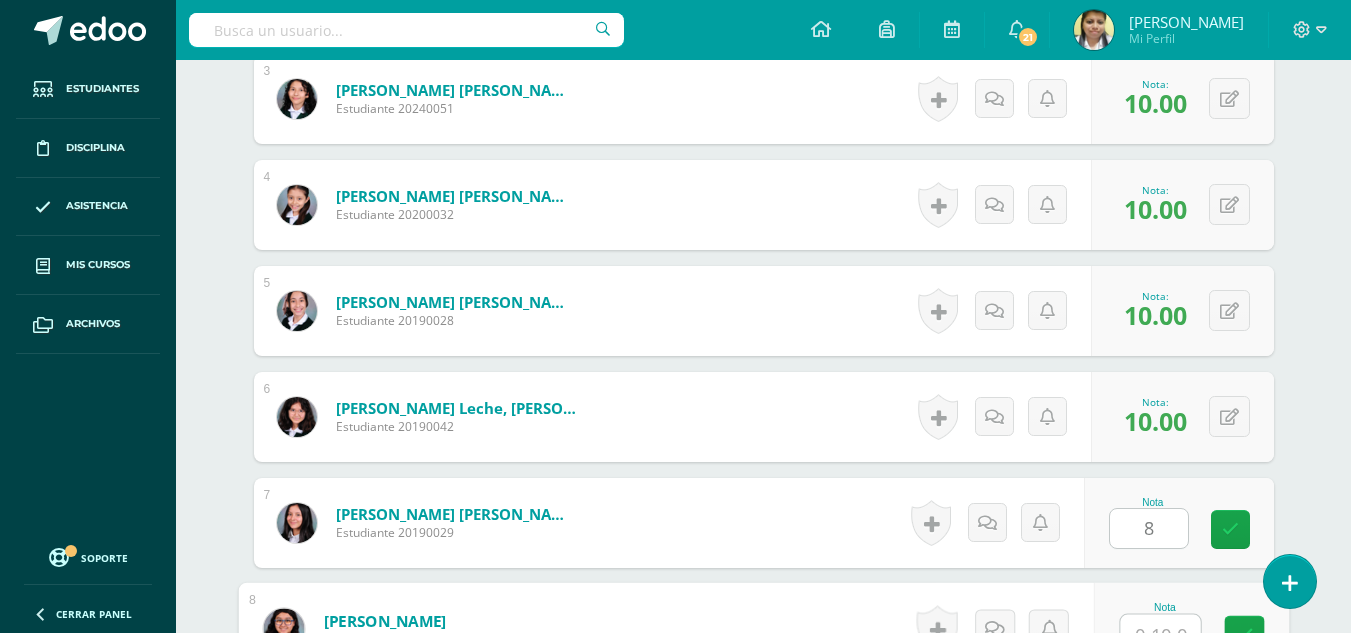 scroll, scrollTop: 874, scrollLeft: 0, axis: vertical 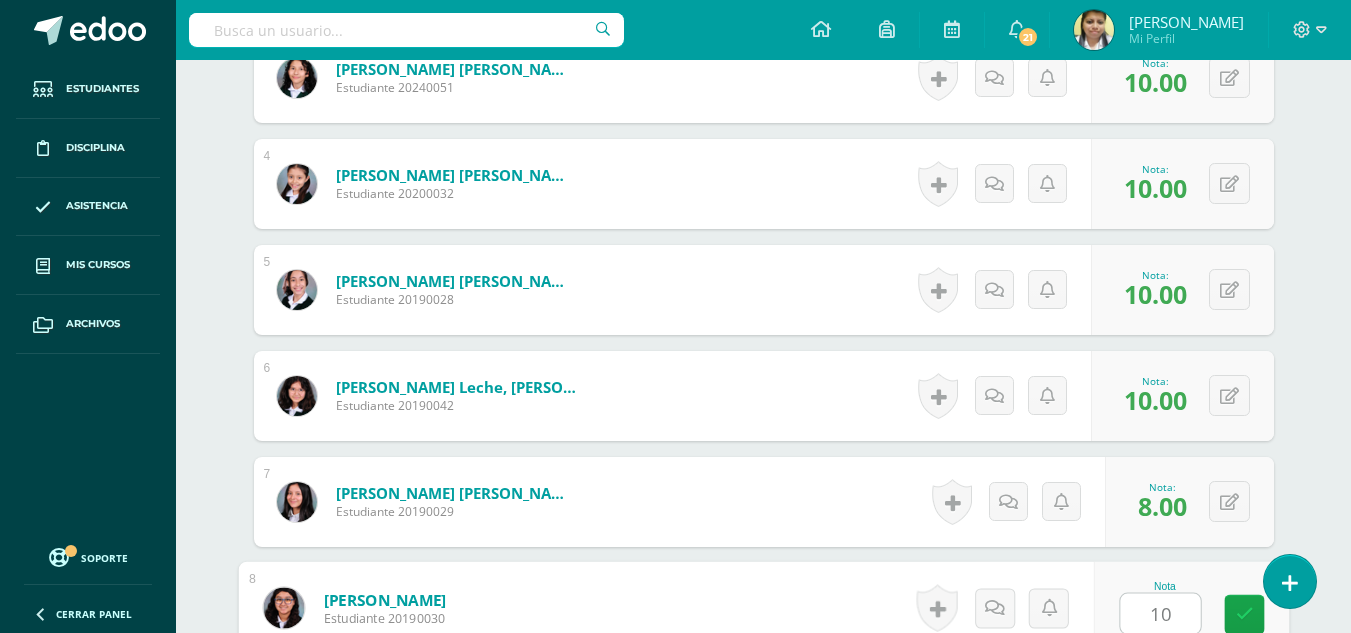 type on "10" 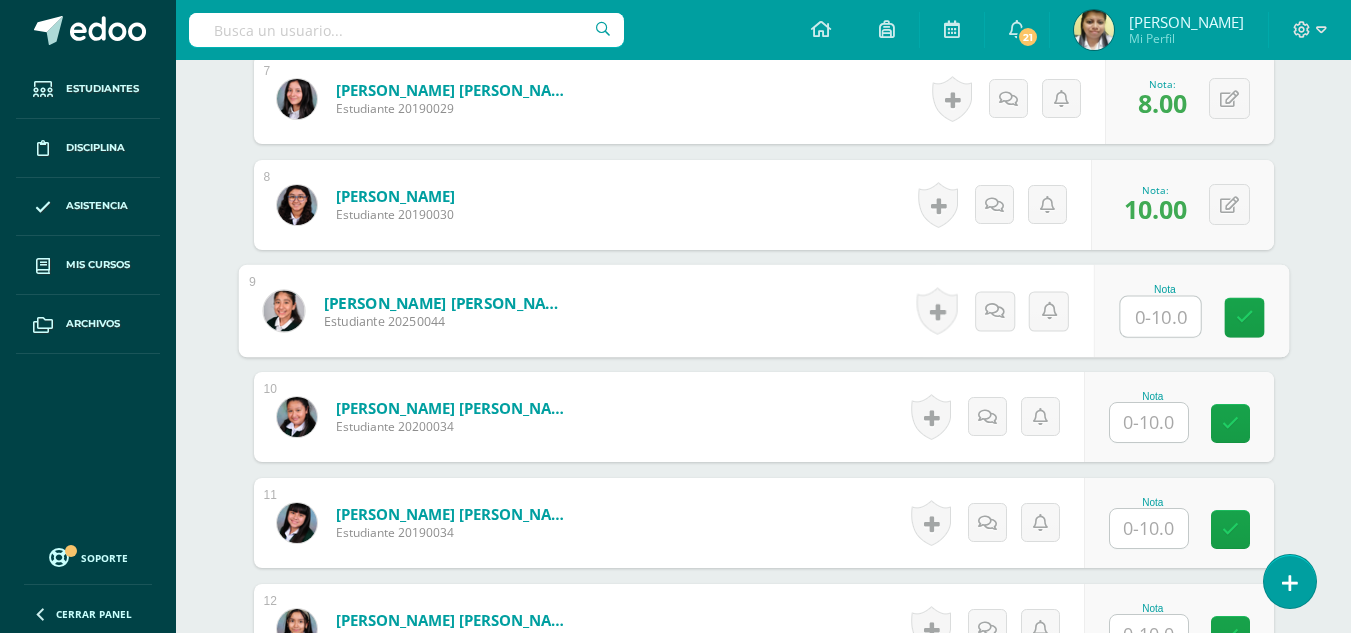 click at bounding box center [1149, 422] 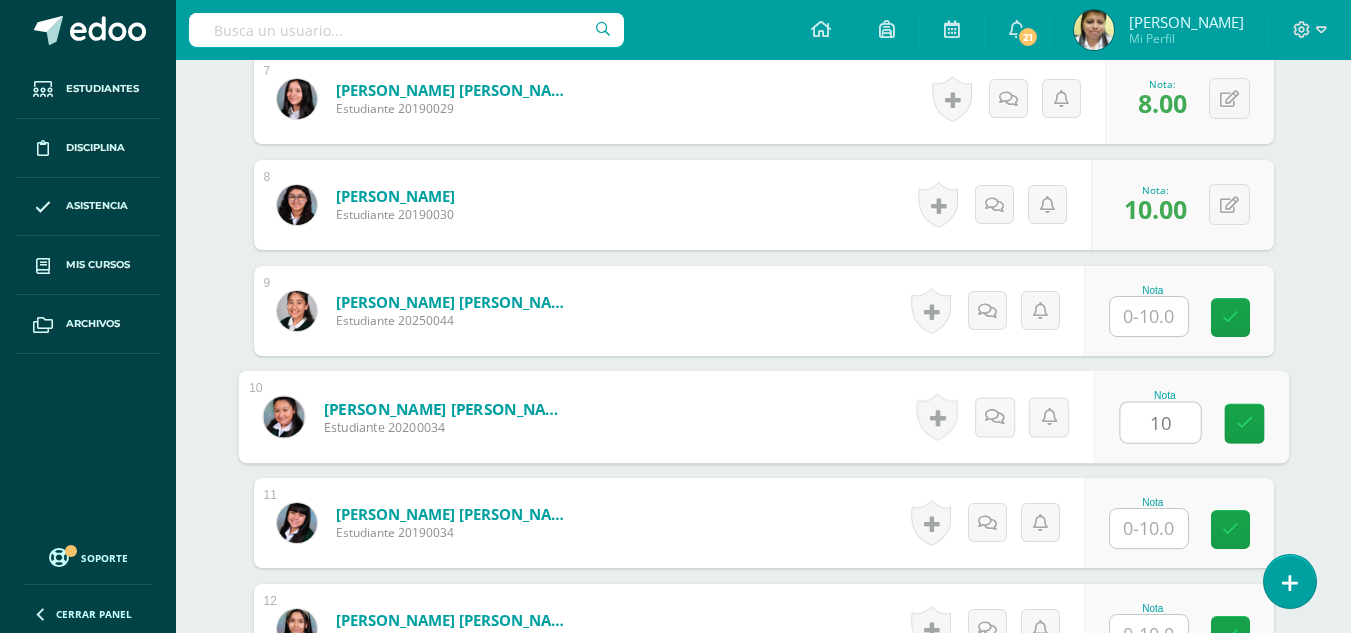 type on "10" 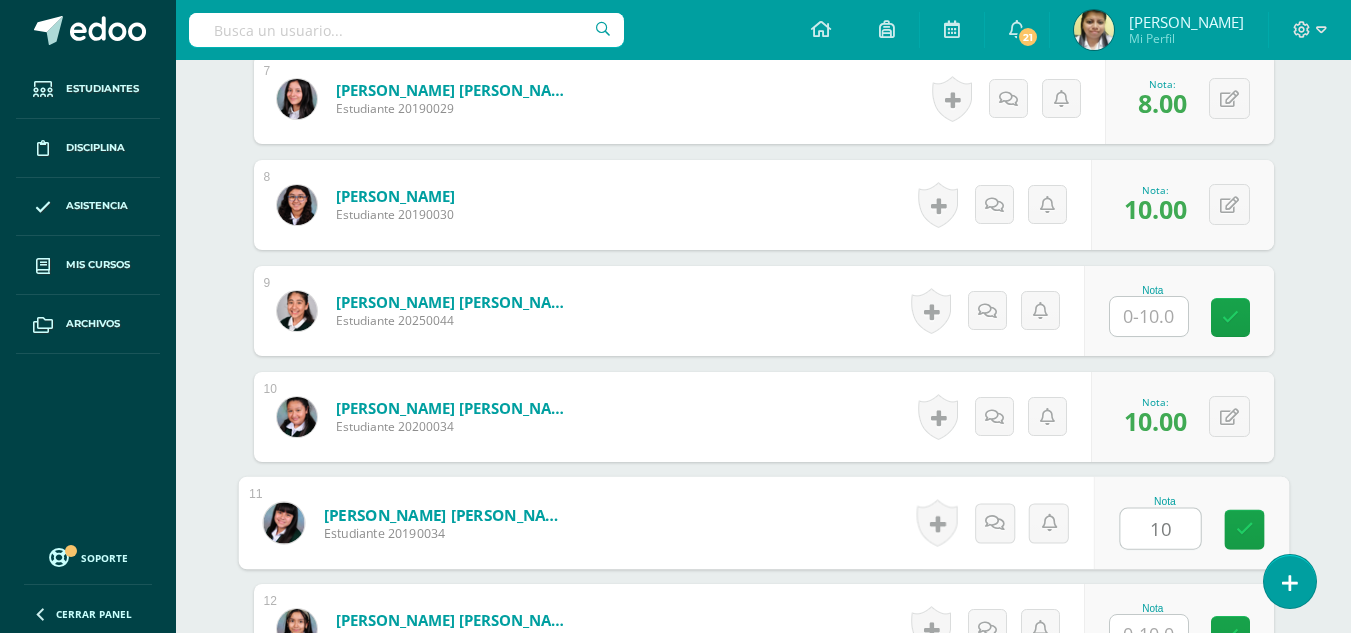 type on "10" 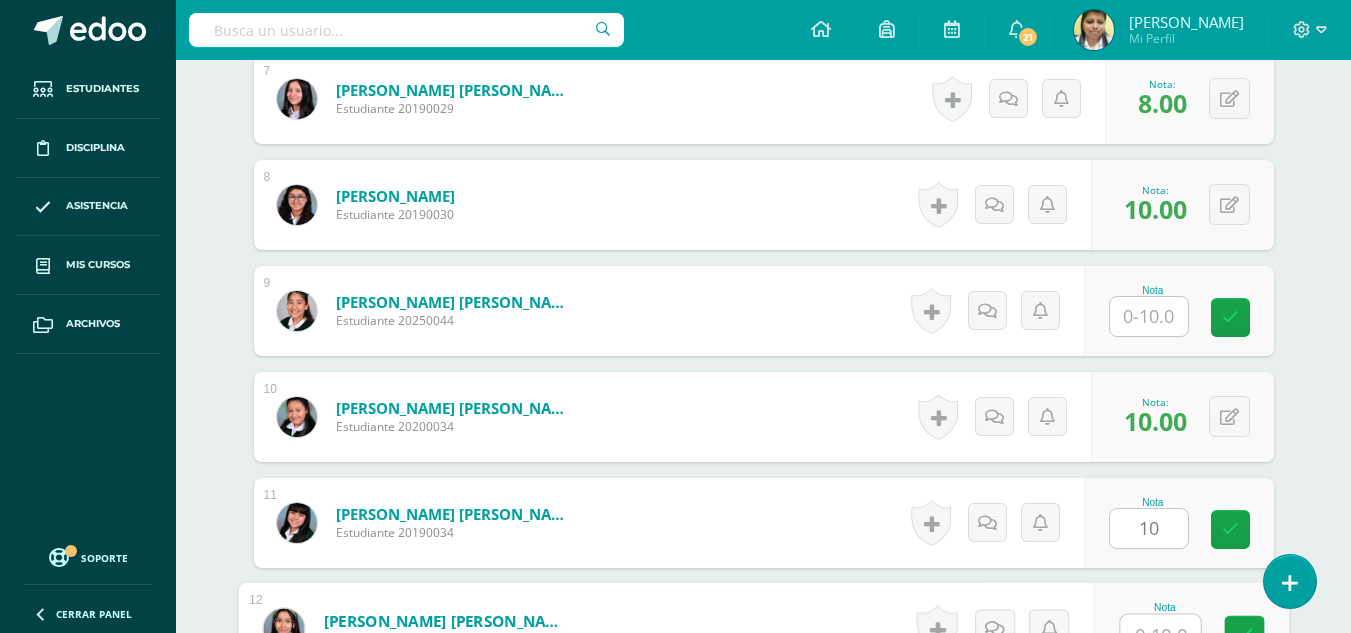 scroll, scrollTop: 1298, scrollLeft: 0, axis: vertical 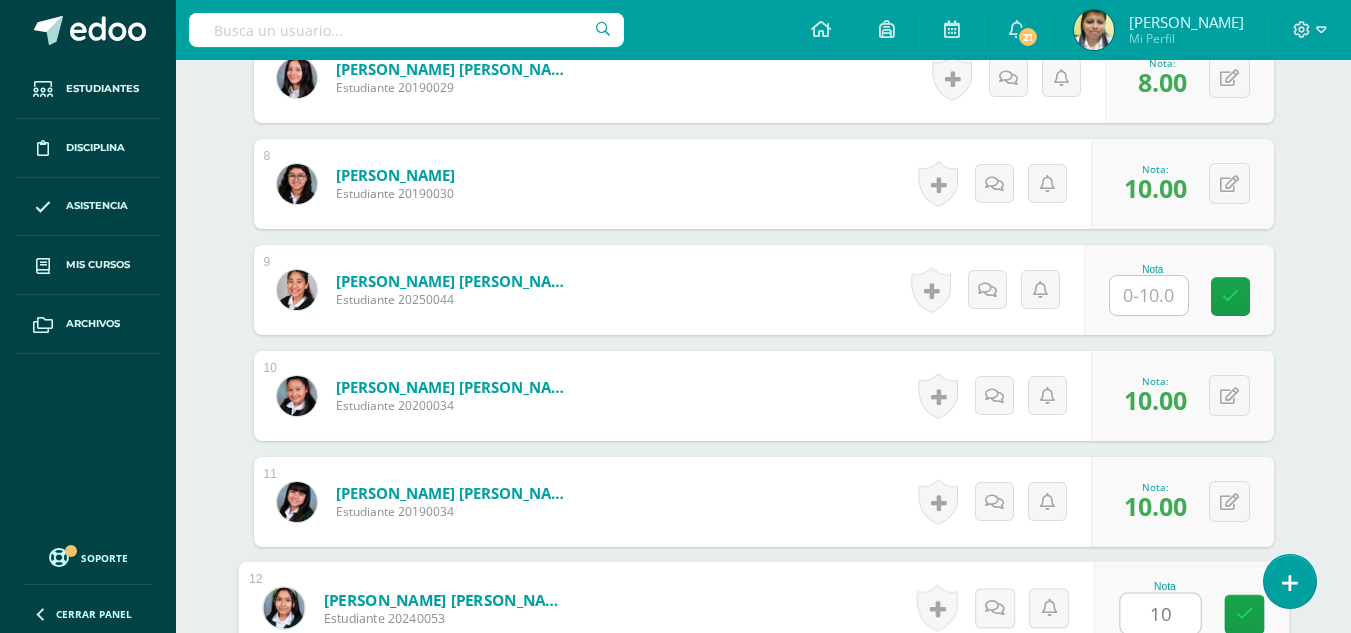 type on "10" 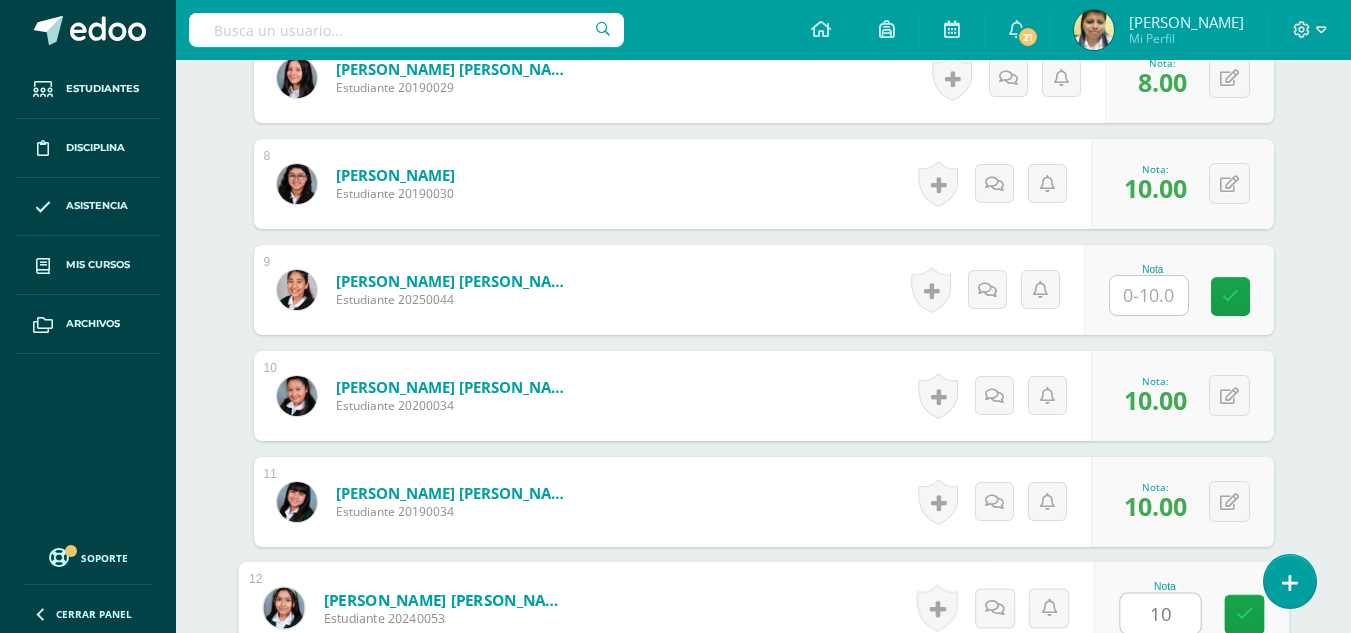 scroll, scrollTop: 1701, scrollLeft: 0, axis: vertical 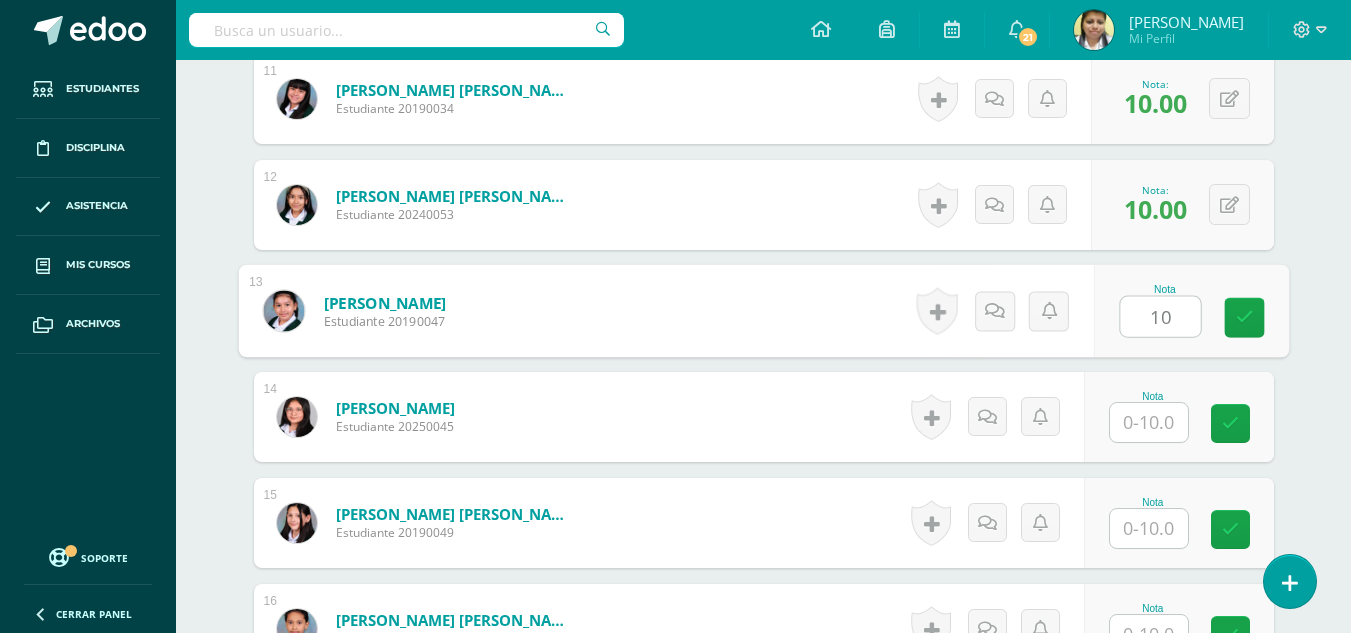 type on "10" 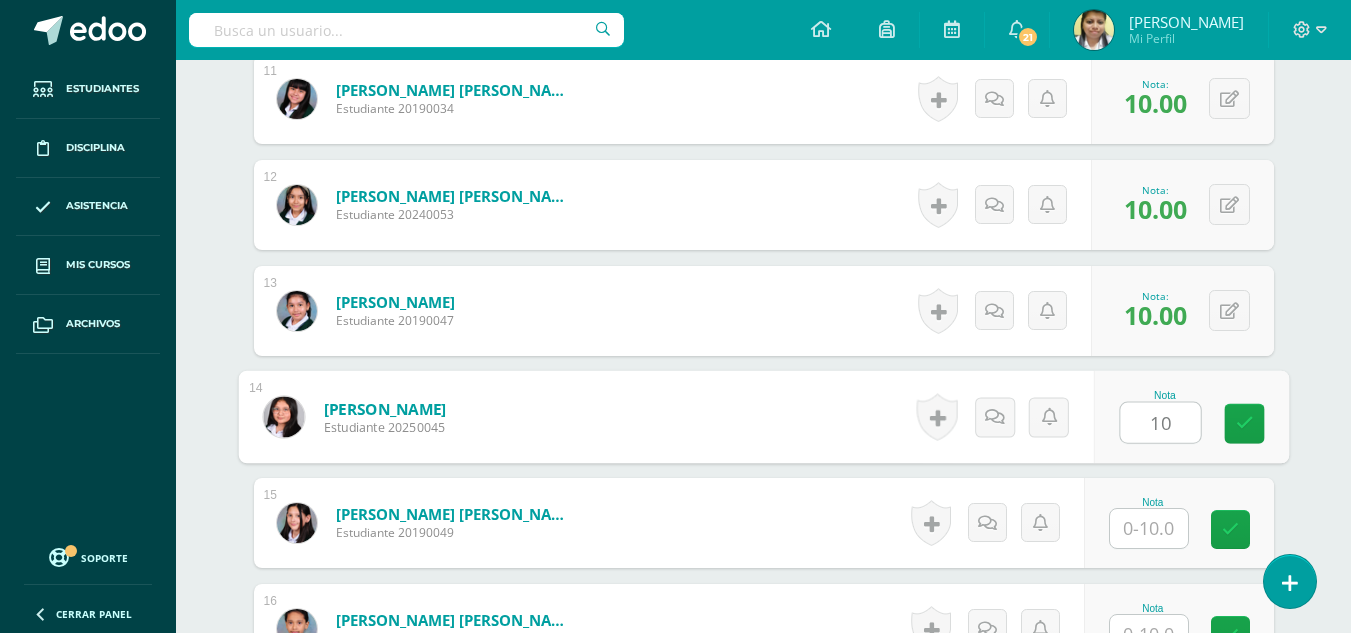 type on "10" 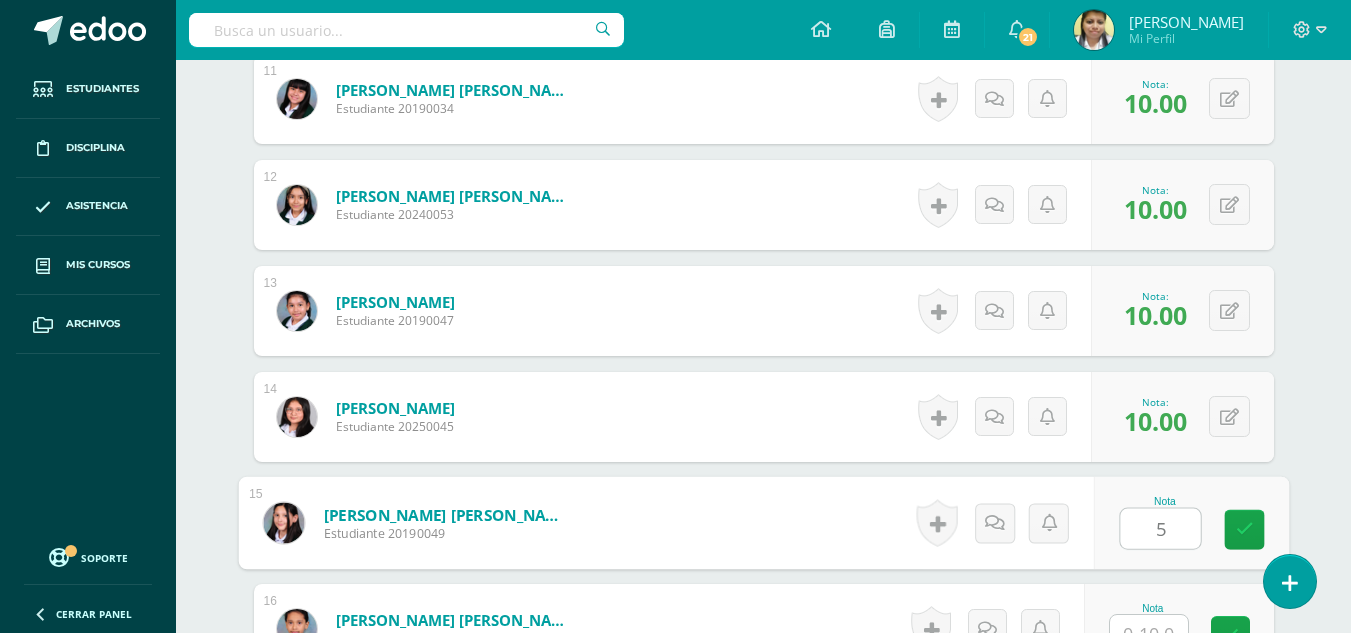 type on "5" 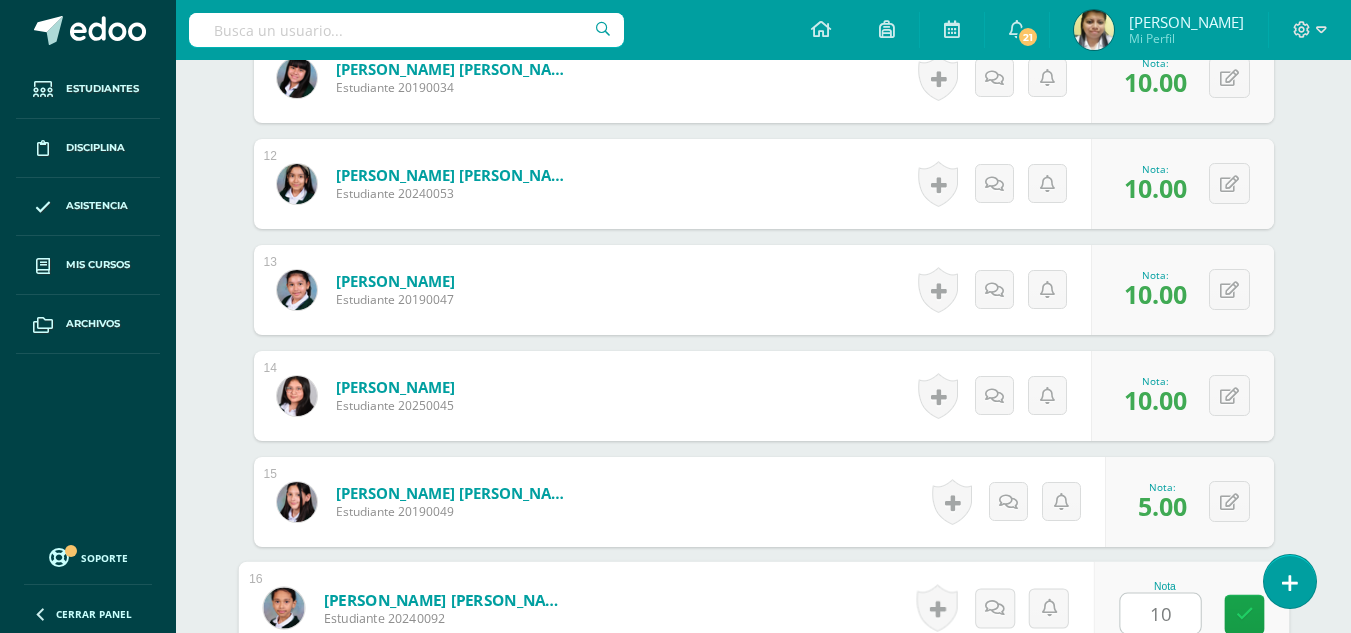 type on "10" 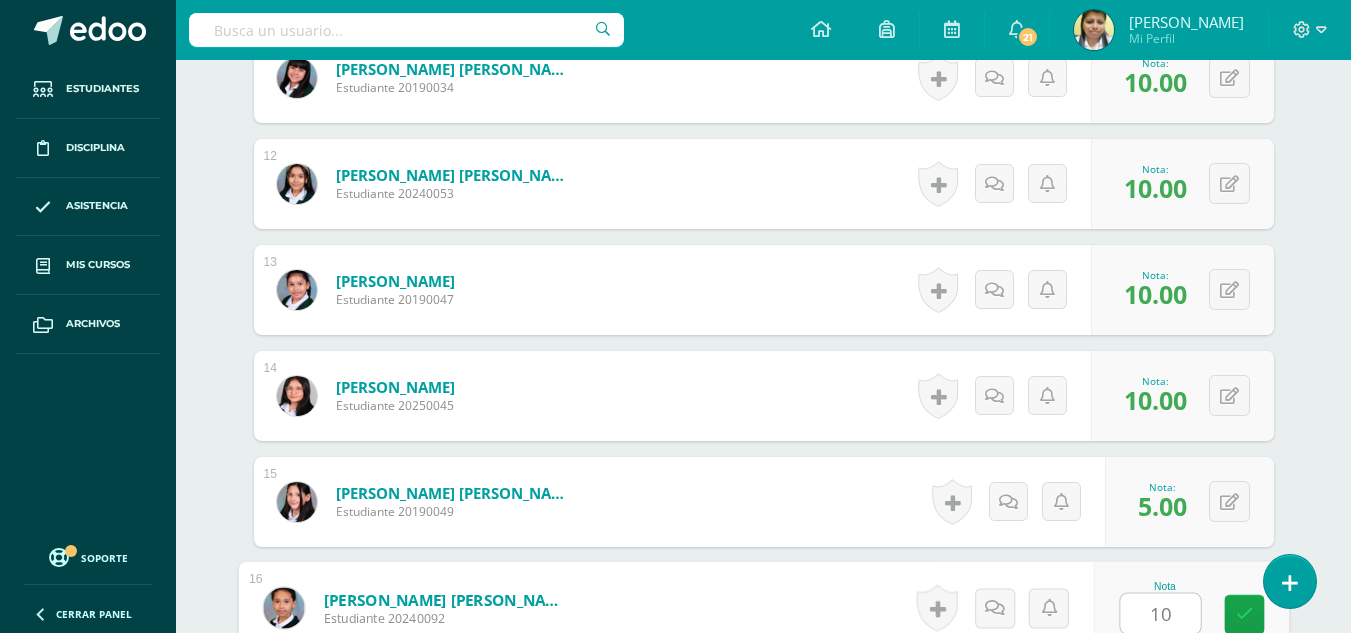 scroll, scrollTop: 2125, scrollLeft: 0, axis: vertical 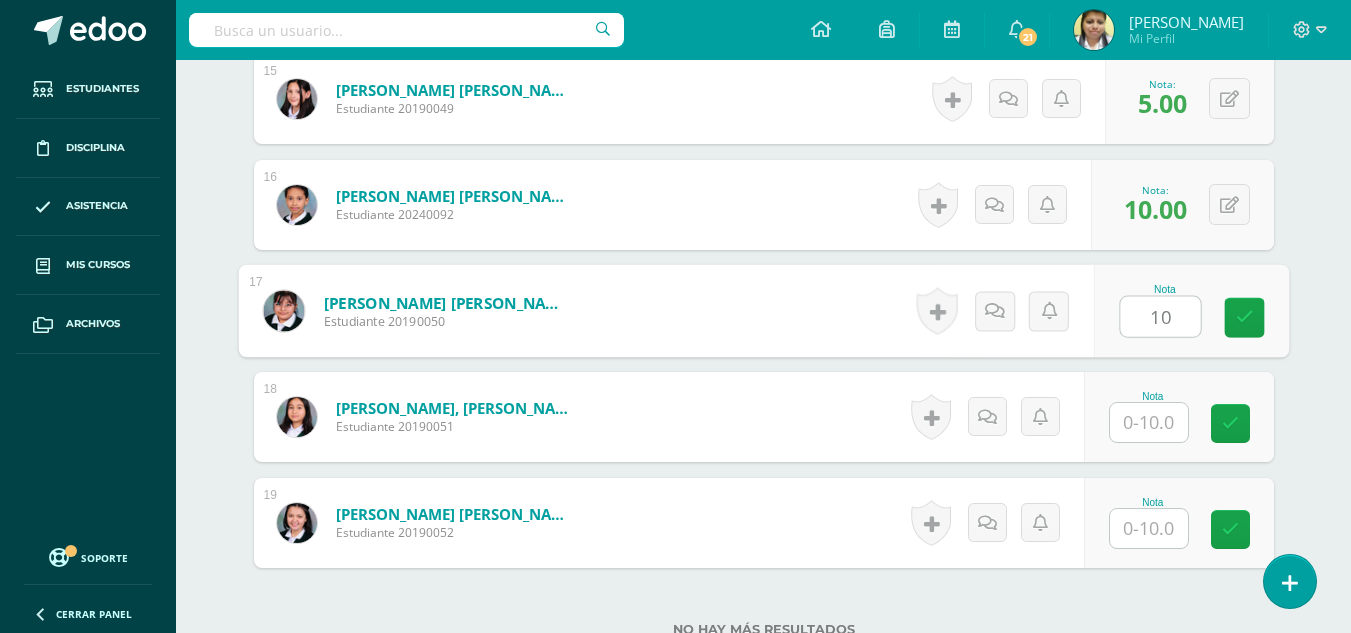 type on "10" 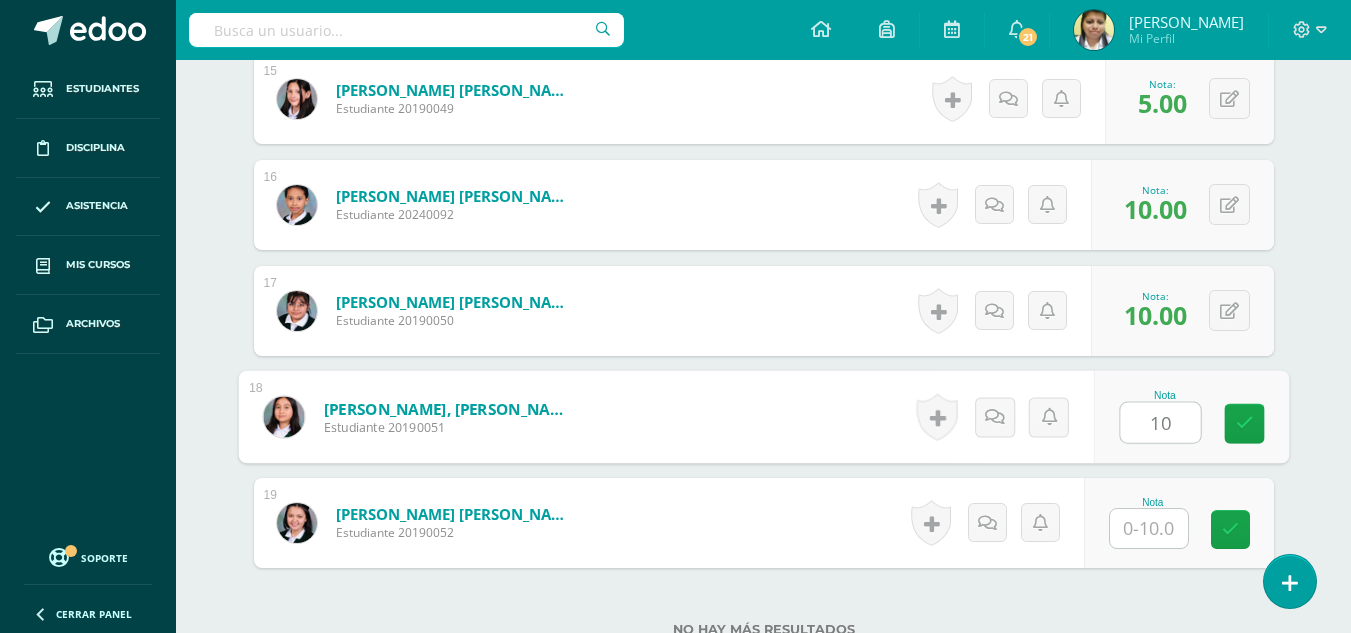 type on "10" 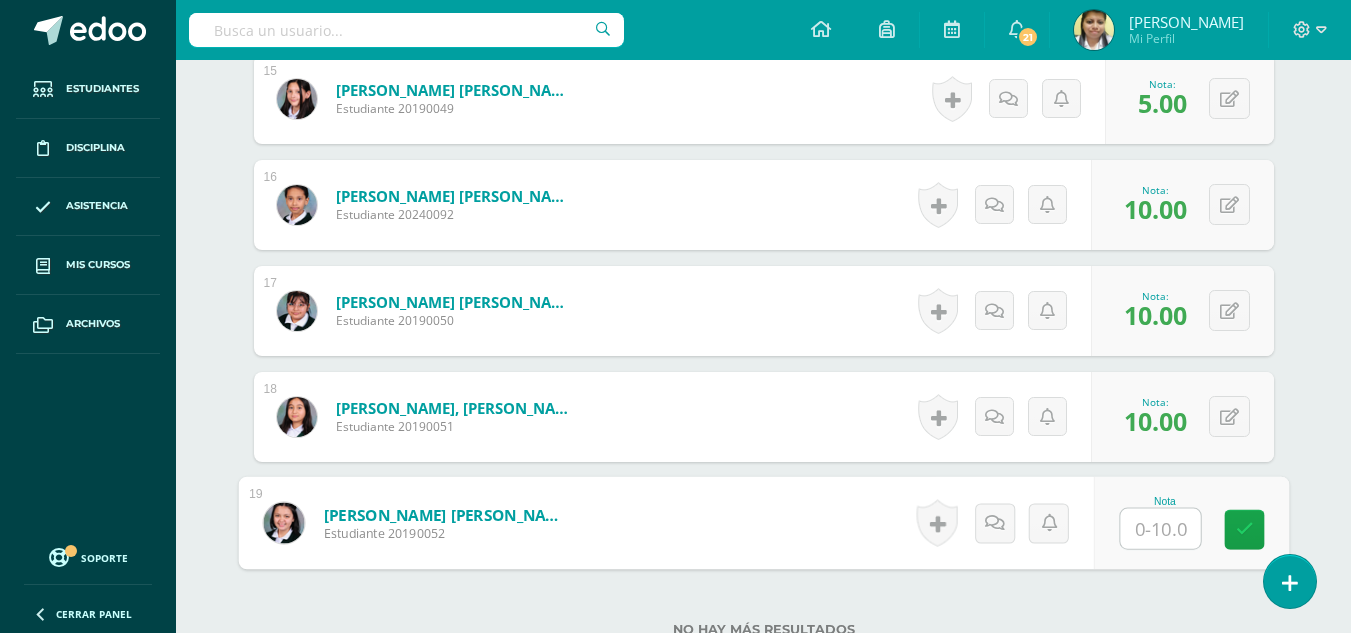 type on "5" 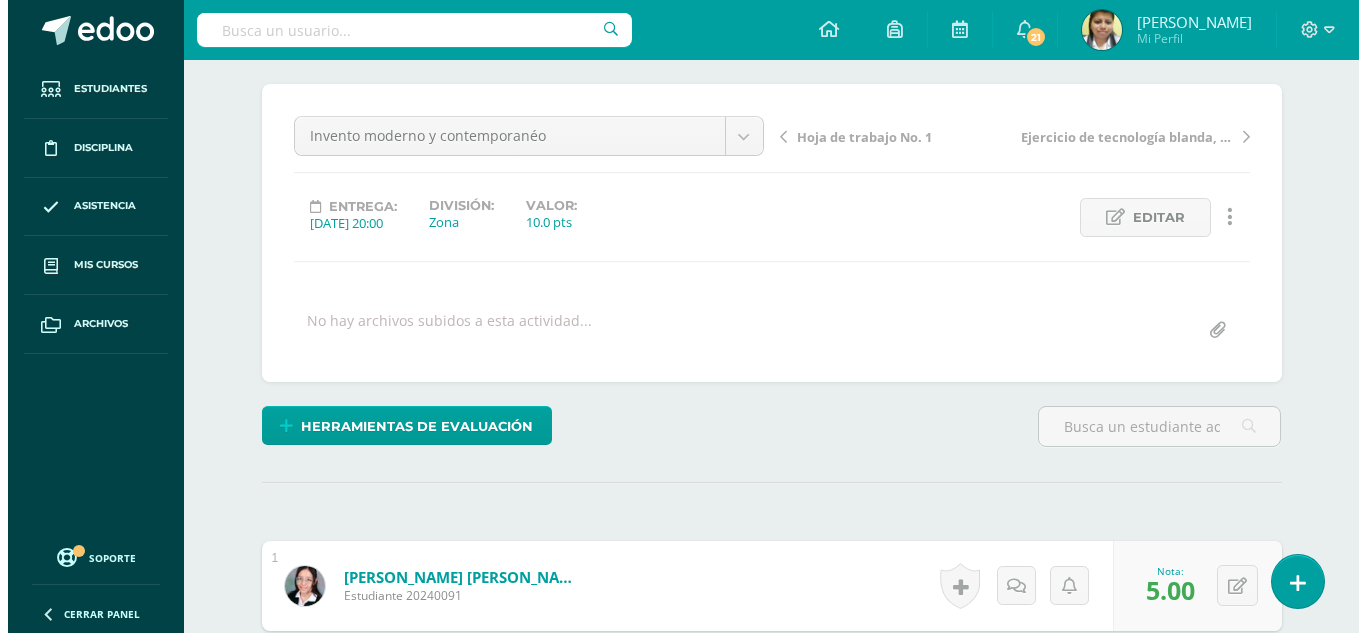 scroll, scrollTop: 189, scrollLeft: 0, axis: vertical 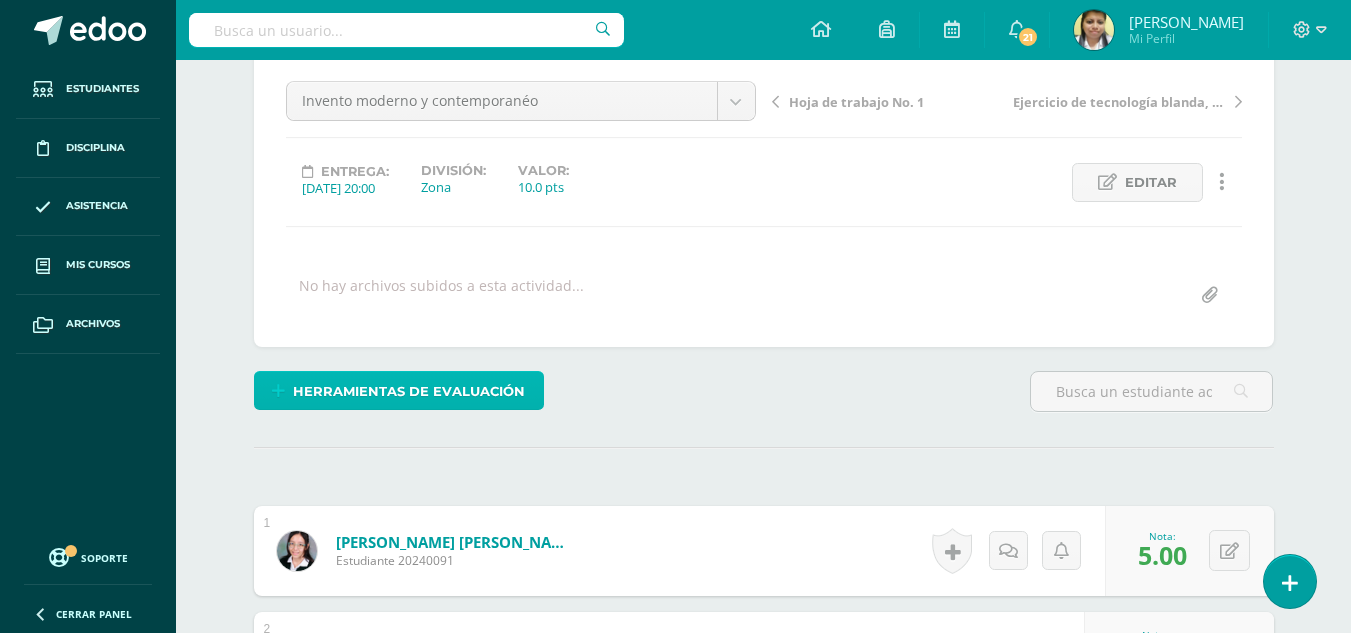 click on "Herramientas de evaluación" at bounding box center [409, 391] 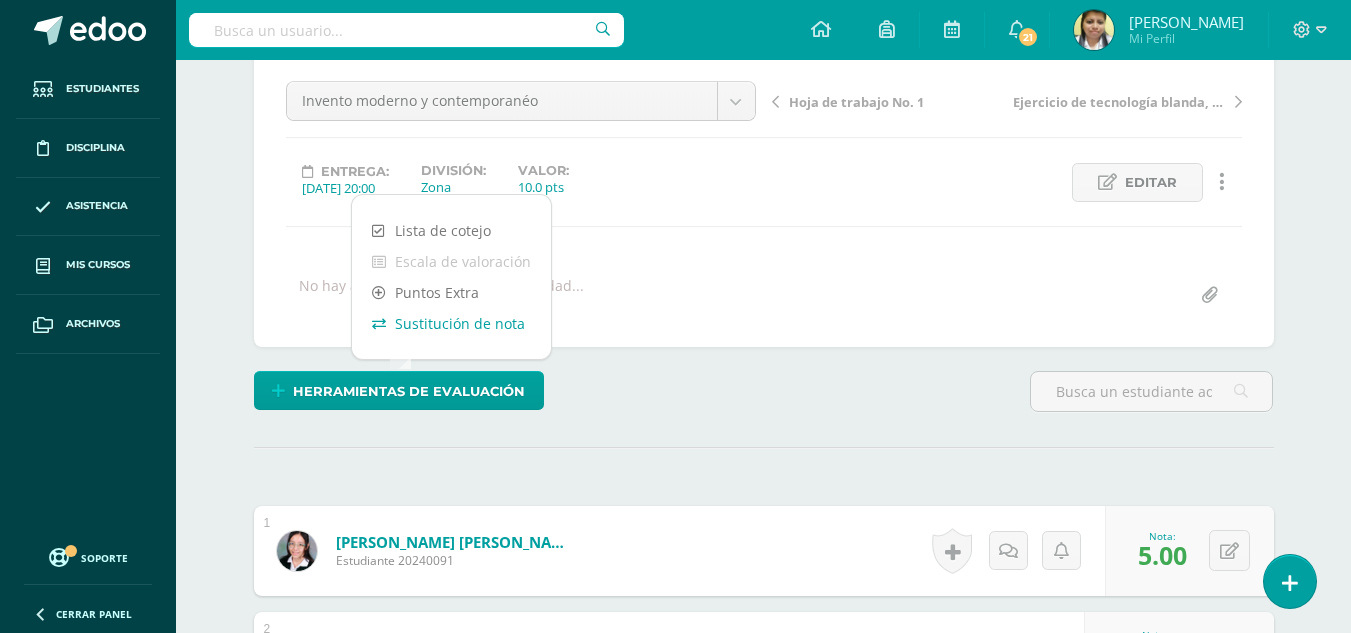 click on "Sustitución de nota" at bounding box center (451, 323) 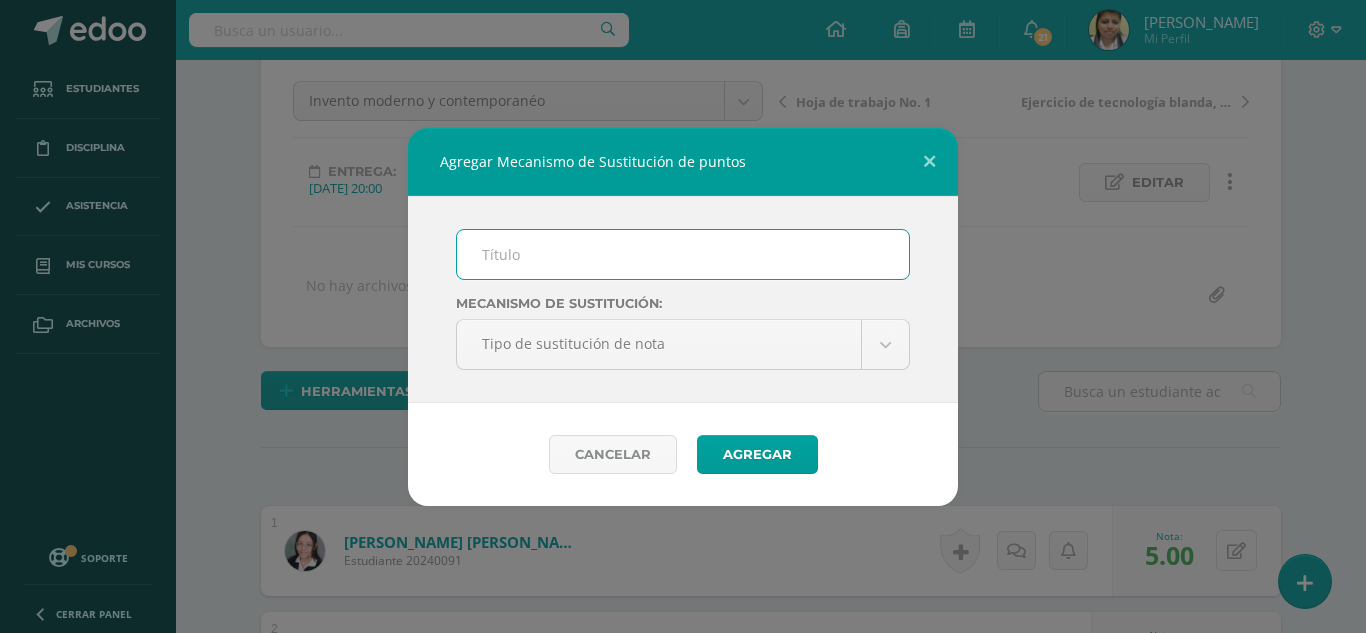 click at bounding box center (683, 254) 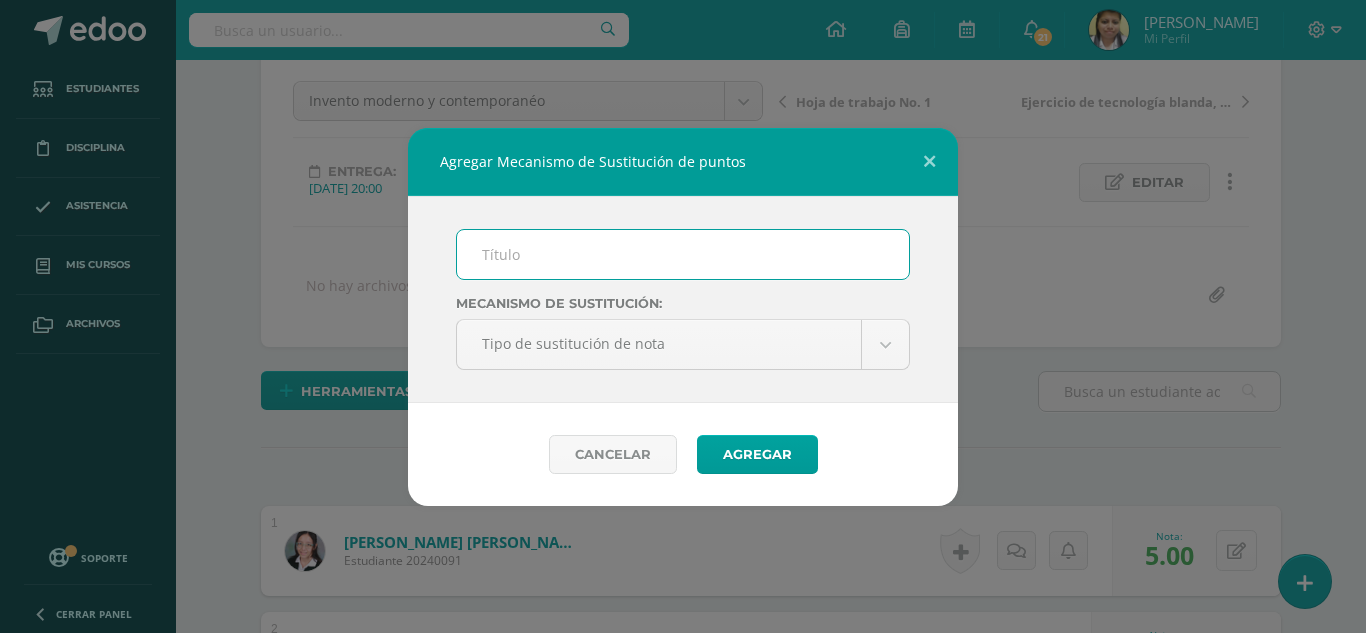 type on "Proceso de Mejoramiento" 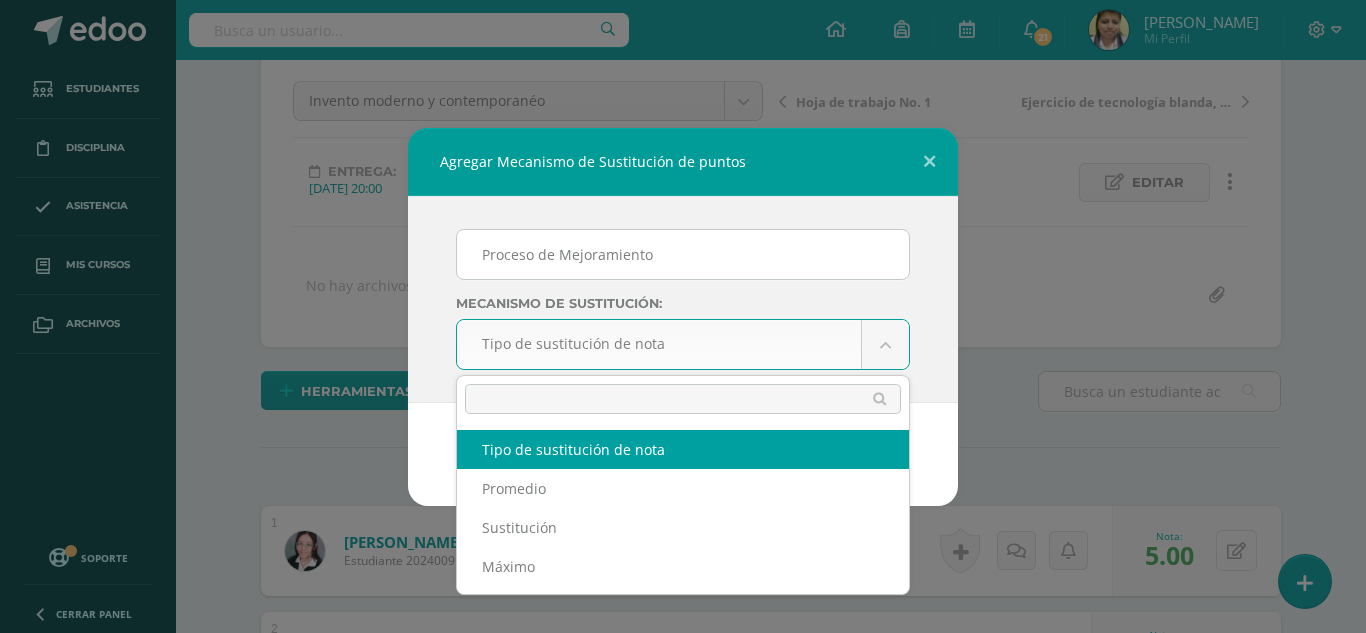 click on "Agregar Mecanismo de Sustitución de puntos
Proceso de Mejoramiento Mecanismo de sustitución:     Tipo de sustitución de nota     Tipo de sustitución de nota Promedio Sustitución Máximo Cancelar Agregar Loading... Estudiantes Disciplina Asistencia Mis cursos Archivos Soporte
Centro de ayuda
Últimas actualizaciones
10+ Cerrar panel
Artes Plásticas
Sexto
Primaria
"A"
Actividades Estudiantes Planificación Dosificación
Ciencias Naturales y Tecnología
Sexto
Primaria
"A"
Actividades Estudiantes Planificación Dosificación
Matemáticas
Actividades Estudiantes 21 1" at bounding box center [683, 1272] 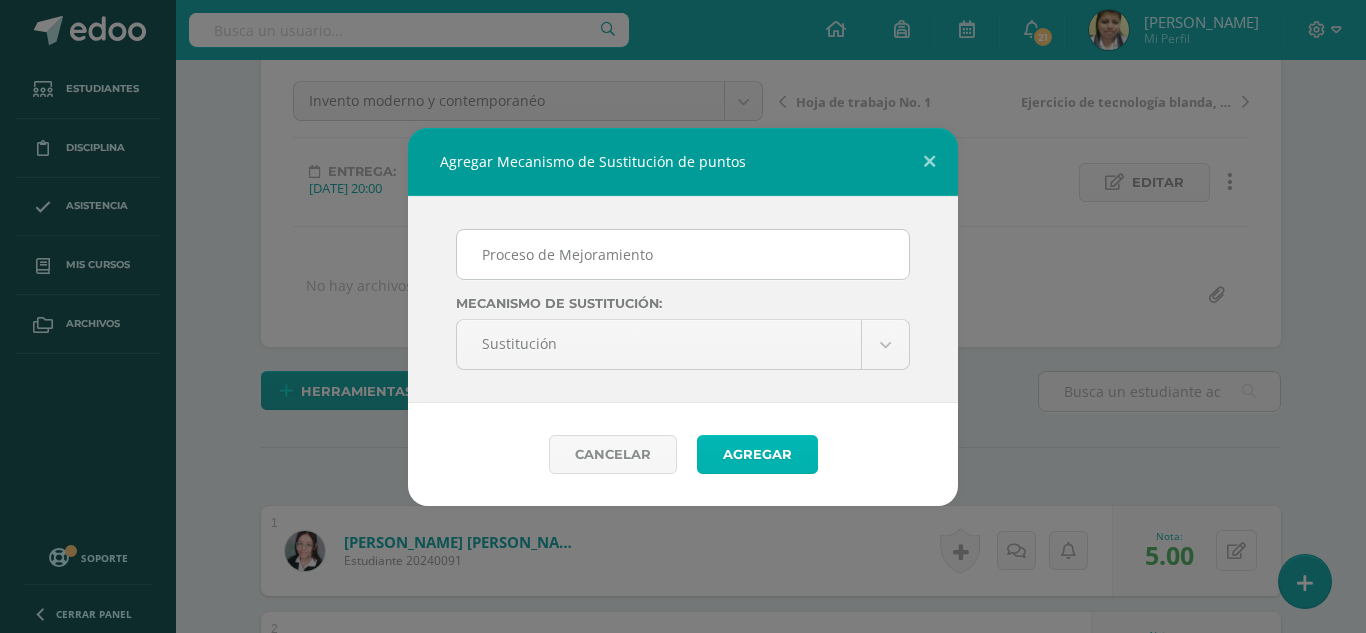 click on "Agregar" at bounding box center [757, 454] 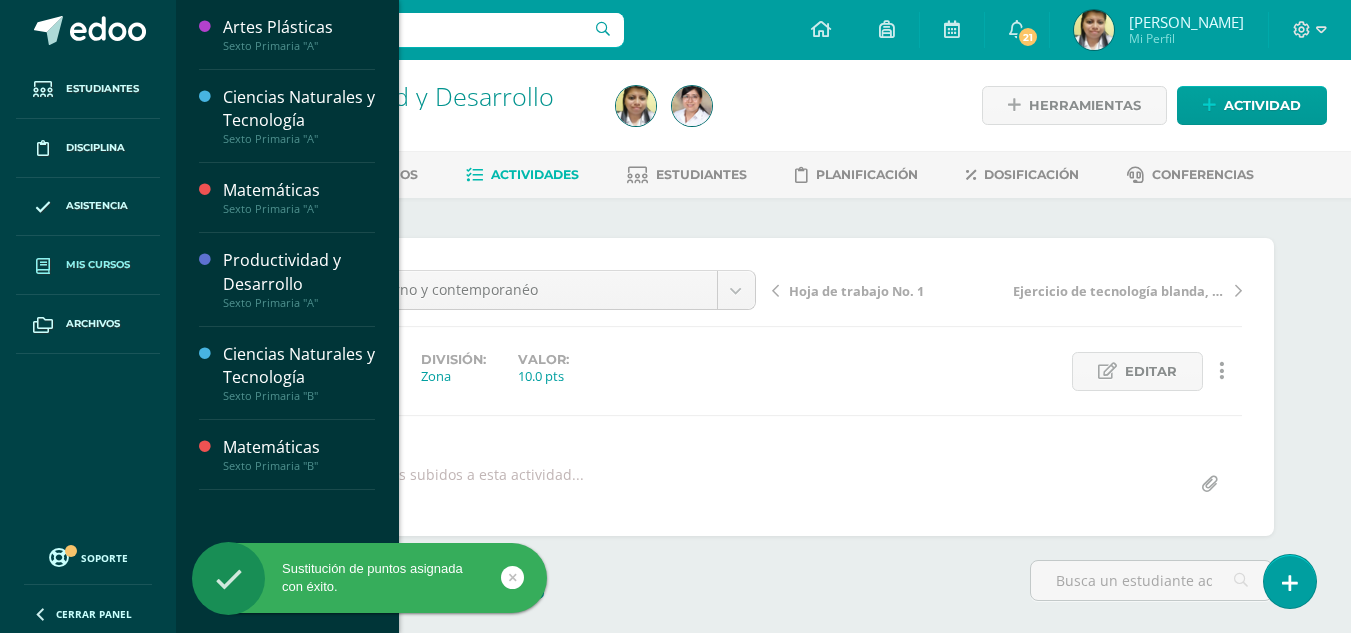 scroll, scrollTop: 1, scrollLeft: 0, axis: vertical 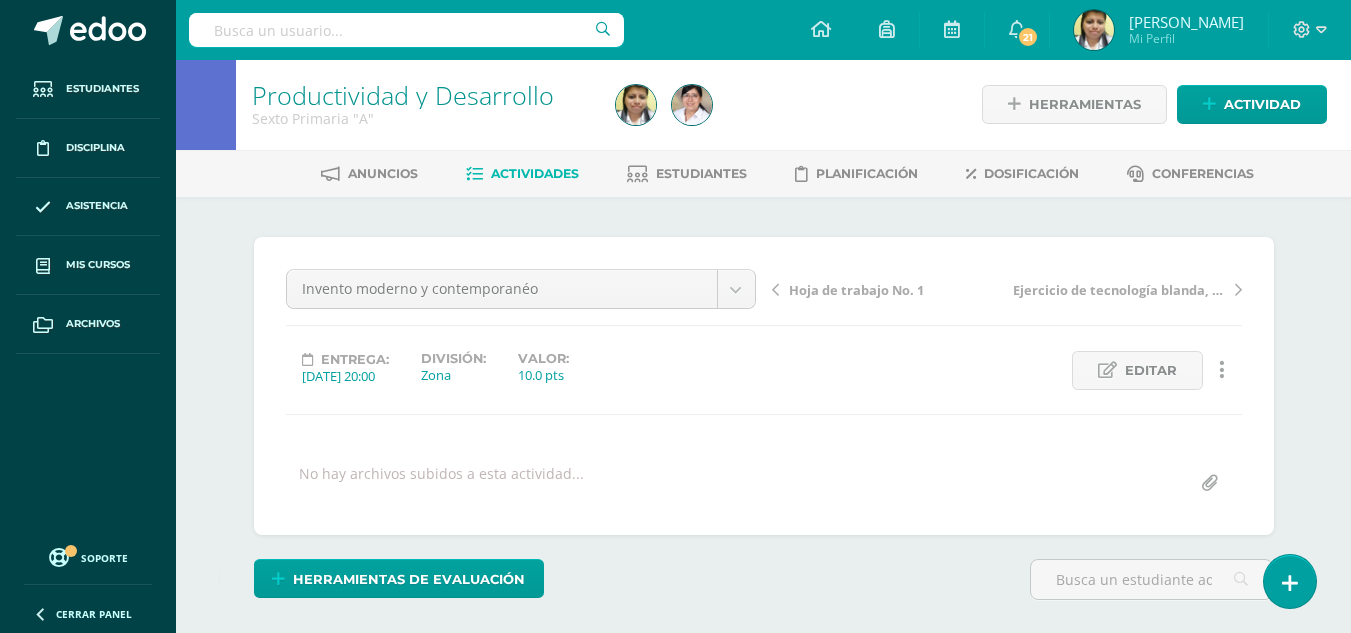 click on "Actividades" at bounding box center (535, 173) 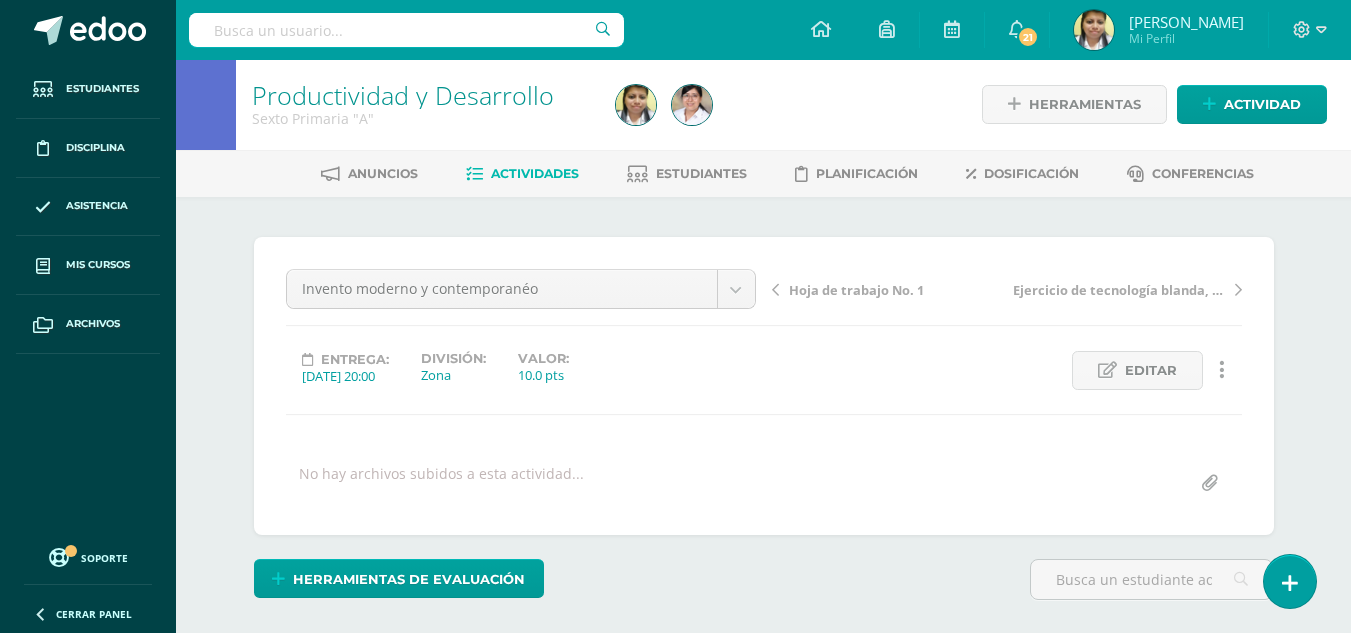 scroll, scrollTop: 2, scrollLeft: 0, axis: vertical 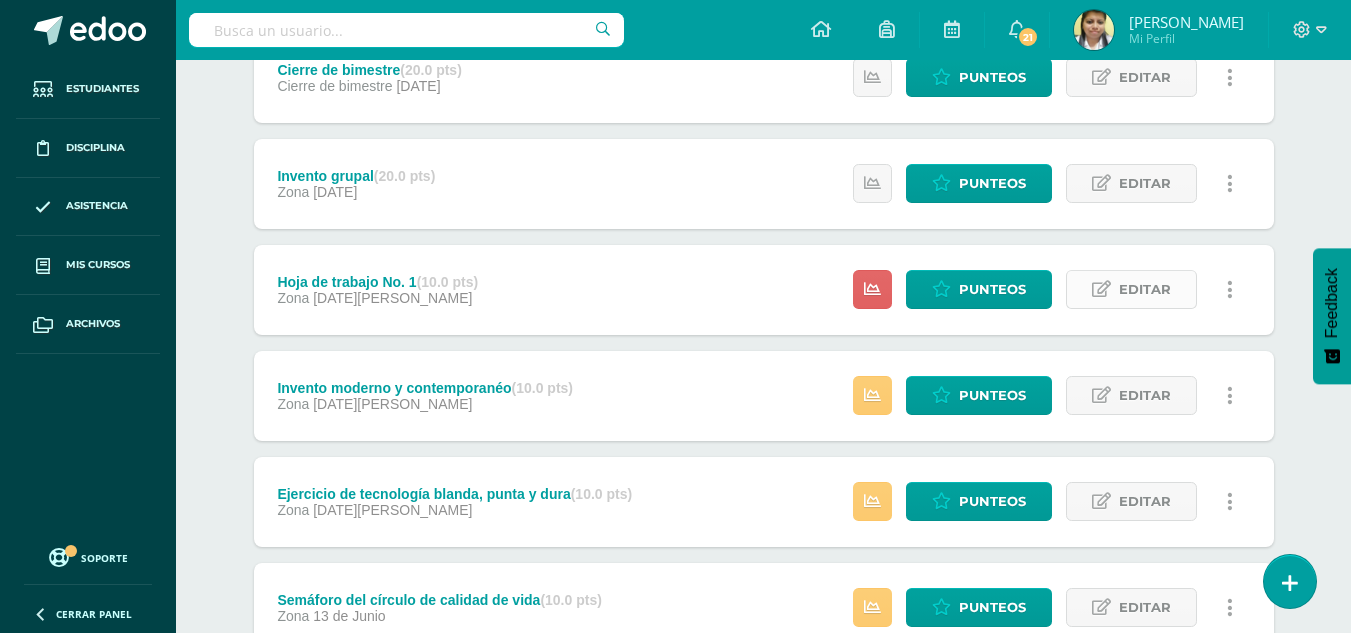 click on "Editar" at bounding box center (1145, 289) 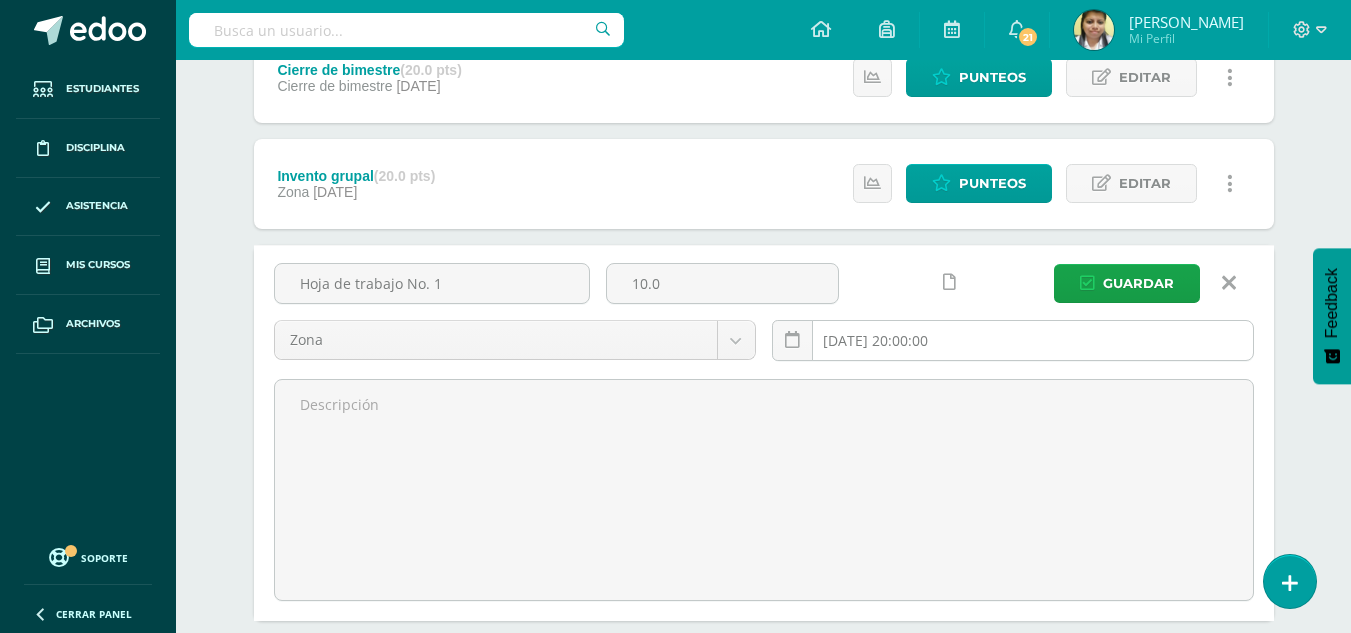 click on "2025-07-07 20:00:00" at bounding box center [1013, 340] 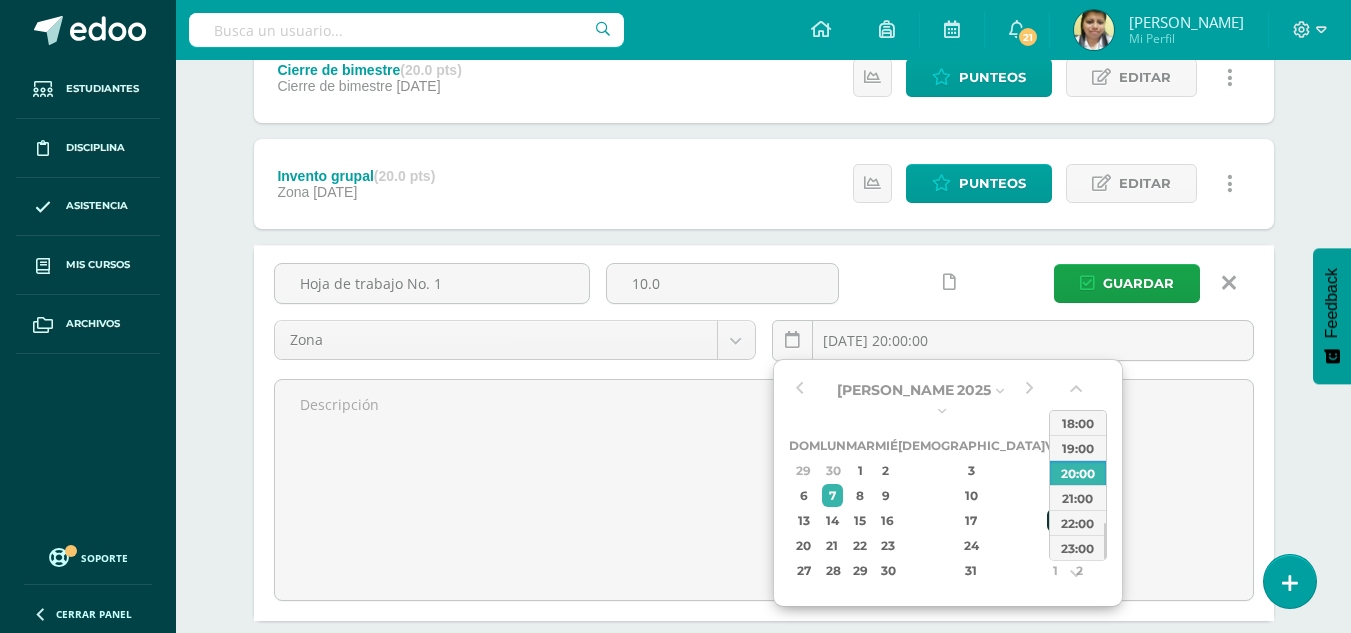 click on "18" at bounding box center (1056, 520) 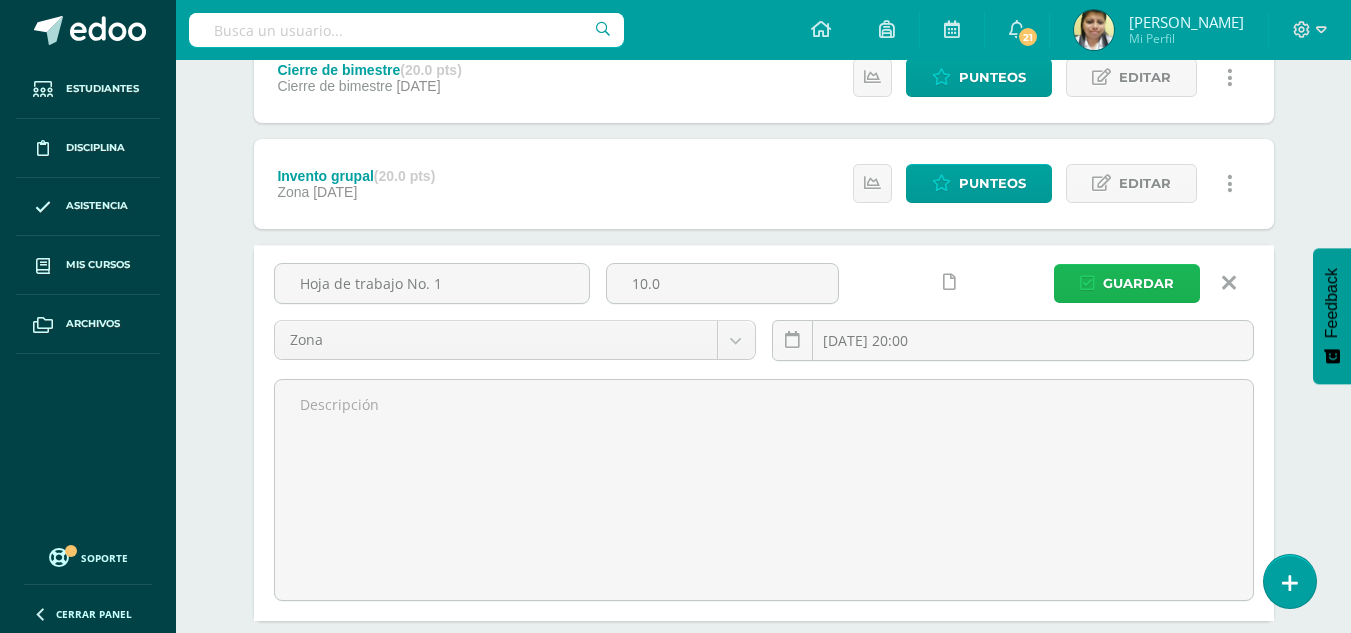 click on "Guardar" at bounding box center [1138, 283] 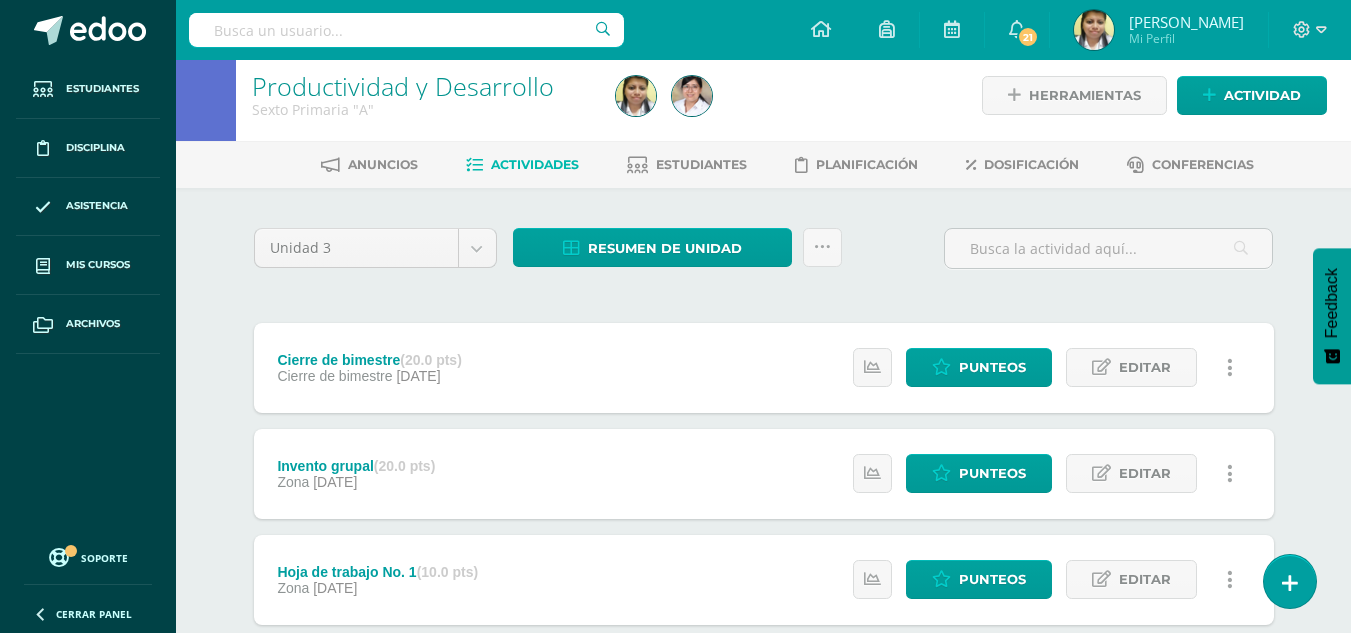scroll, scrollTop: 0, scrollLeft: 0, axis: both 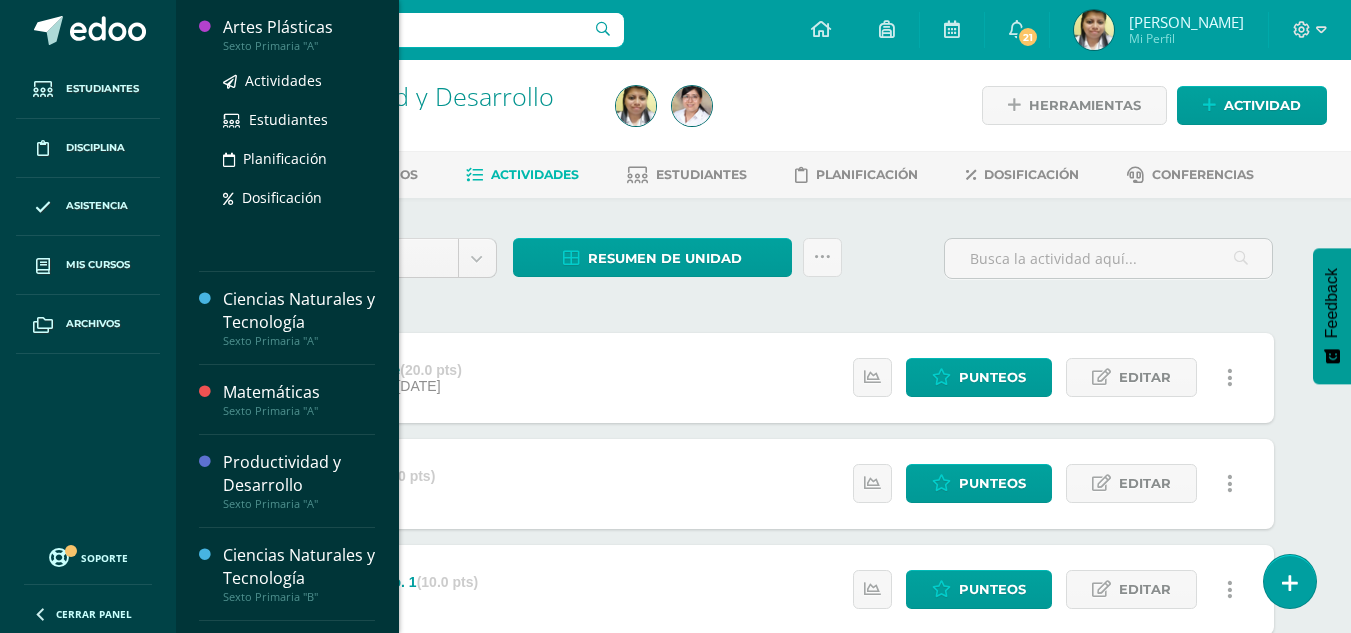 click on "Artes Plásticas" at bounding box center [299, 27] 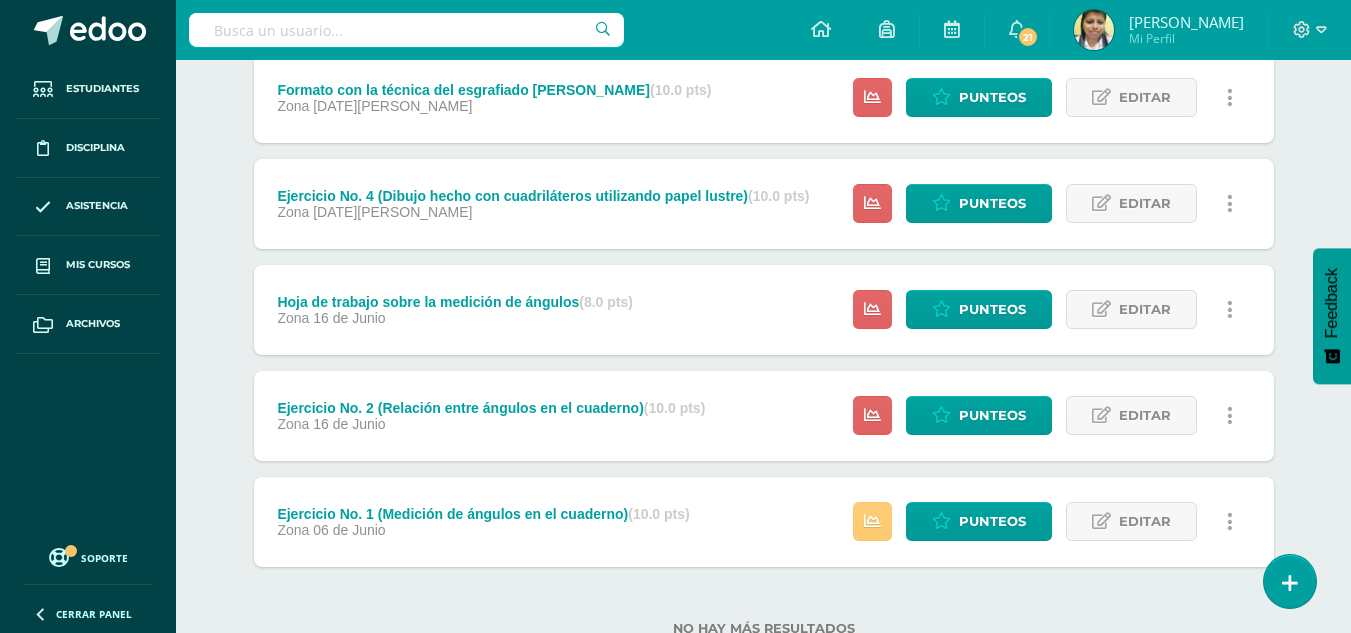 scroll, scrollTop: 500, scrollLeft: 0, axis: vertical 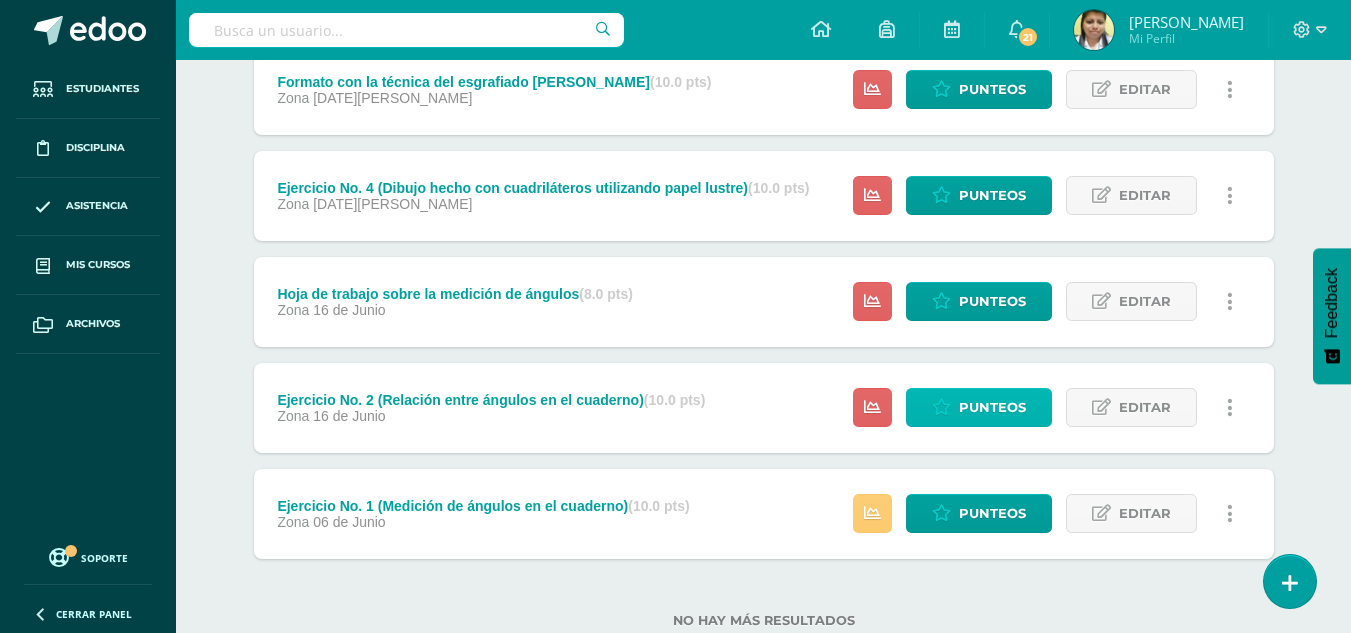 click on "Punteos" at bounding box center (992, 407) 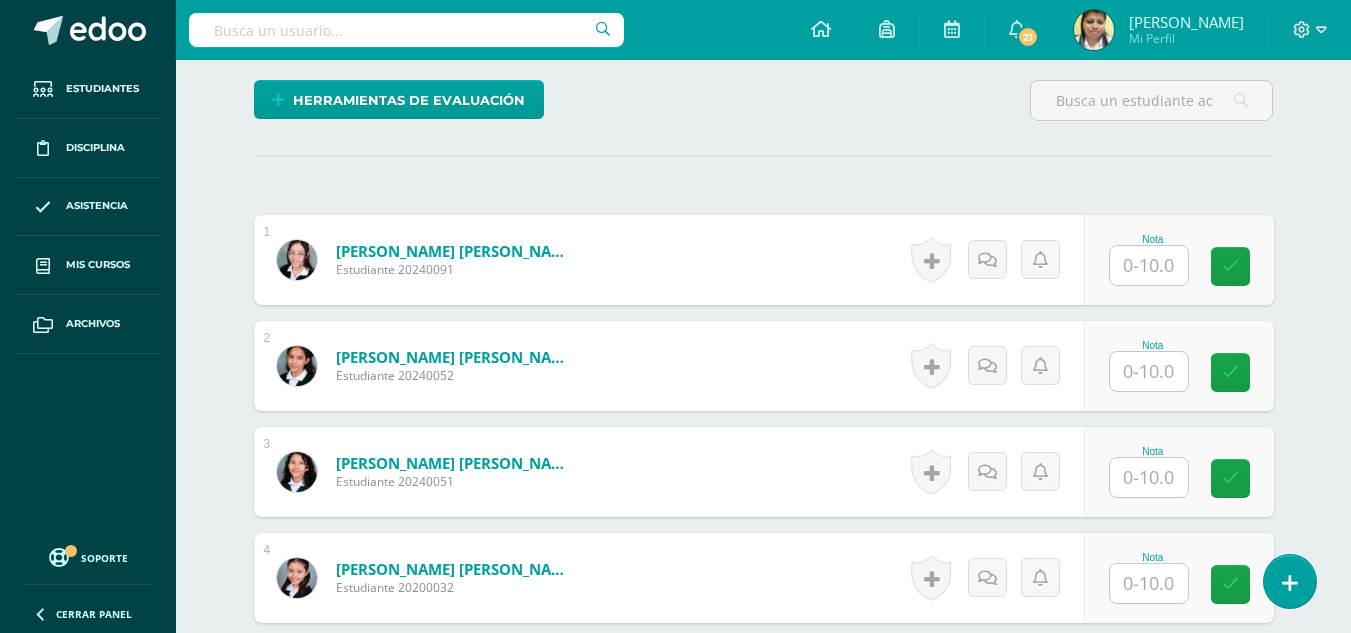 scroll, scrollTop: 481, scrollLeft: 0, axis: vertical 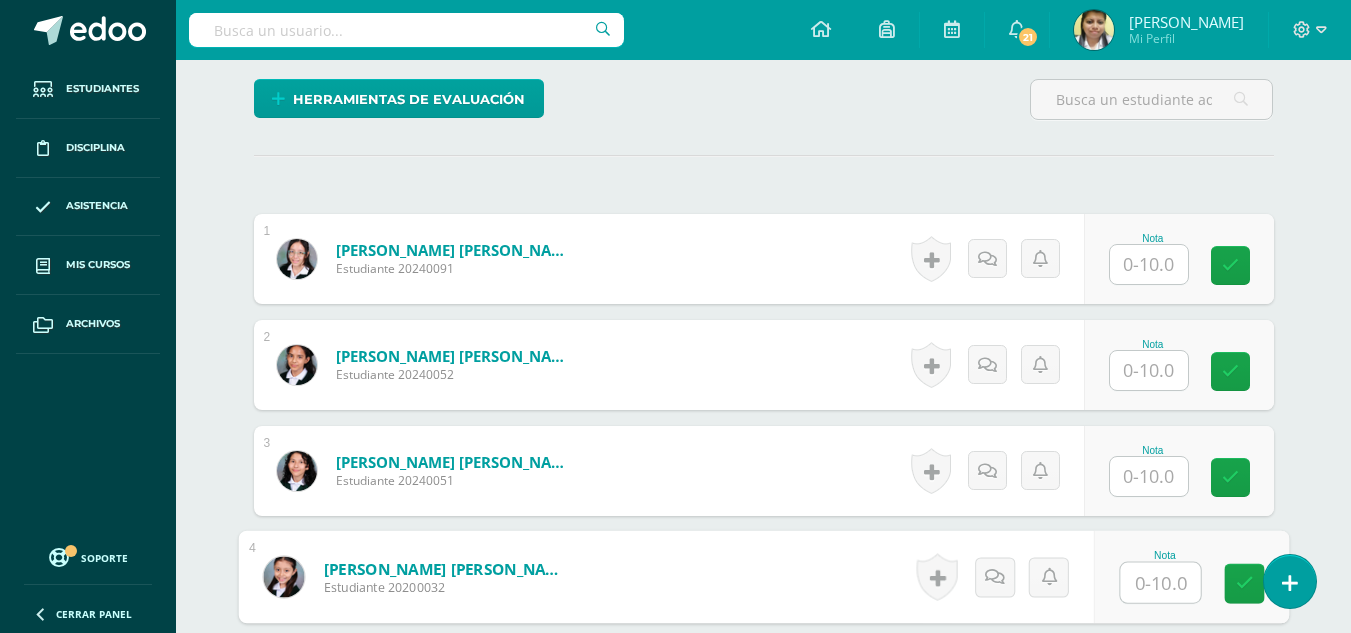 click at bounding box center [1160, 583] 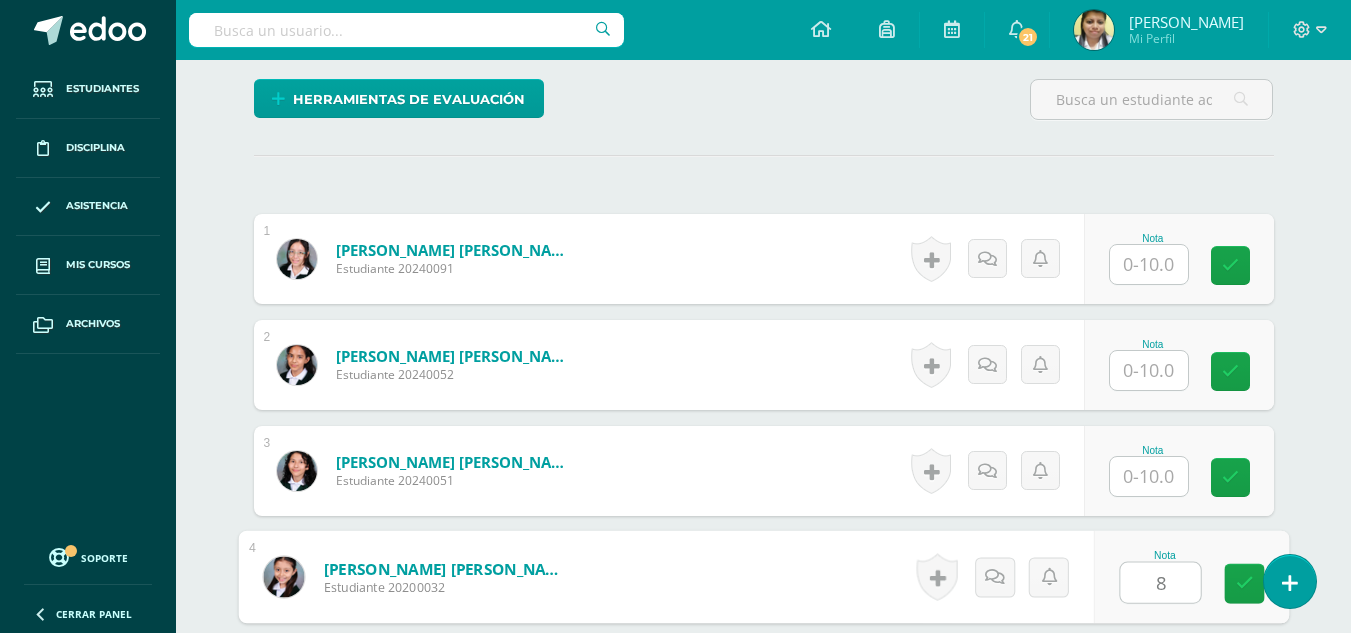 type on "8" 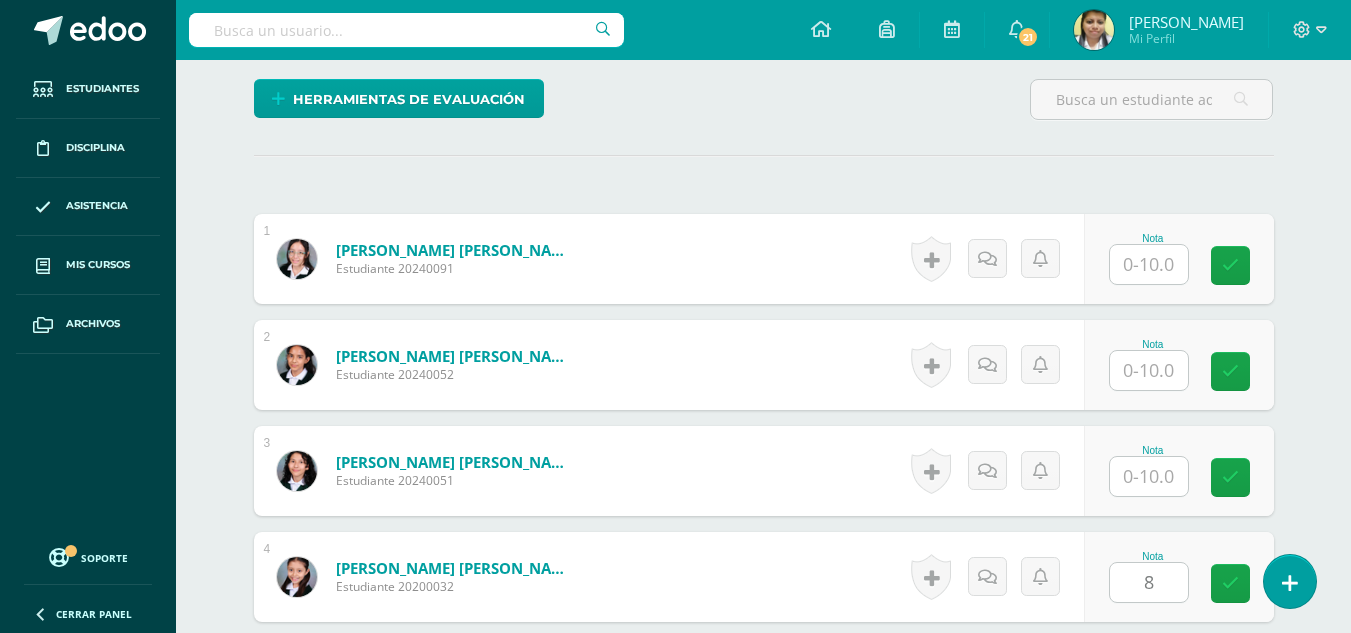 scroll, scrollTop: 853, scrollLeft: 0, axis: vertical 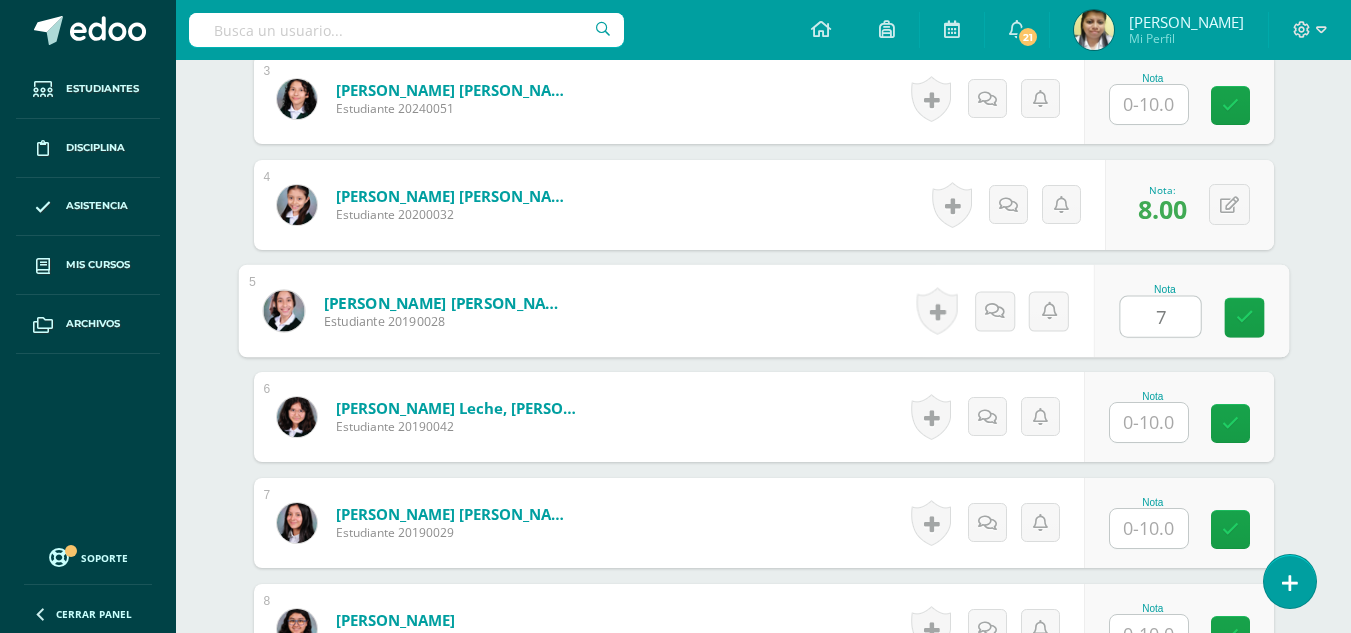type on "7" 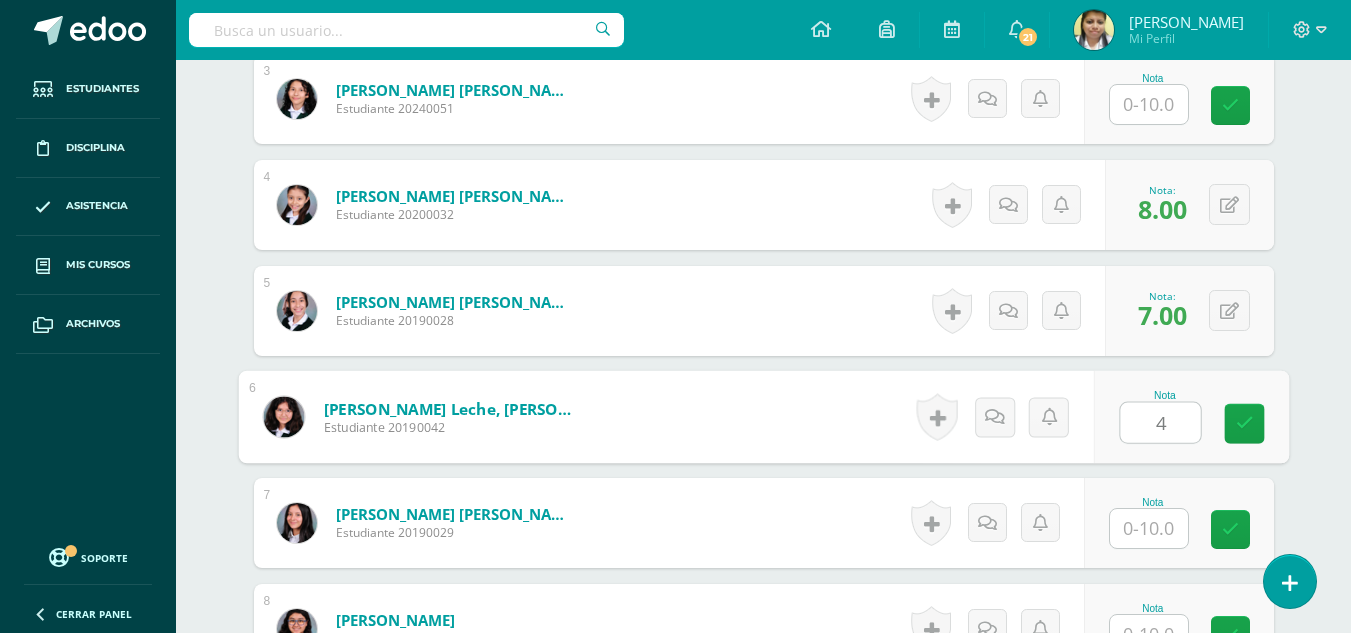 type on "4" 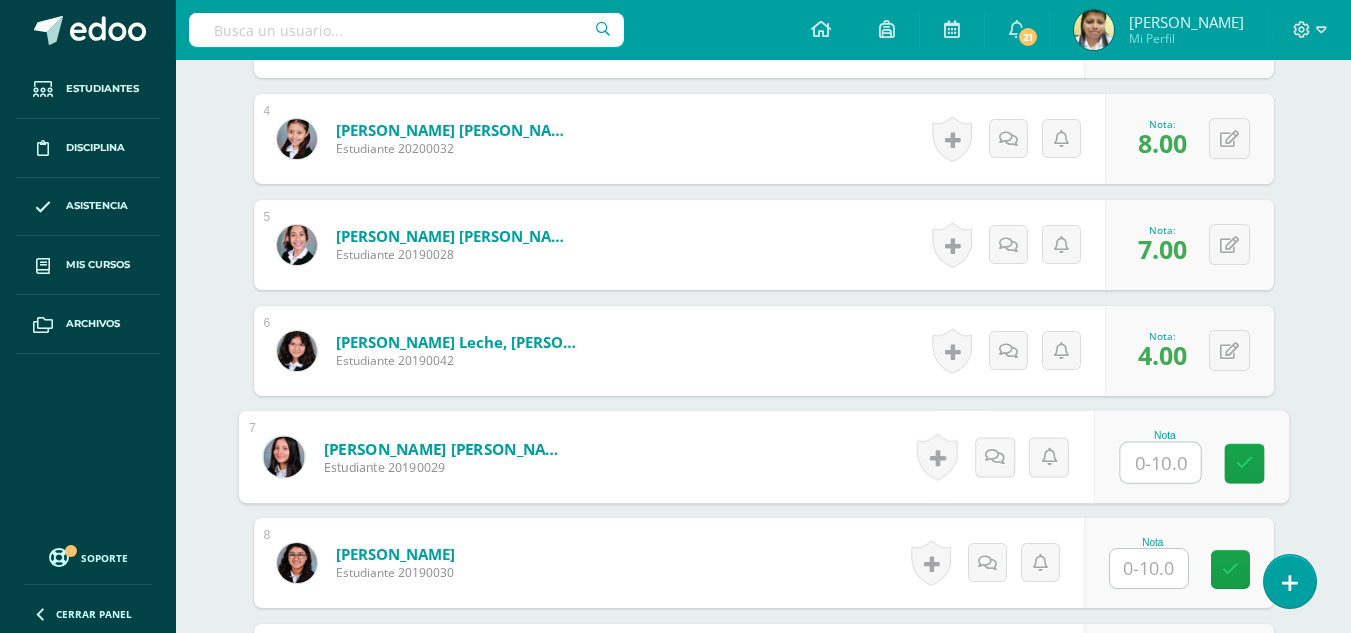 scroll, scrollTop: 953, scrollLeft: 0, axis: vertical 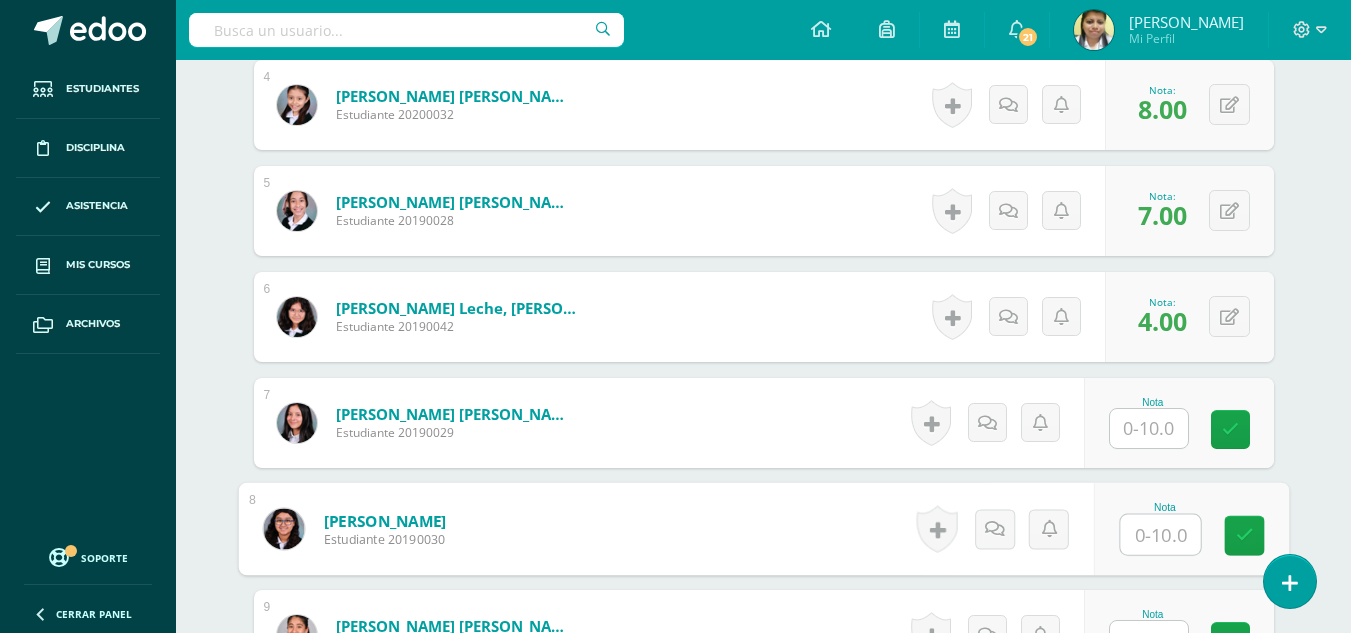 click at bounding box center [1160, 535] 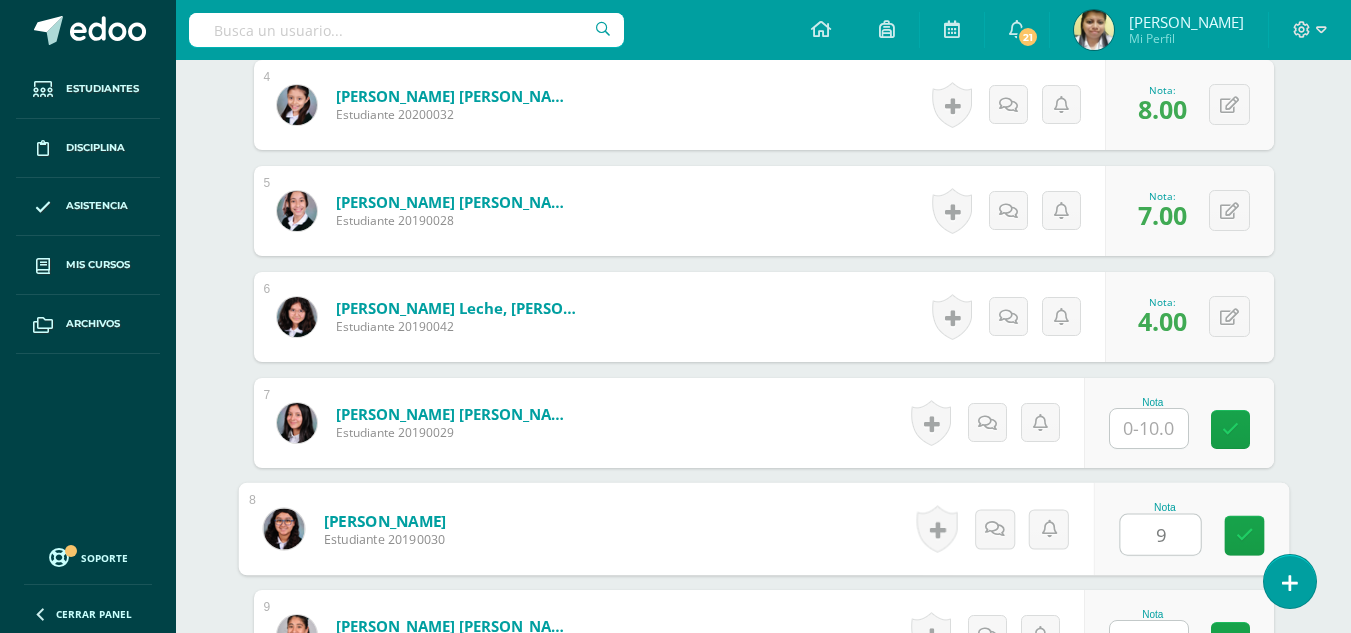 type on "9" 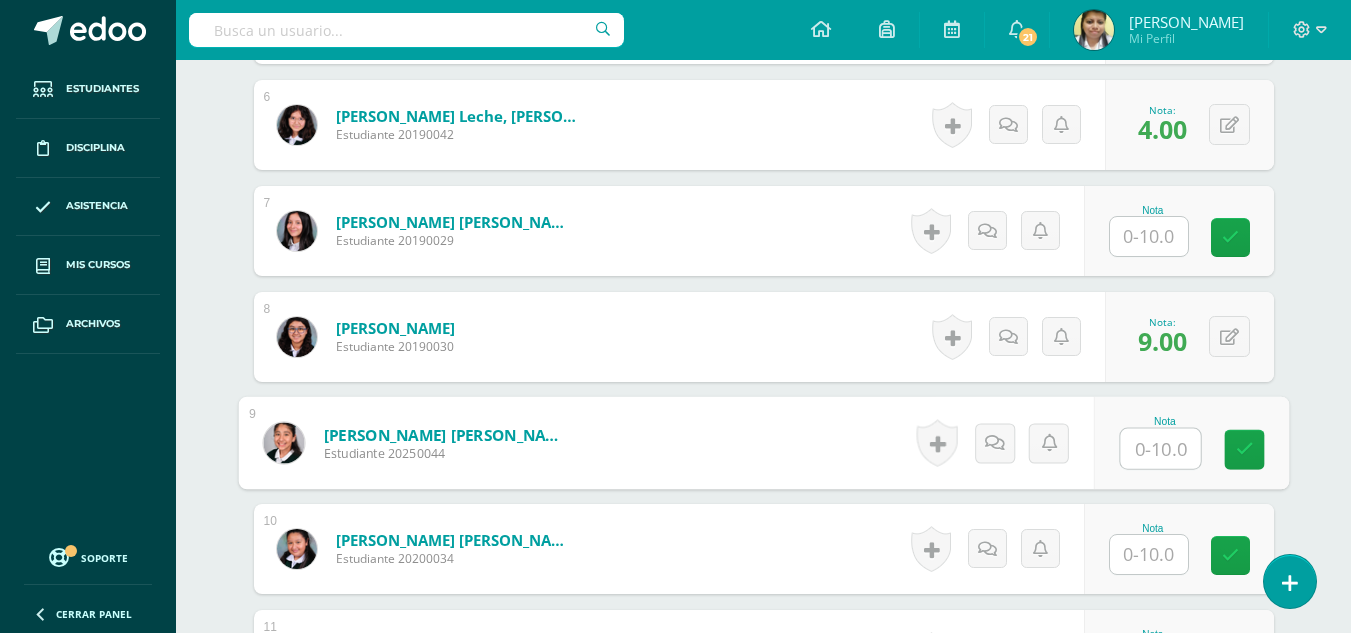 scroll, scrollTop: 1180, scrollLeft: 0, axis: vertical 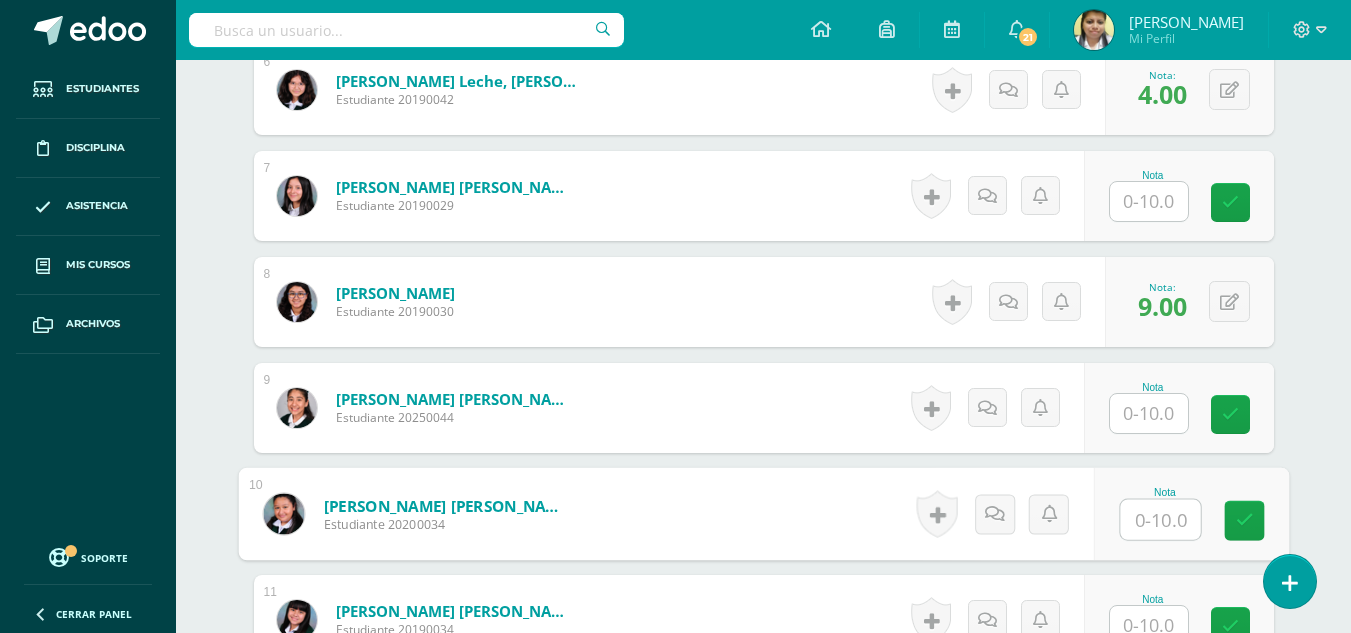 click at bounding box center (1160, 520) 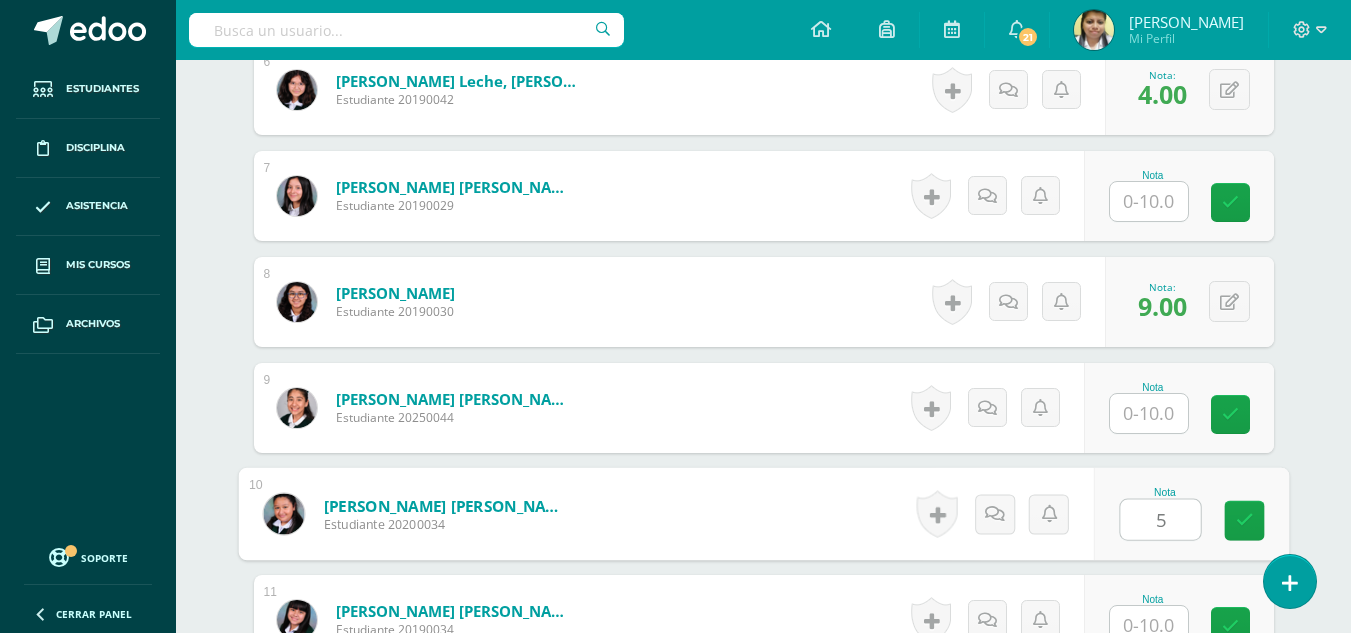 type on "5" 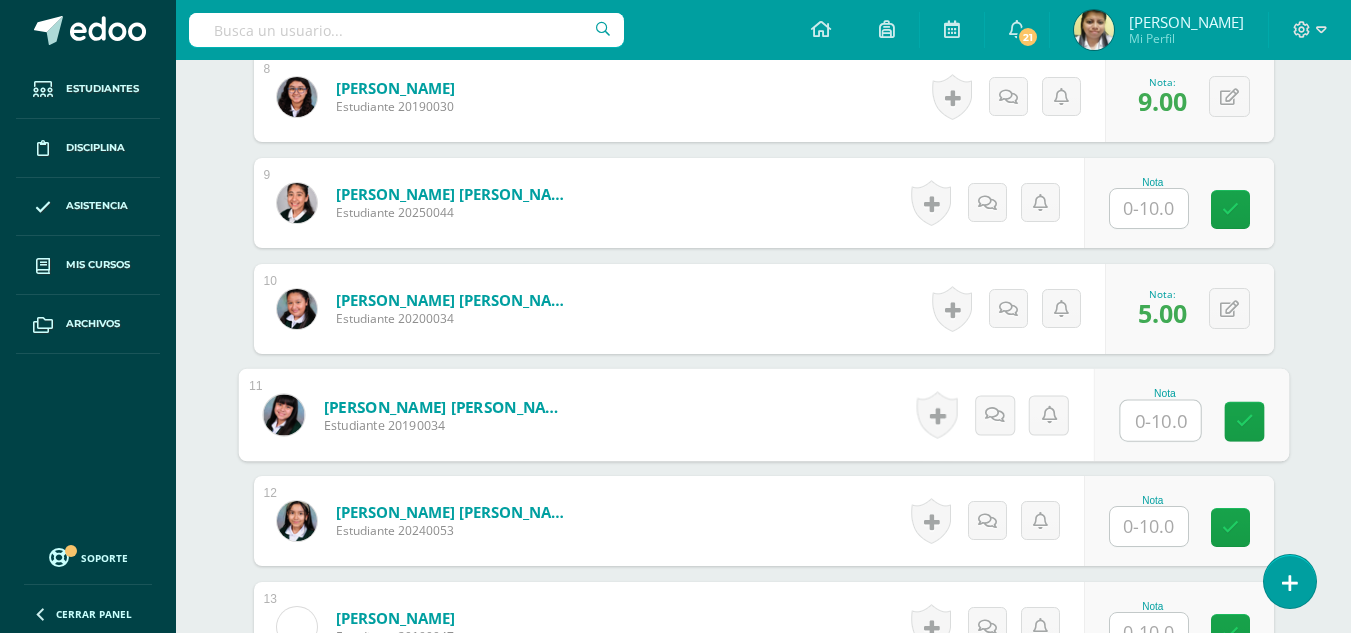 scroll, scrollTop: 1392, scrollLeft: 0, axis: vertical 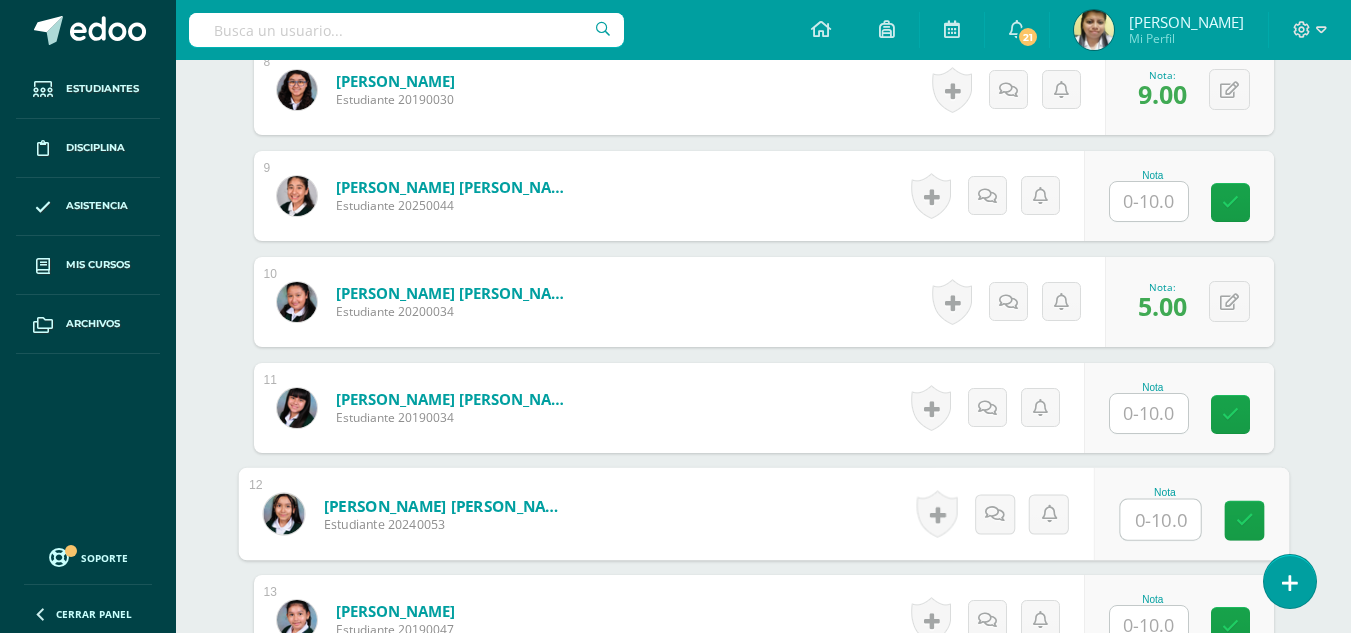 click at bounding box center [1160, 520] 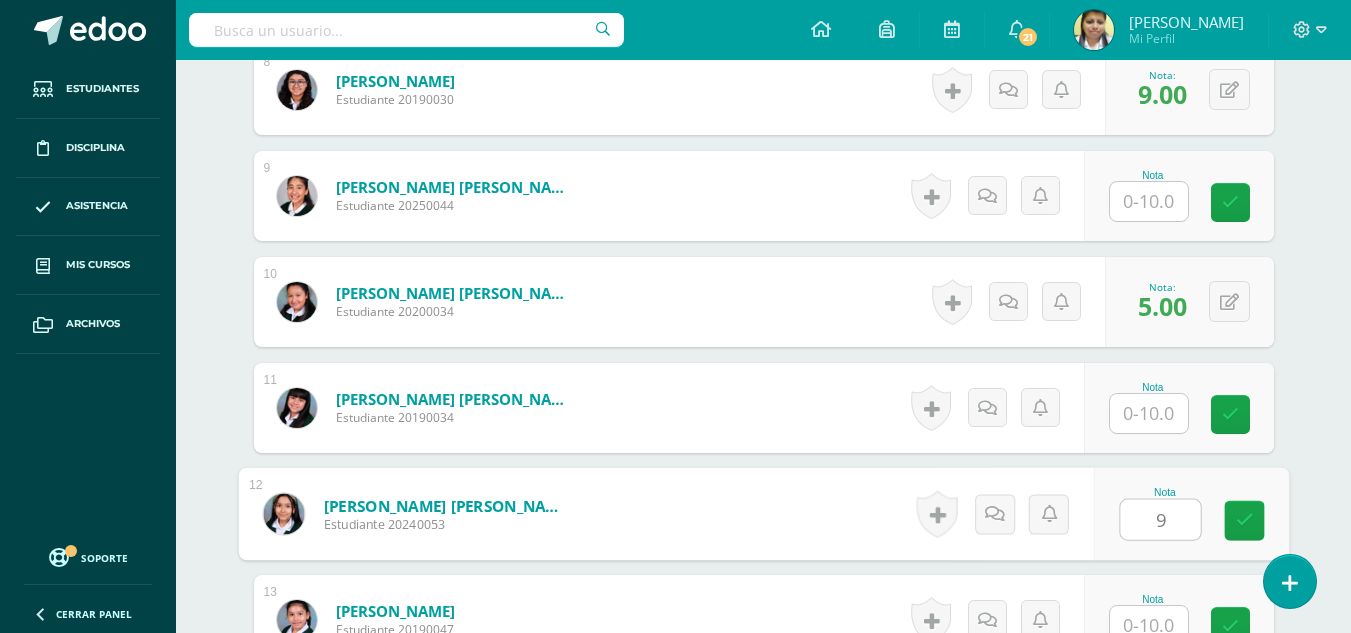 type on "9" 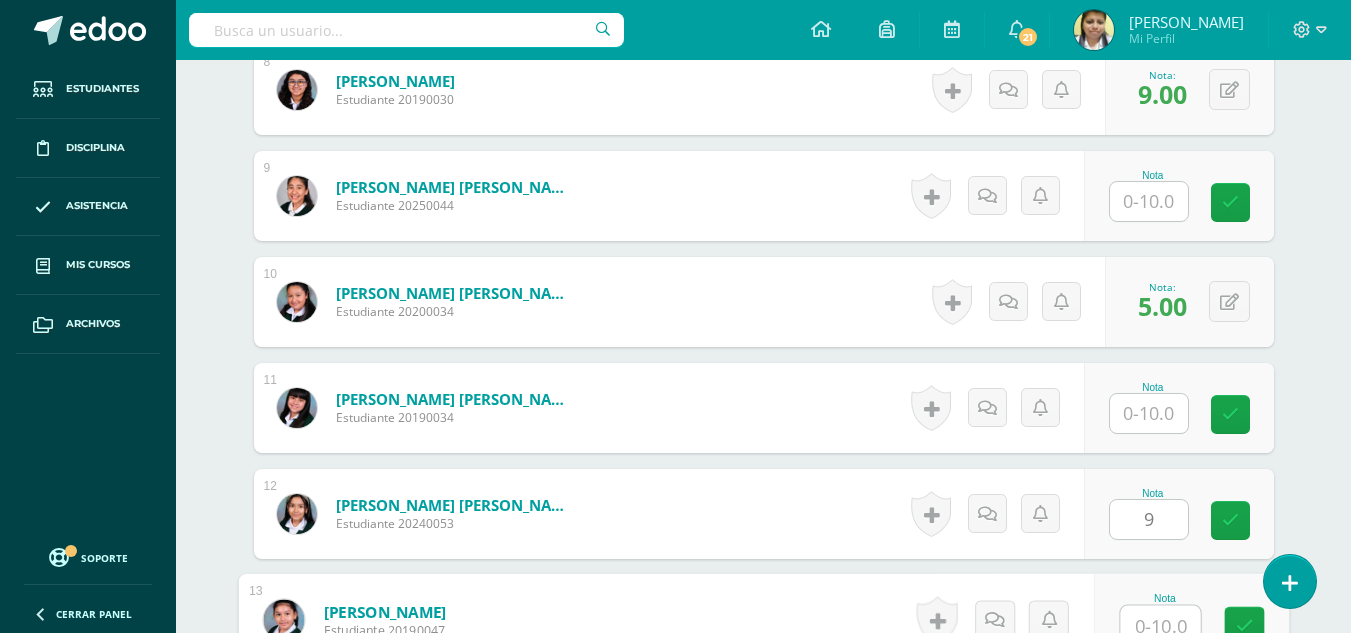 scroll, scrollTop: 1404, scrollLeft: 0, axis: vertical 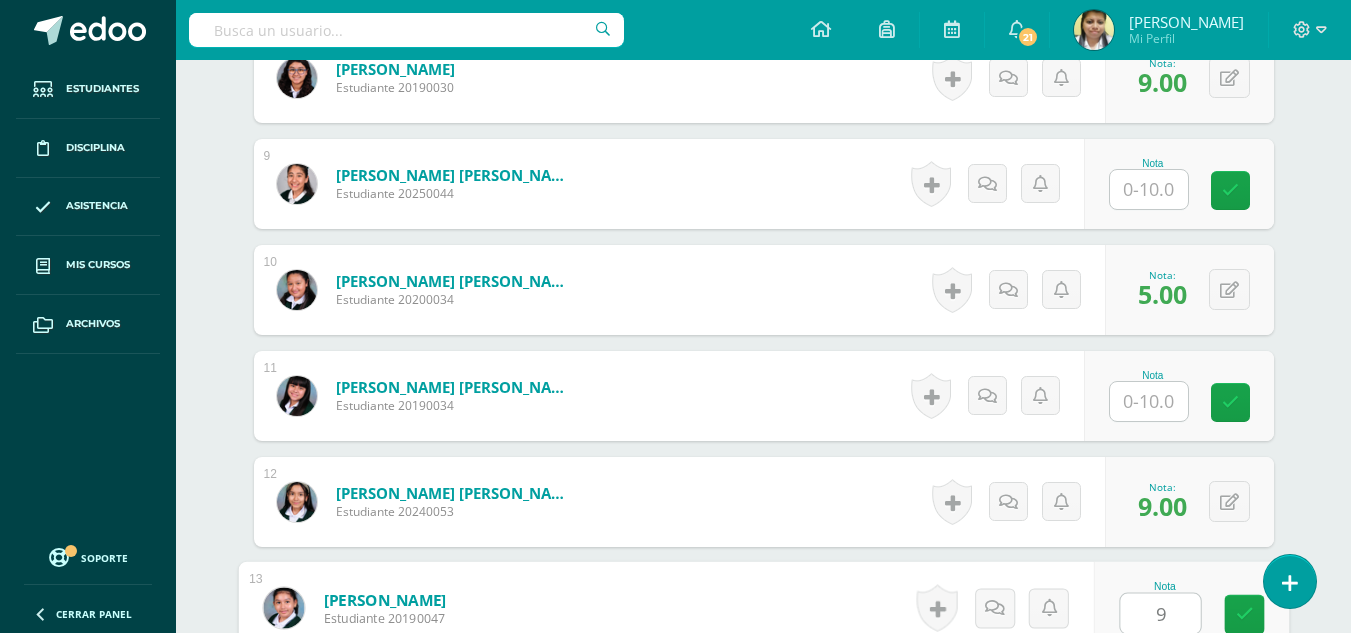 type on "9" 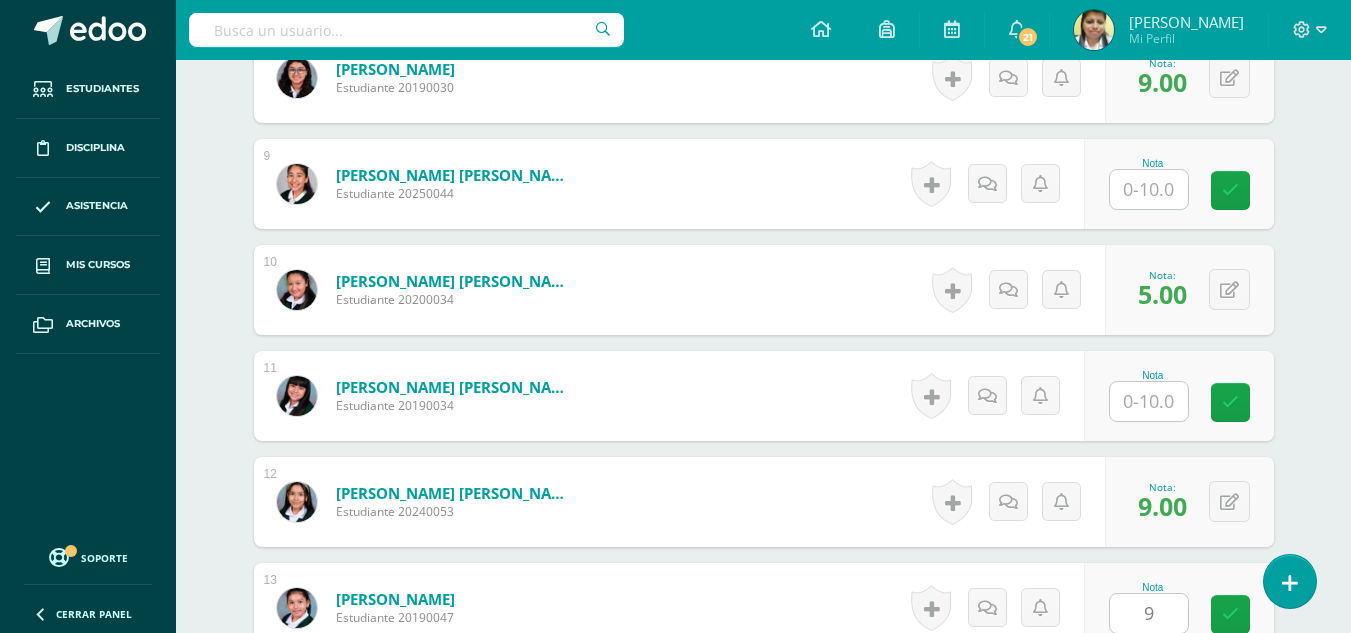 scroll, scrollTop: 1807, scrollLeft: 0, axis: vertical 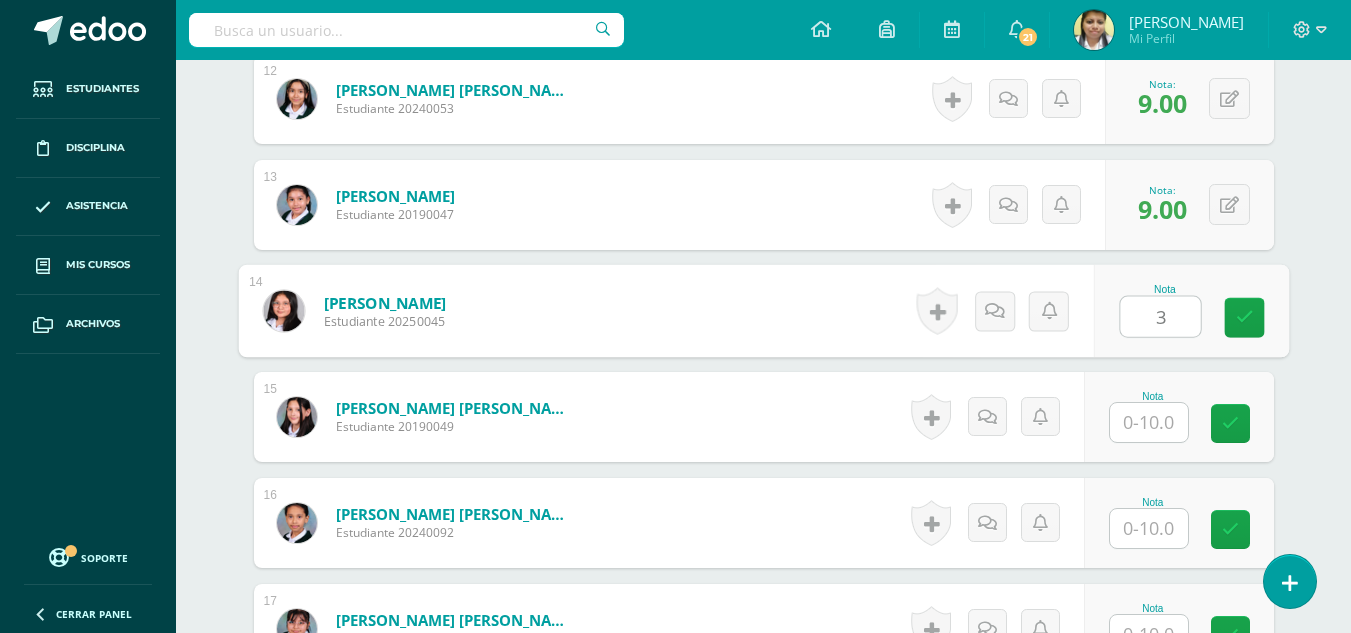 type on "3" 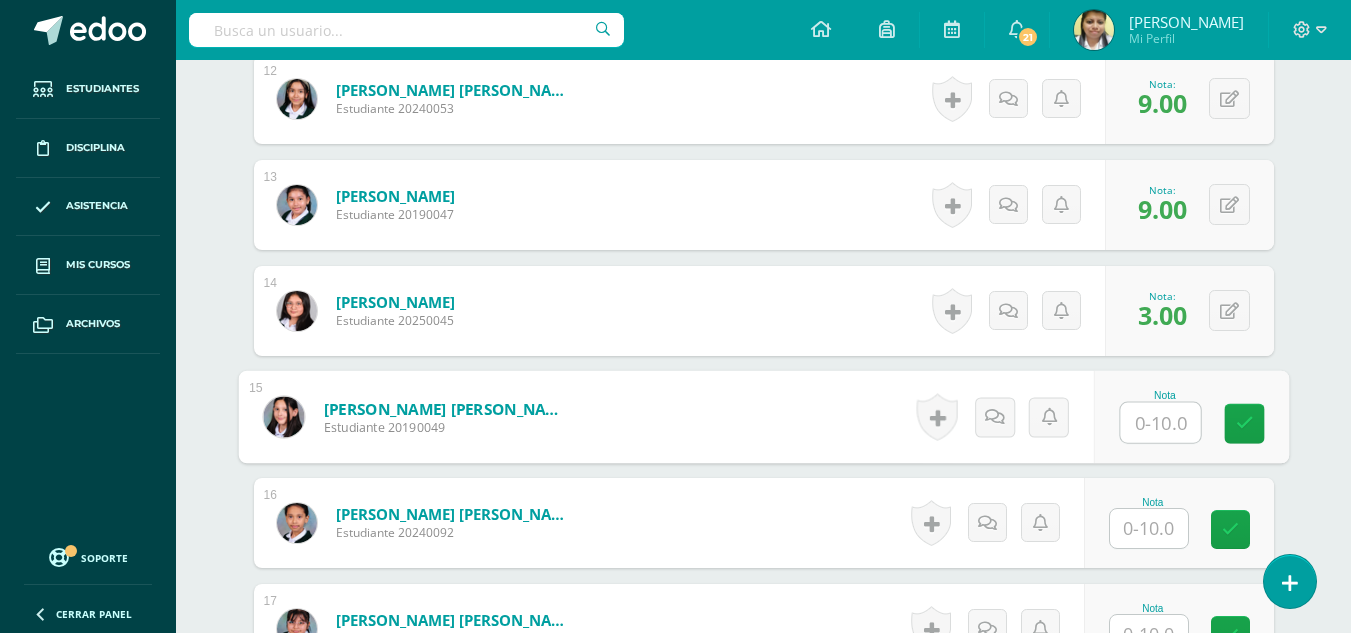 scroll, scrollTop: 1907, scrollLeft: 0, axis: vertical 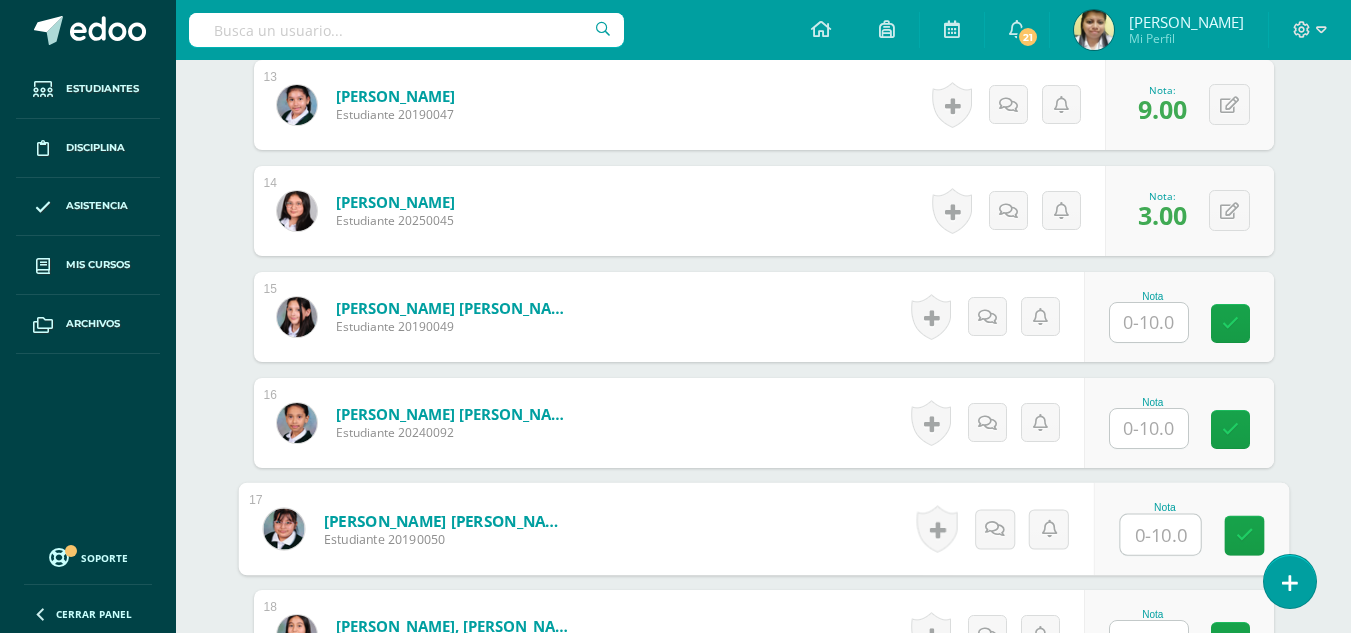 click at bounding box center [1160, 535] 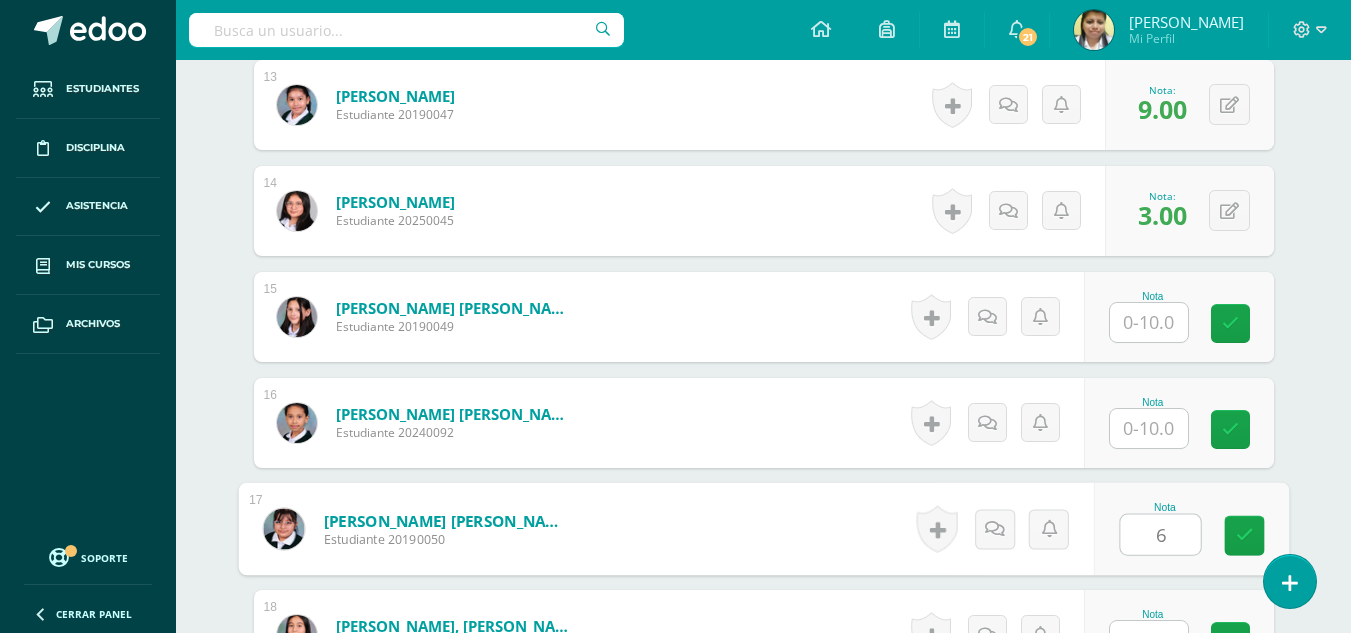 type on "6" 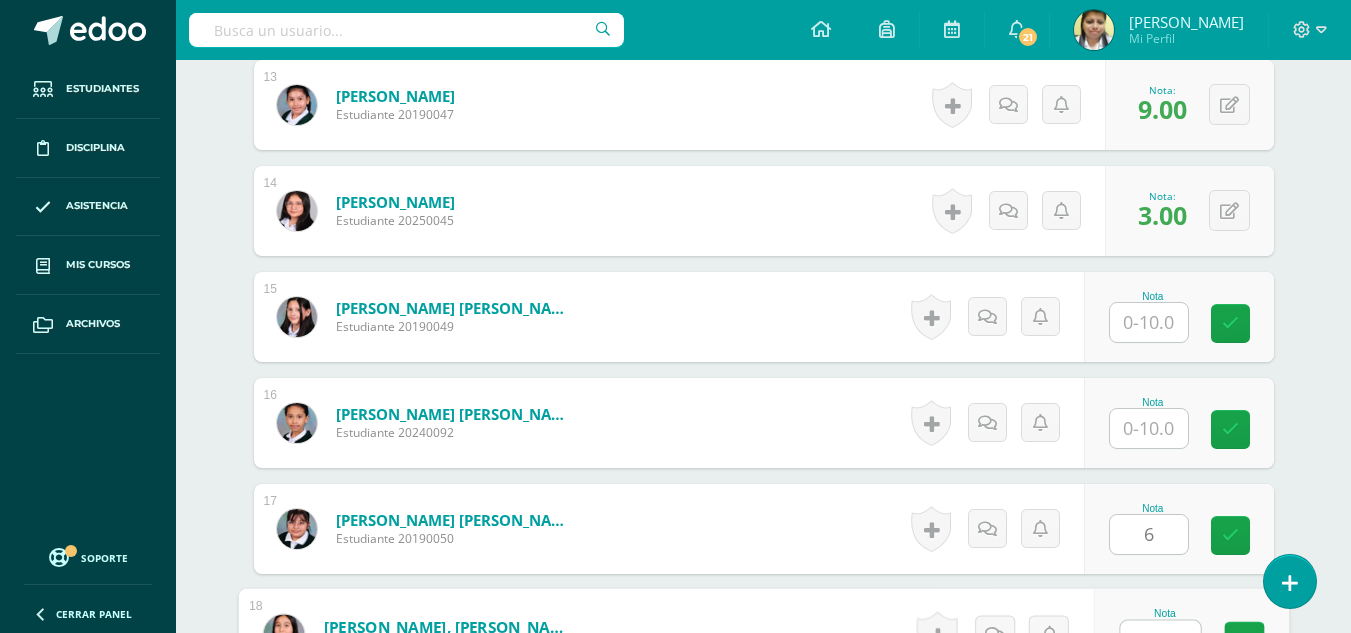 scroll, scrollTop: 1934, scrollLeft: 0, axis: vertical 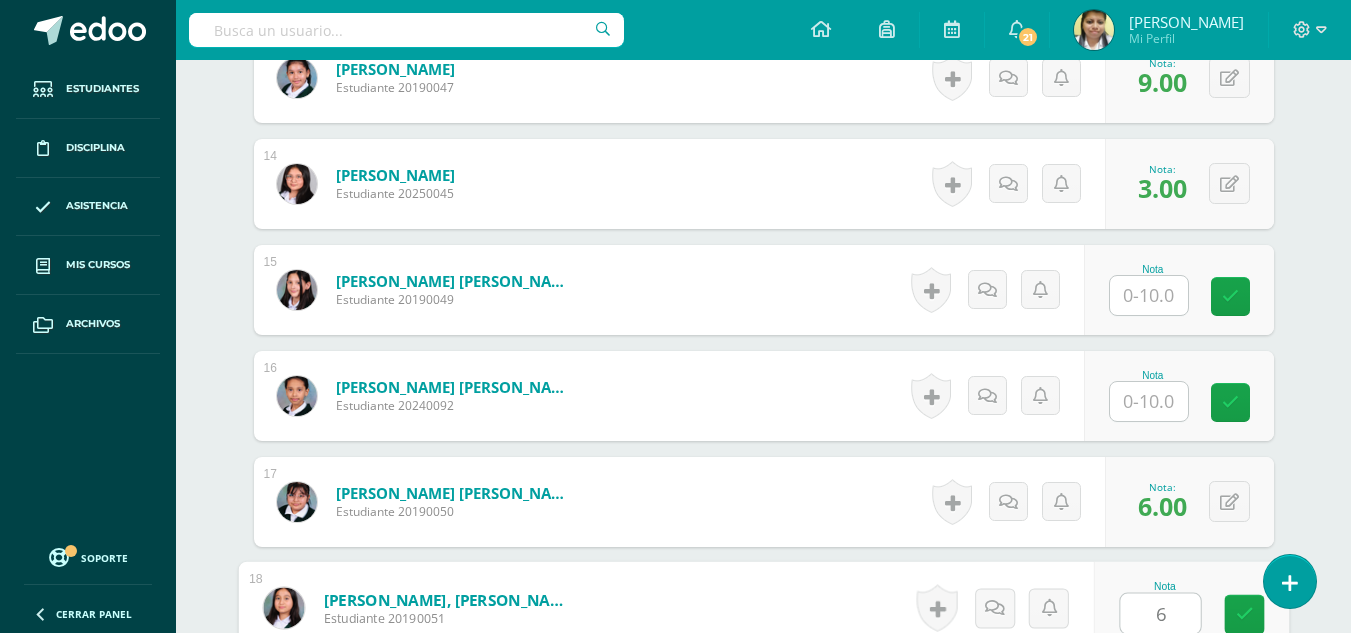 type on "6" 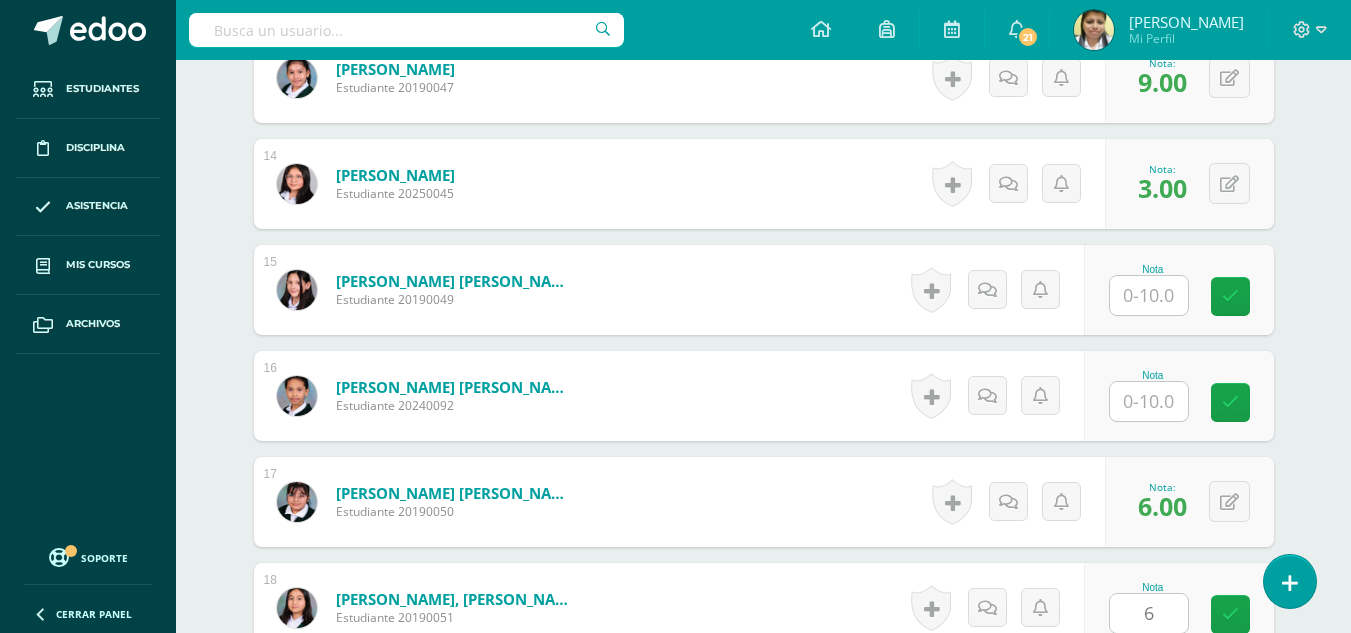 scroll, scrollTop: 2289, scrollLeft: 0, axis: vertical 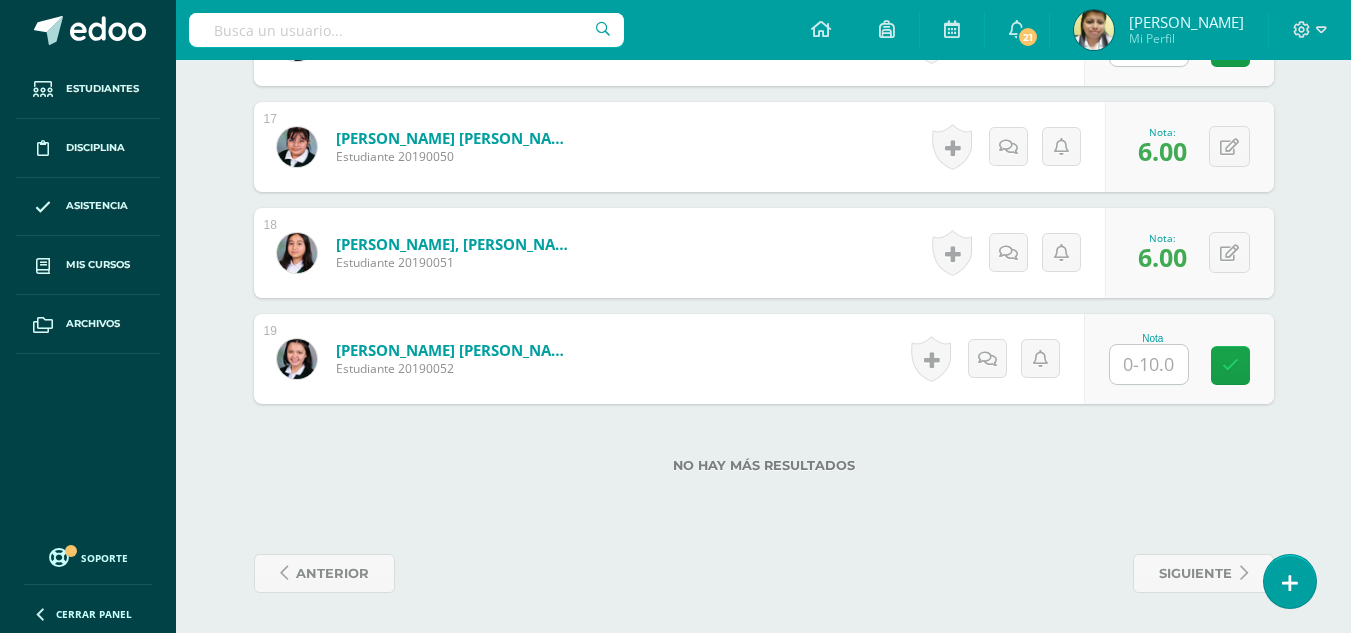 click on "¿Estás seguro que quieres  eliminar  esta actividad?
Esto borrará la actividad y cualquier nota que hayas registrado
permanentemente. Esta acción no se puede revertir. Cancelar Eliminar
Administración de escalas de valoración
escala de valoración
Aún no has creado una escala de valoración.
Cancelar Agregar nueva escala de valoración: Agrega una división a la escala de valoración  (ej. Ortografía, redacción, trabajo en equipo, etc.)
Agregar
Cancelar Crear escala de valoración
Agrega listas de cotejo
Mostrar todos                             Mostrar todos Mis listas Generales Comunicación y Lenguaje Matemática Ciencia Estudios Sociales Arte Cartel 1" at bounding box center (764, -729) 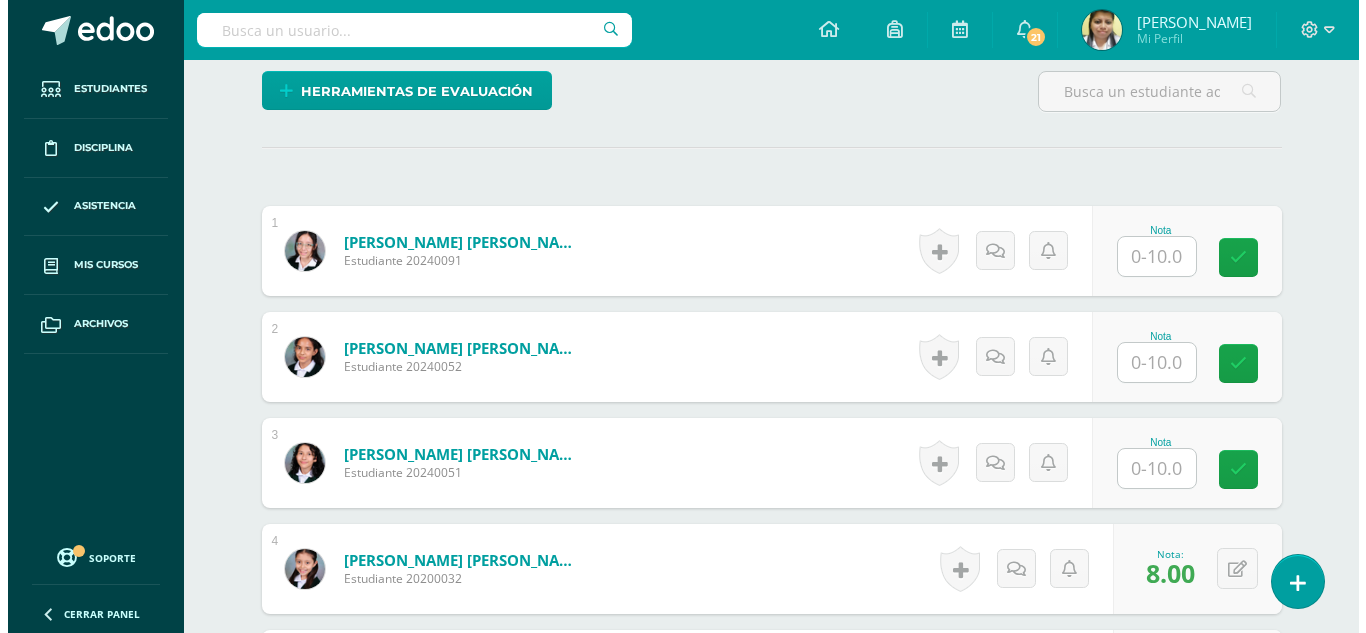 scroll, scrollTop: 389, scrollLeft: 0, axis: vertical 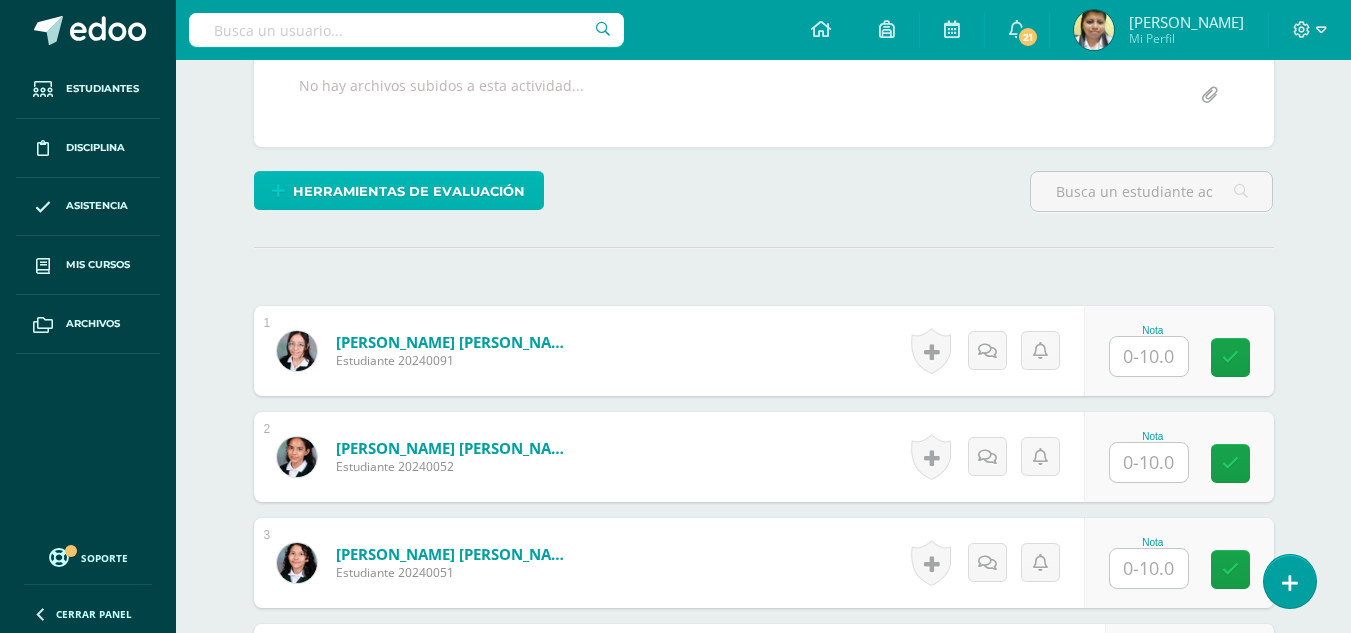 click on "Herramientas de evaluación" at bounding box center (409, 191) 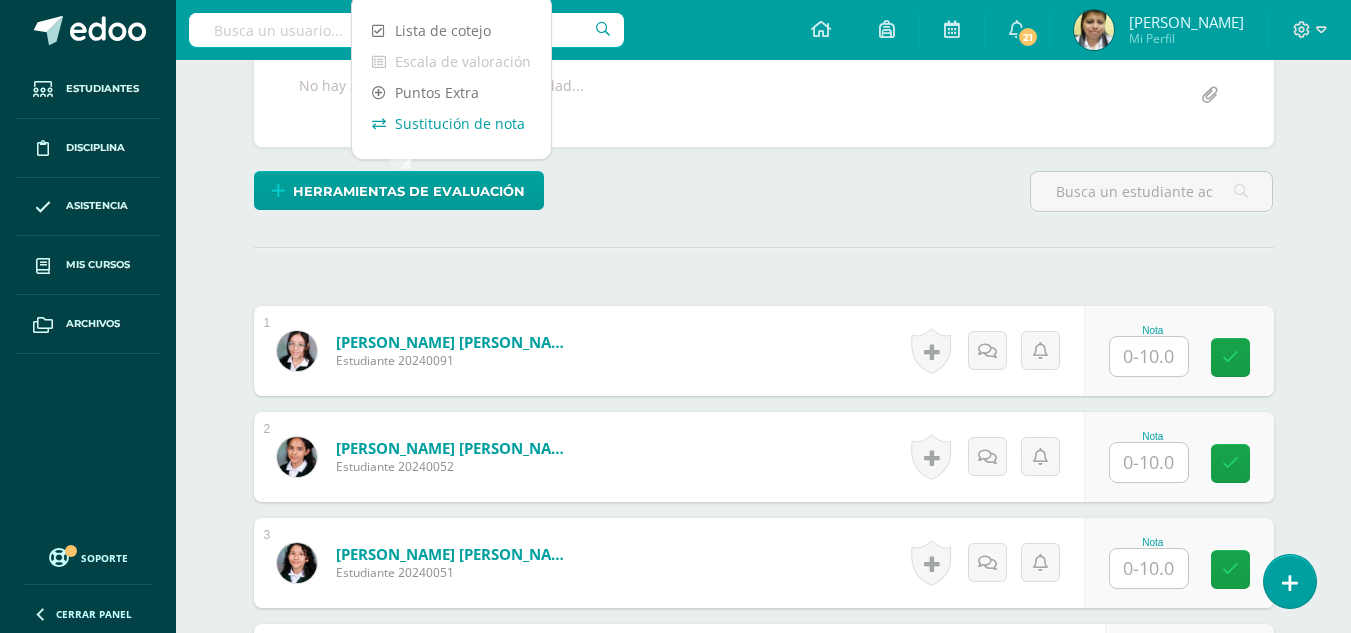 click on "Sustitución de nota" at bounding box center [451, 123] 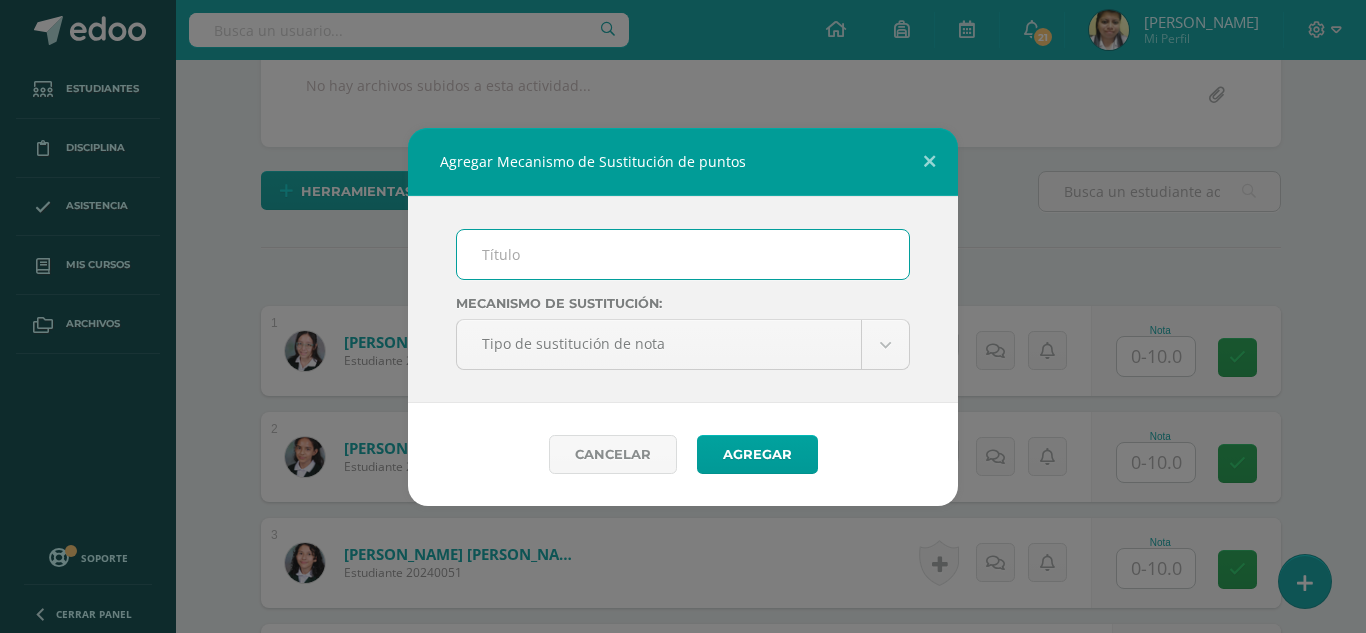 click at bounding box center (683, 254) 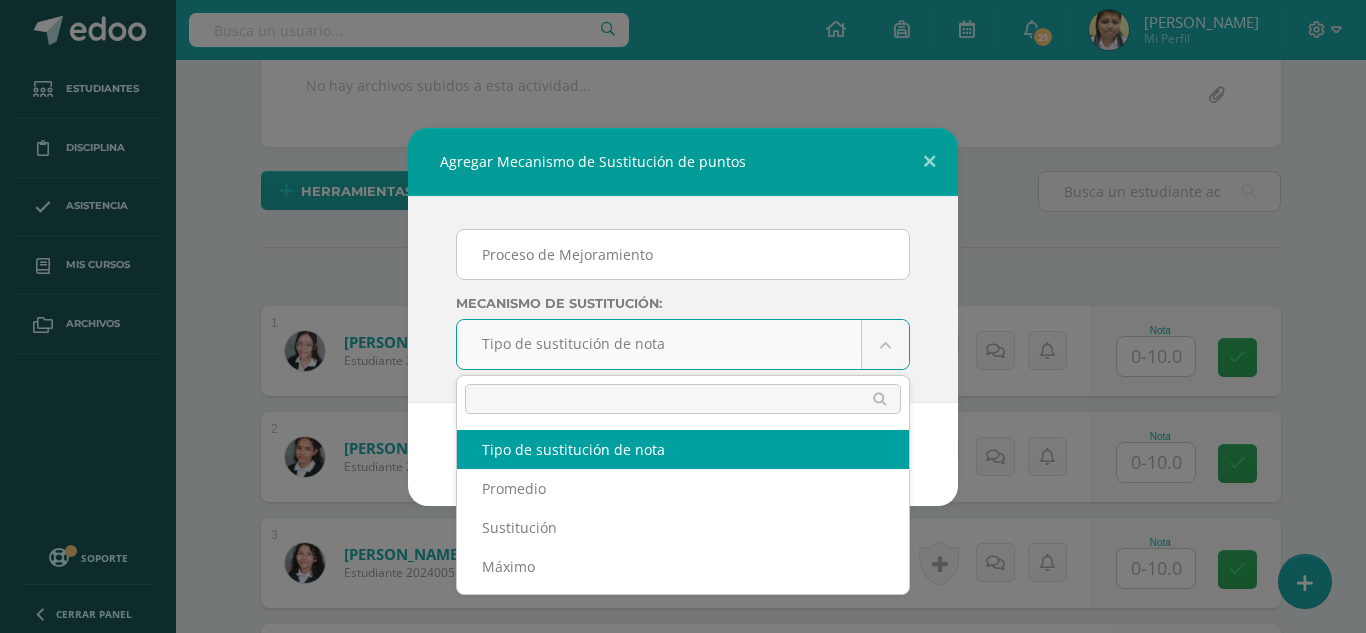 click on "Agregar Mecanismo de Sustitución de puntos
Proceso de Mejoramiento Mecanismo de sustitución:     Tipo de sustitución de nota     Tipo de sustitución de nota Promedio Sustitución Máximo Cancelar Agregar Loading... Estudiantes Disciplina Asistencia Mis cursos Archivos Soporte
Centro de ayuda
Últimas actualizaciones
10+ Cerrar panel
Artes Plásticas
Sexto
Primaria
"A"
Actividades Estudiantes Planificación Dosificación
Ciencias Naturales y Tecnología
Sexto
Primaria
"A"
Actividades Estudiantes Planificación Dosificación
Matemáticas
Actividades Estudiantes 21 1" at bounding box center [683, 1072] 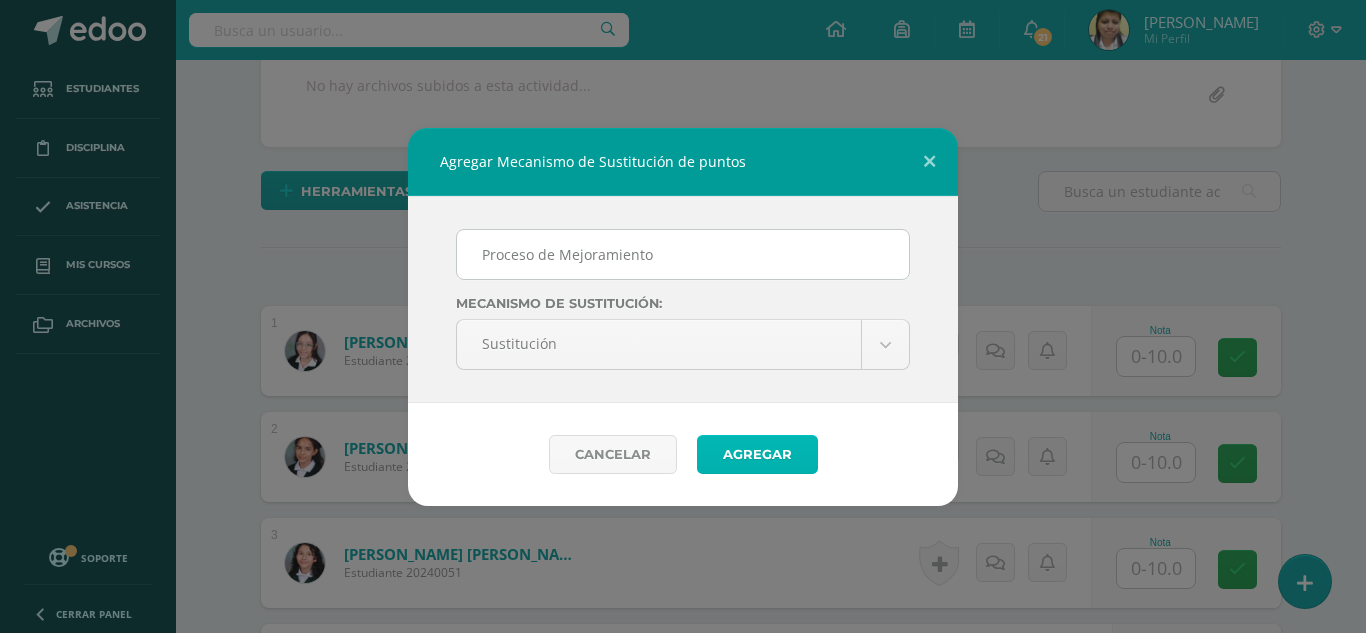 click on "Agregar" at bounding box center [757, 454] 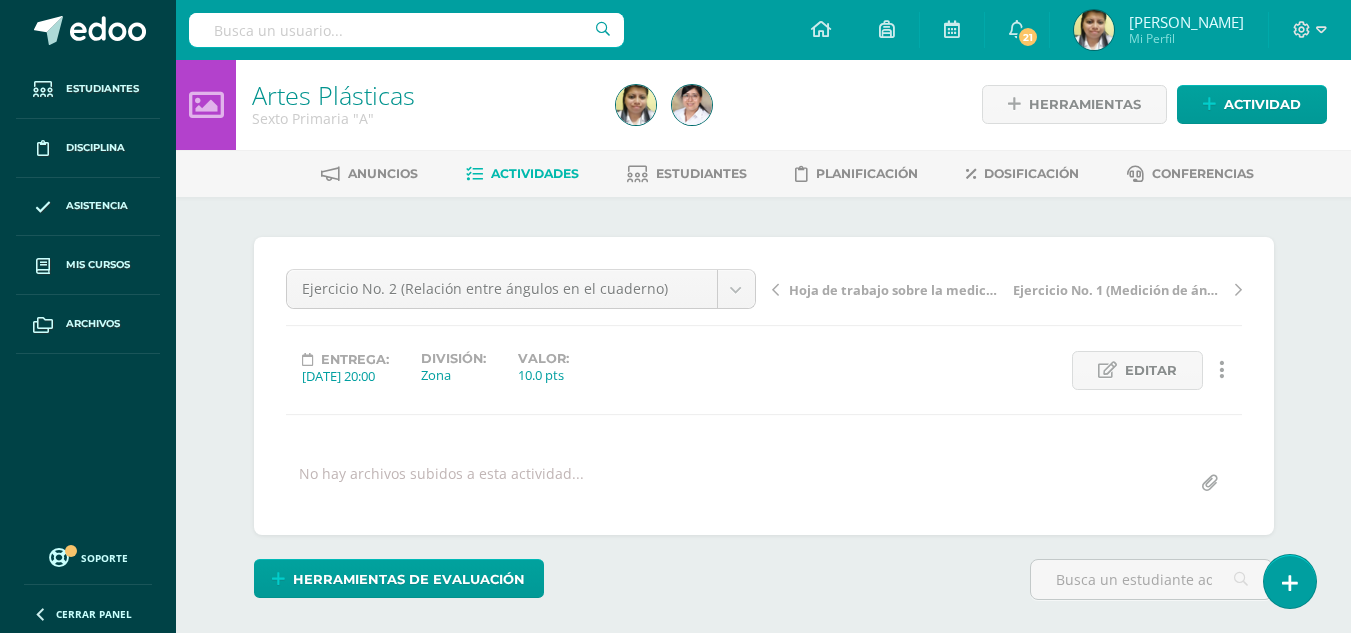 scroll, scrollTop: 2, scrollLeft: 0, axis: vertical 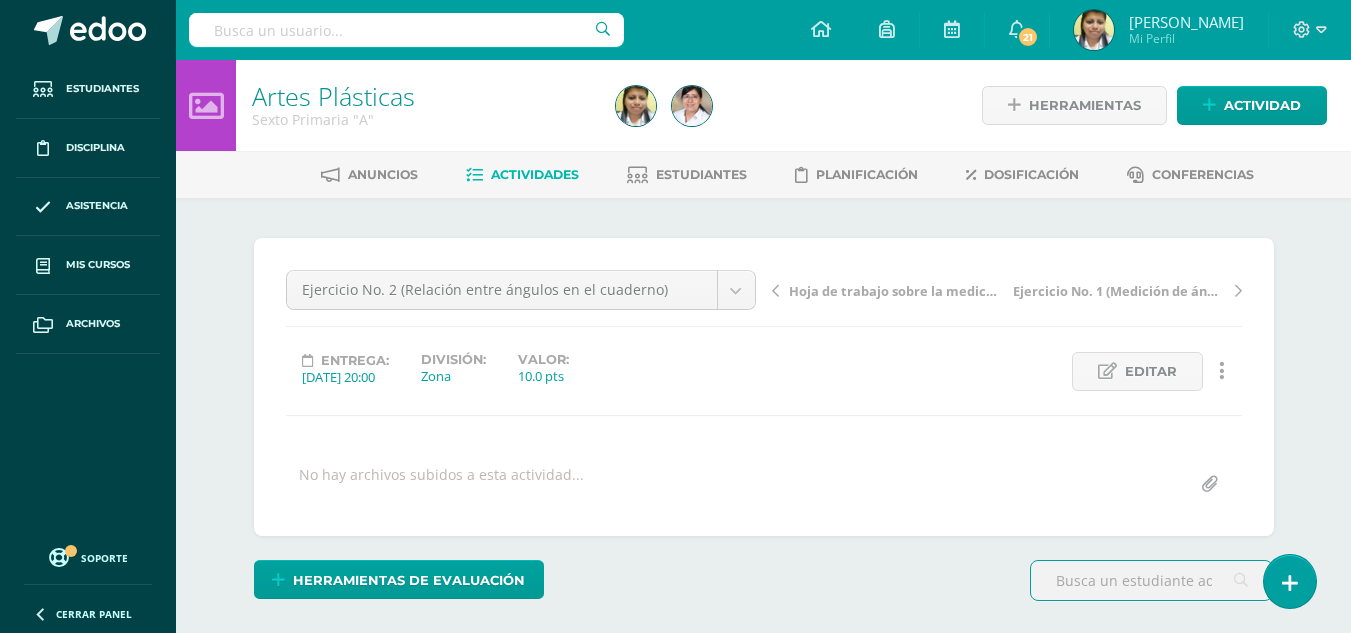 click on "Actividades" at bounding box center [535, 174] 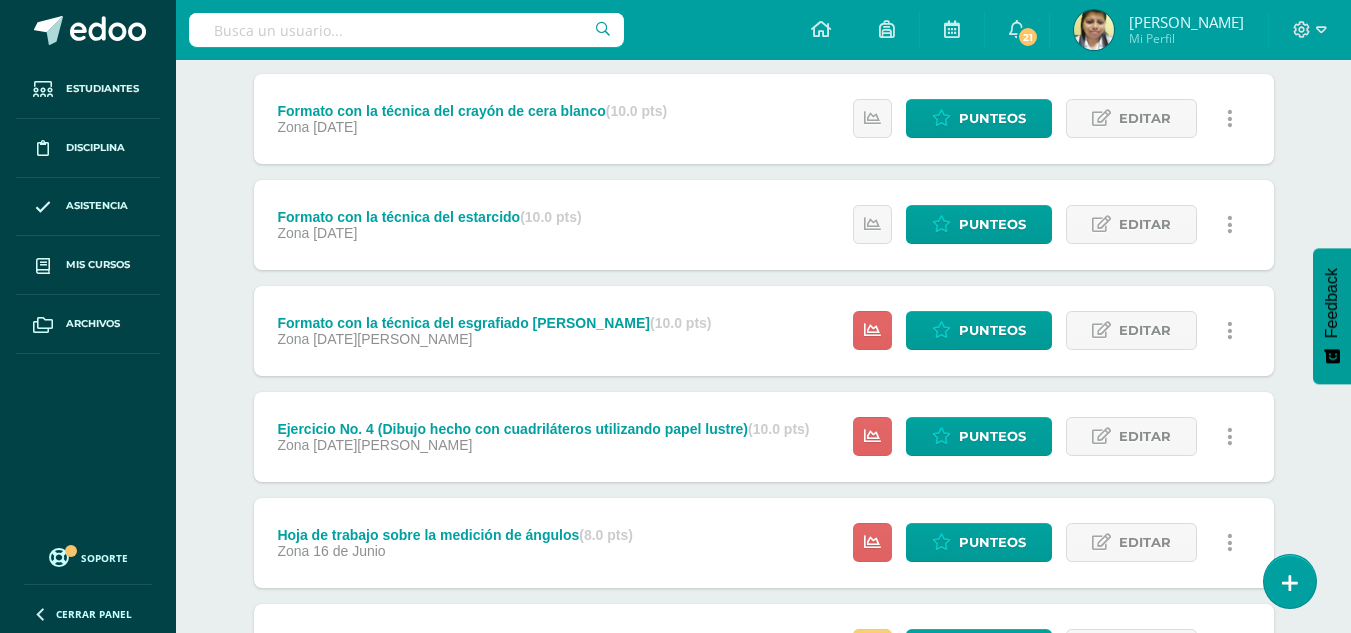 scroll, scrollTop: 0, scrollLeft: 0, axis: both 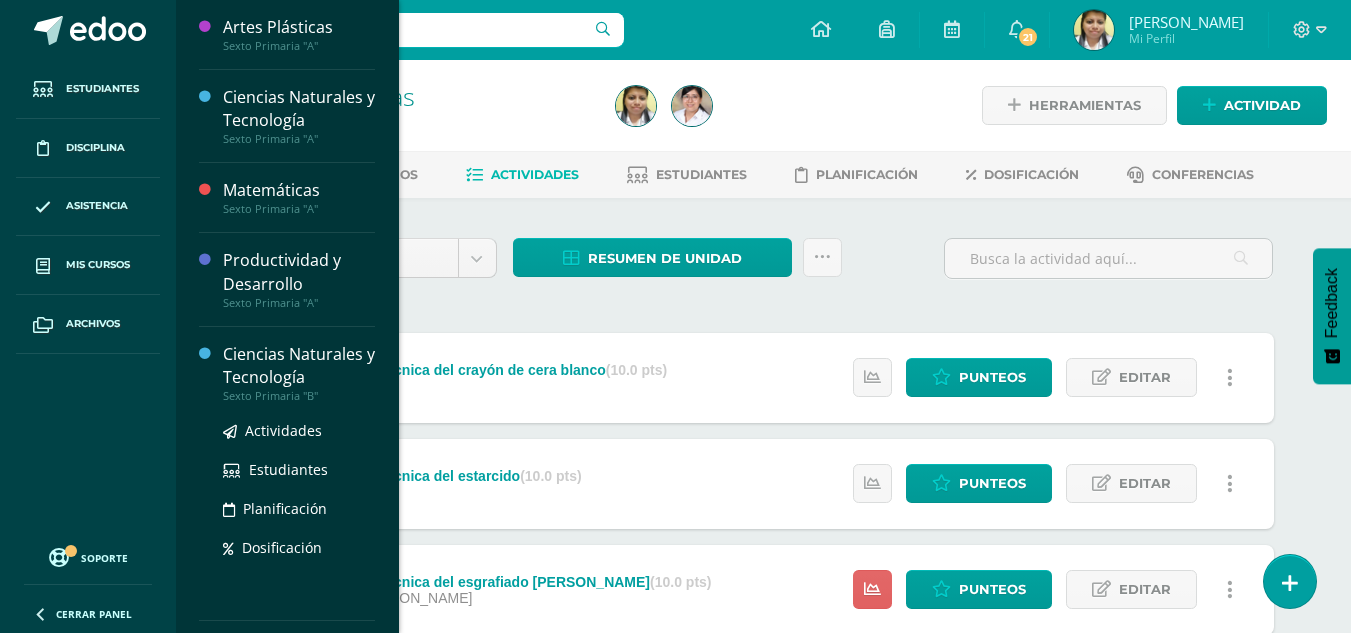 click on "Ciencias Naturales y Tecnología" at bounding box center (299, 366) 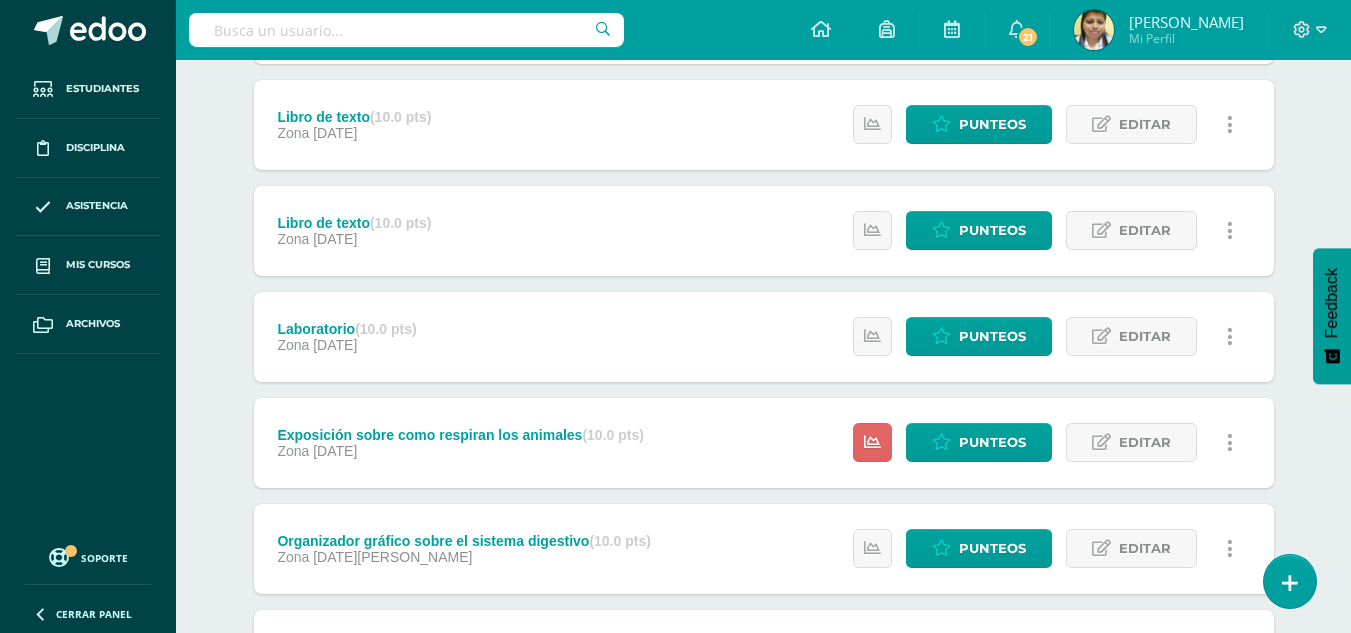 scroll, scrollTop: 500, scrollLeft: 0, axis: vertical 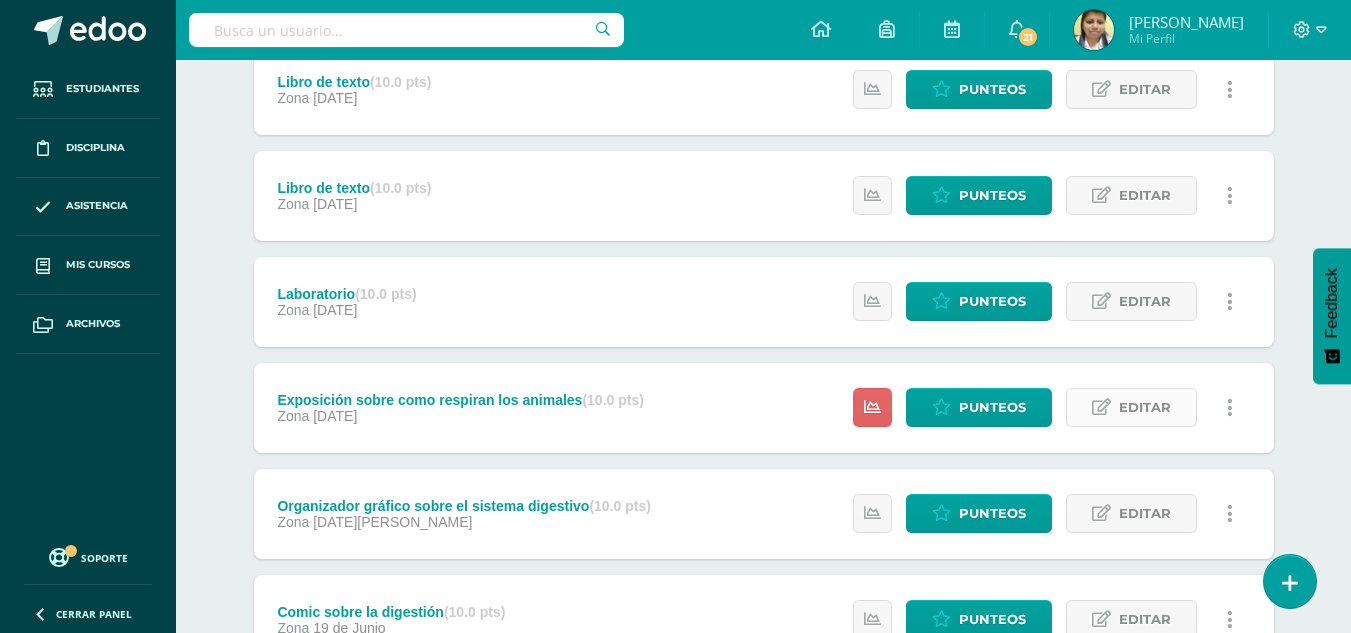 click on "Editar" at bounding box center (1145, 407) 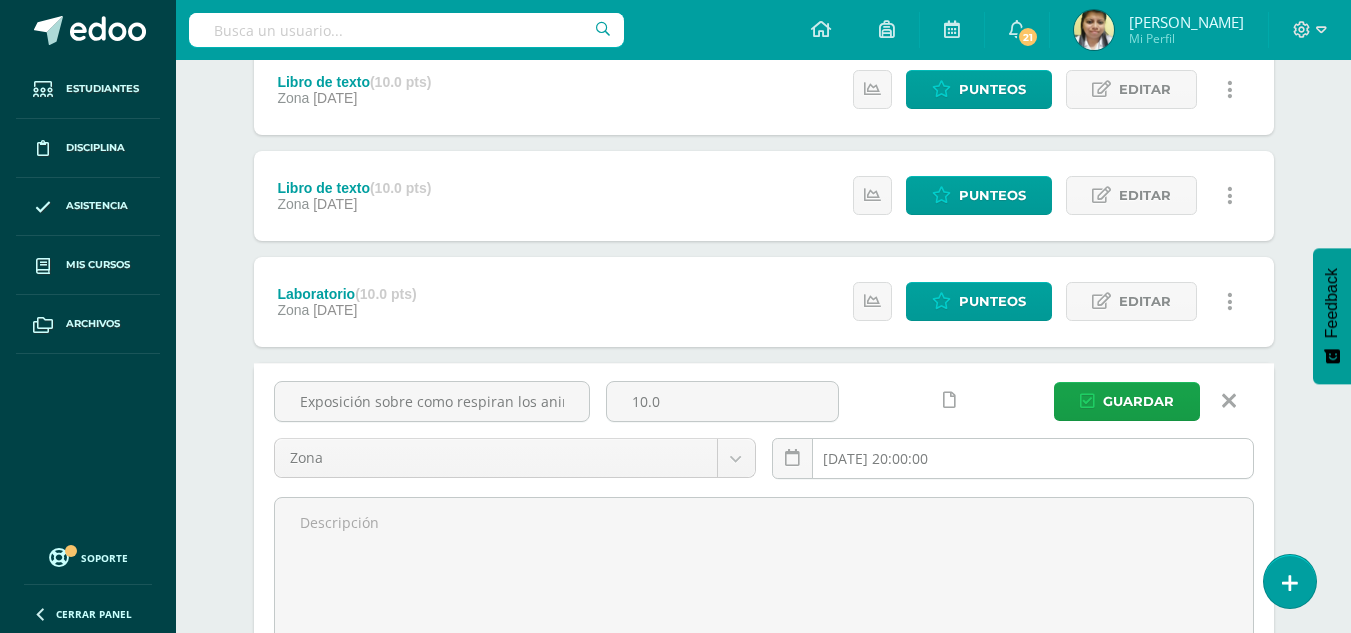click on "2025-07-10 20:00:00" at bounding box center (1013, 458) 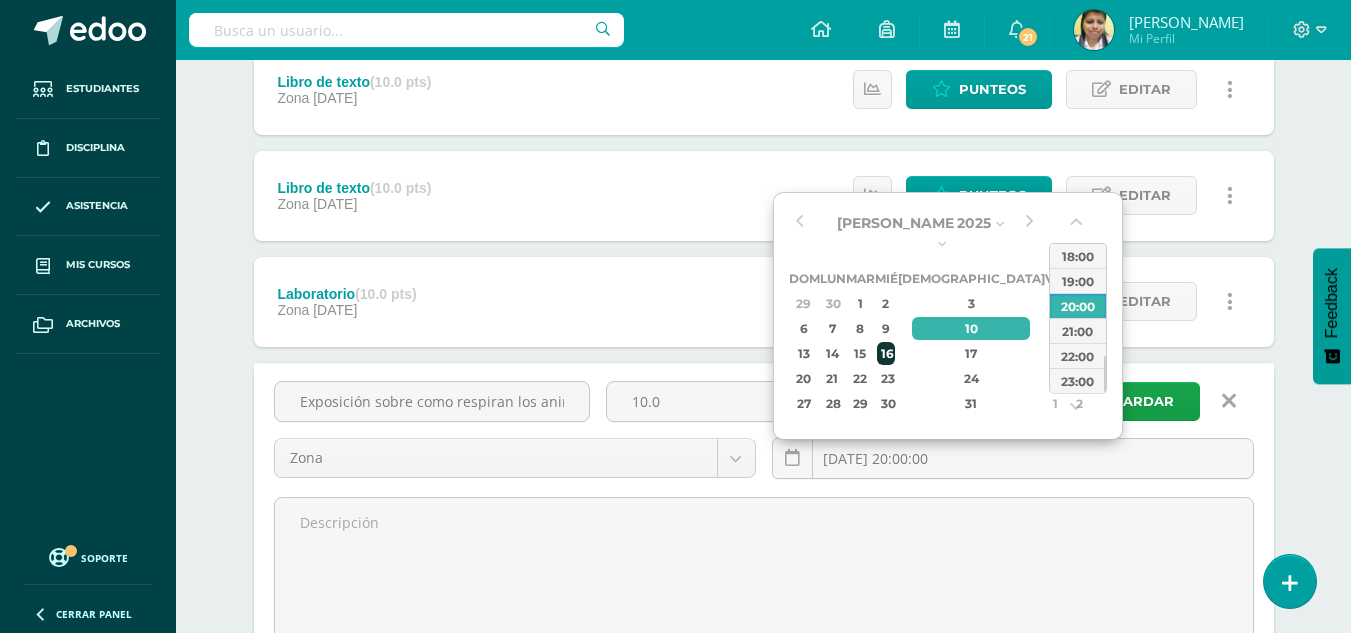 click on "16" at bounding box center [886, 353] 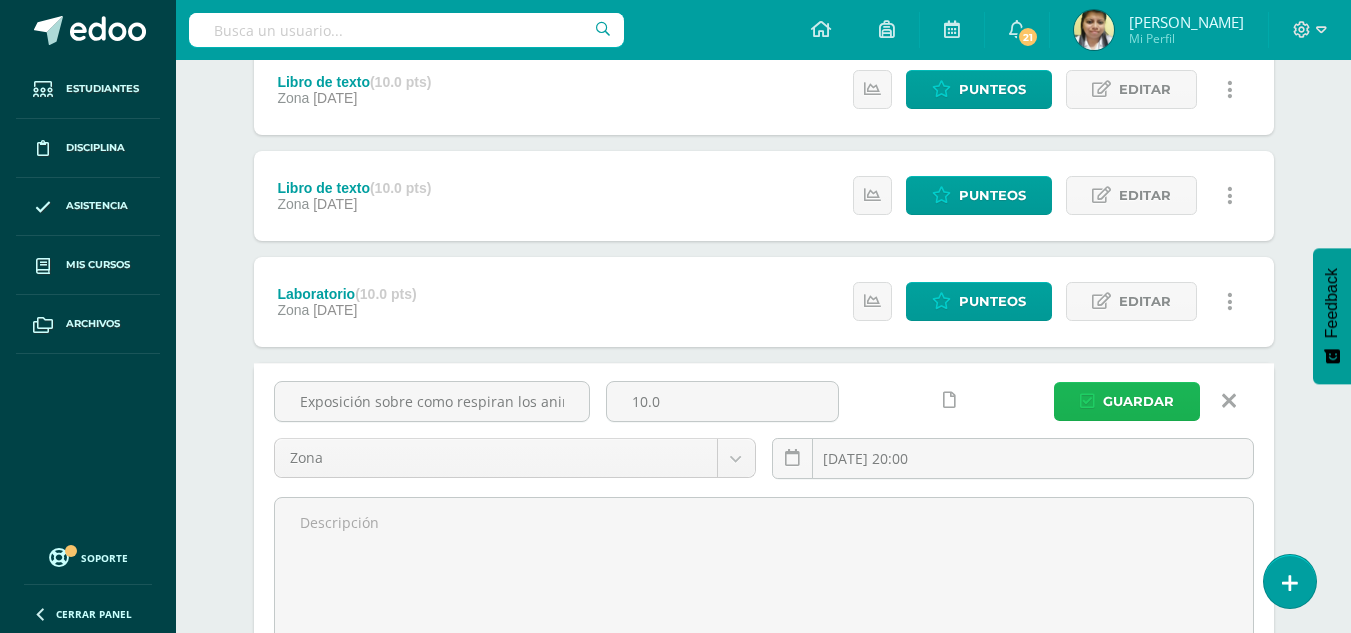 click on "Guardar" at bounding box center (1138, 401) 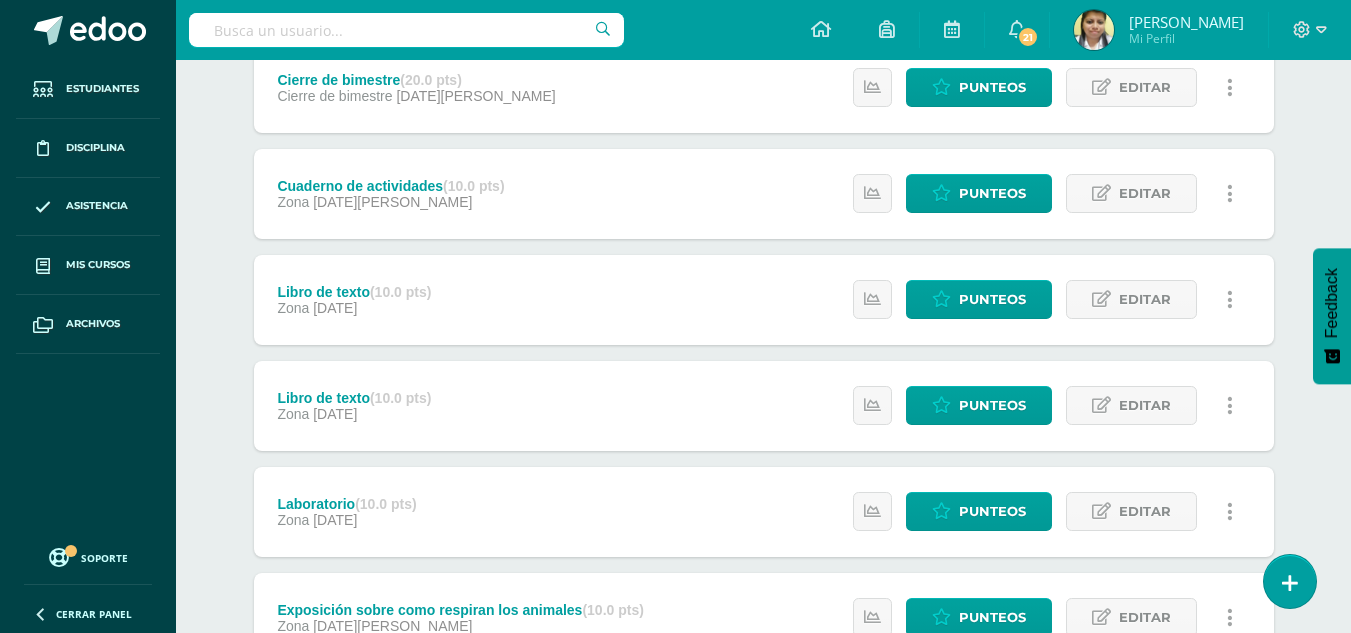scroll, scrollTop: 100, scrollLeft: 0, axis: vertical 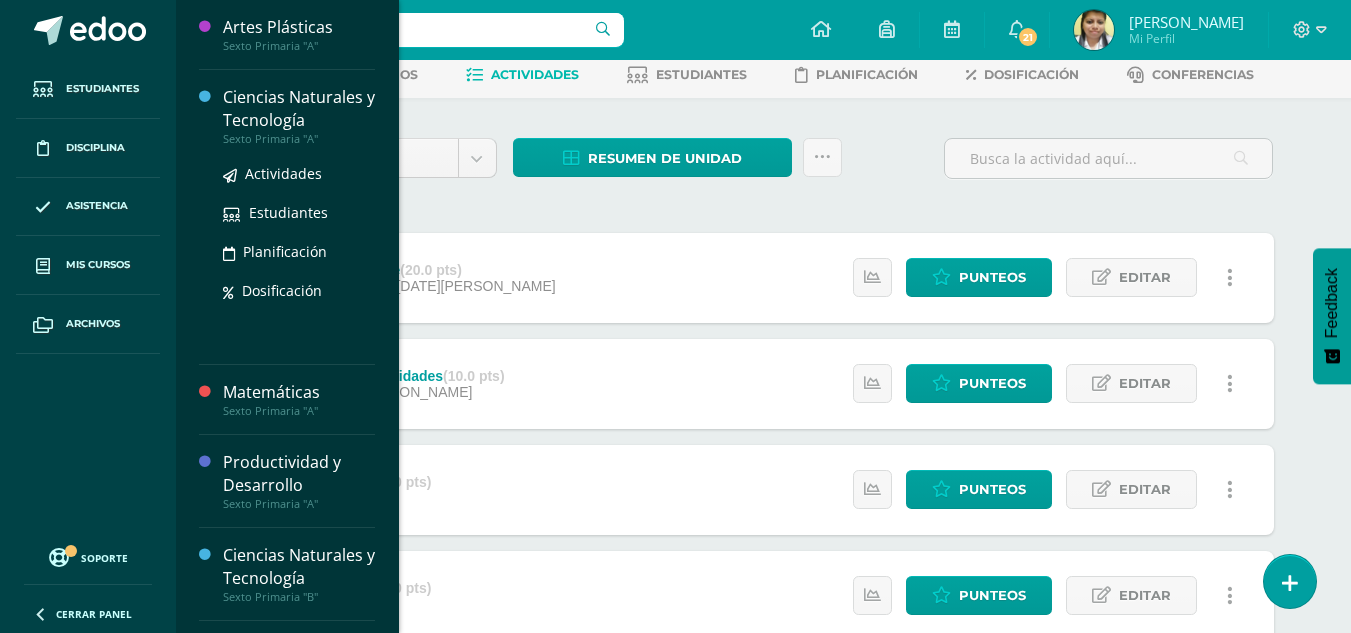 click on "Ciencias Naturales y Tecnología" at bounding box center (299, 109) 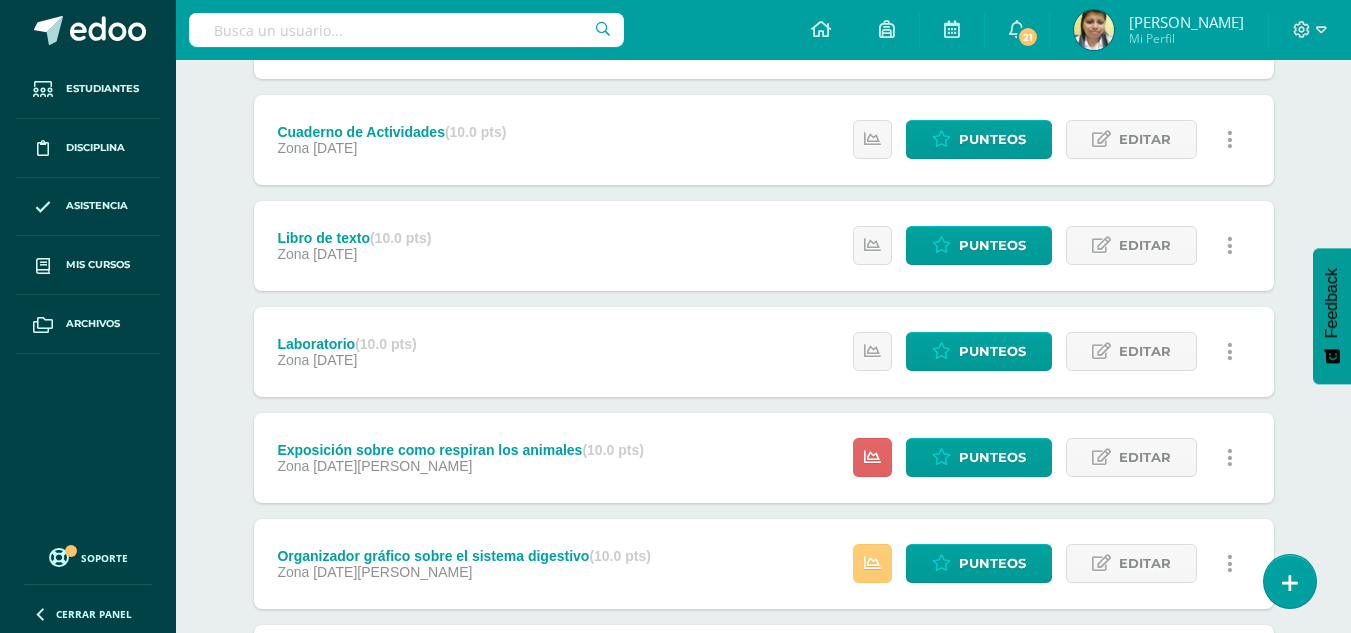 scroll, scrollTop: 400, scrollLeft: 0, axis: vertical 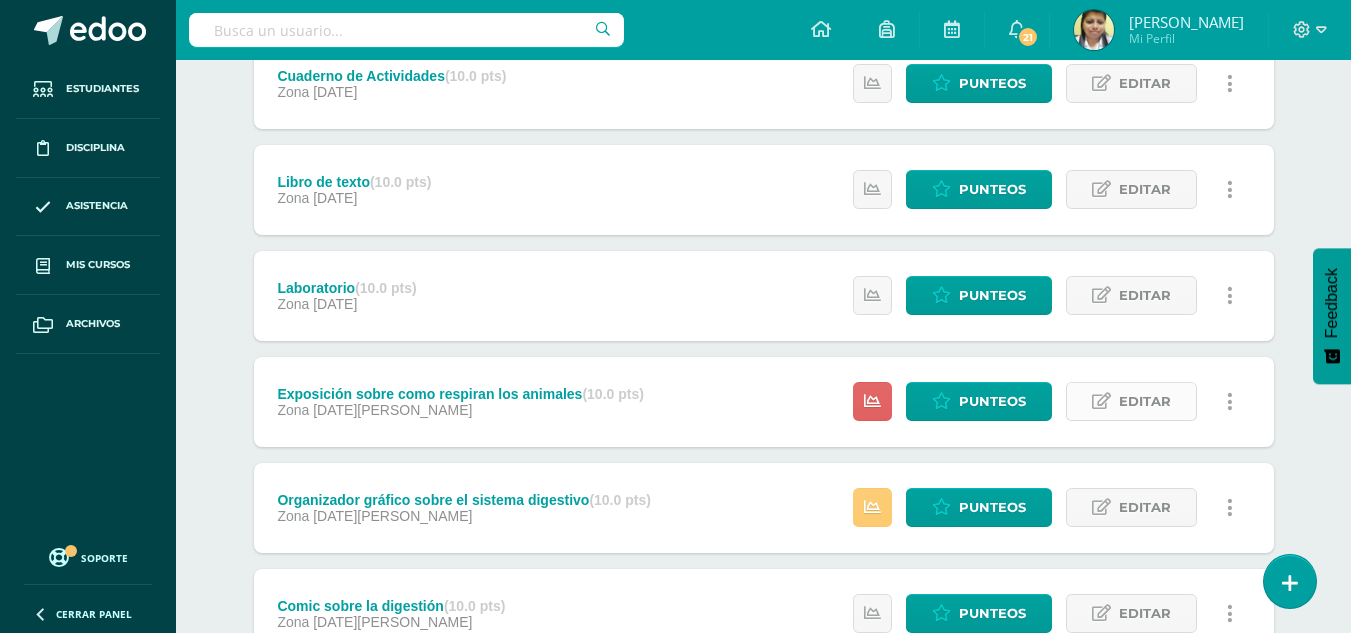 click on "Editar" at bounding box center (1145, 401) 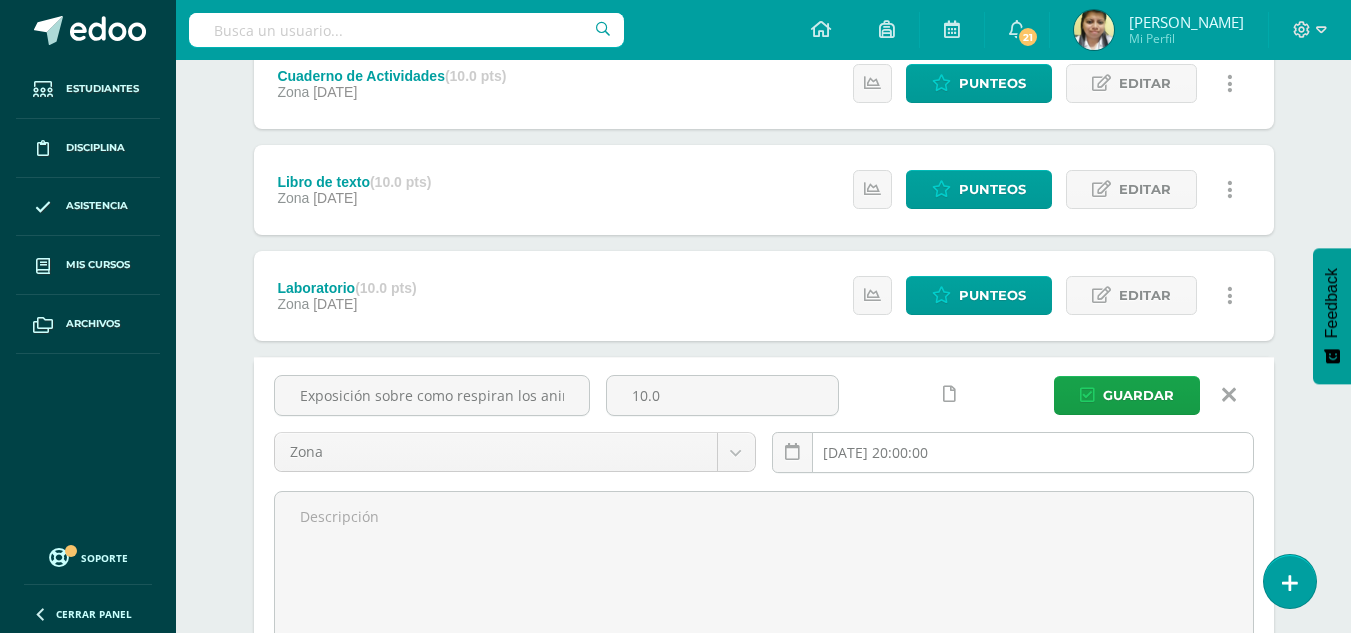 click on "2025-07-11 20:00:00" at bounding box center (1013, 452) 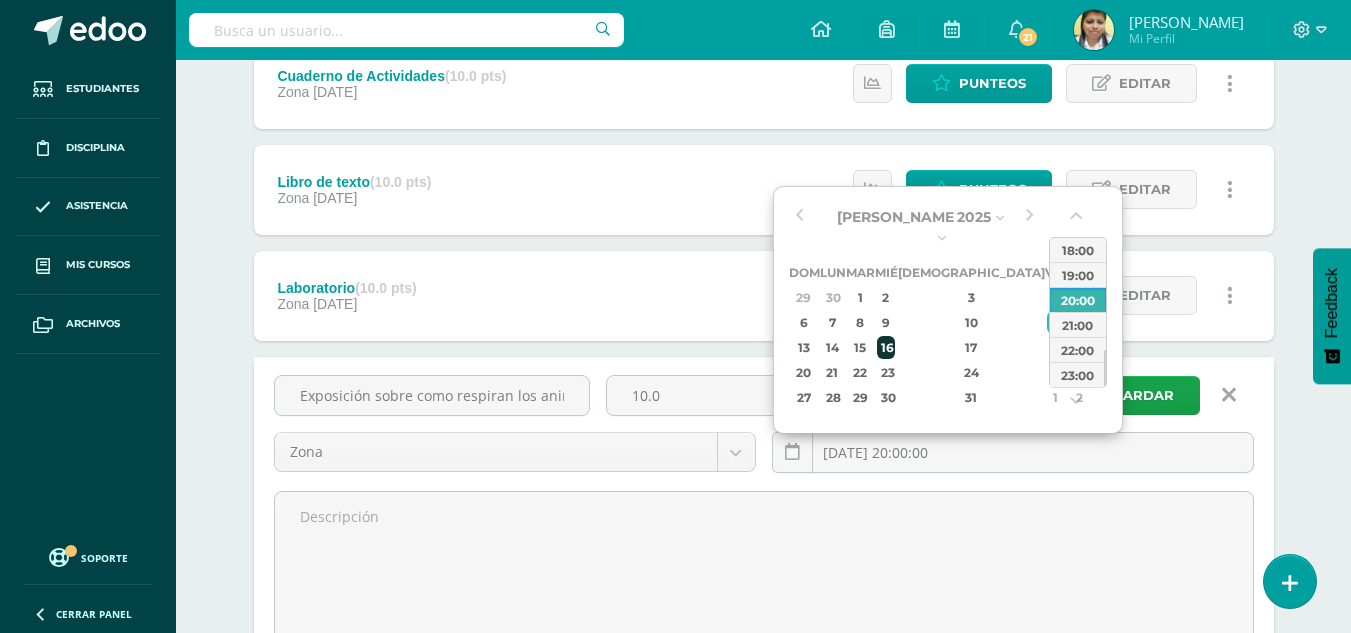click on "16" at bounding box center [886, 347] 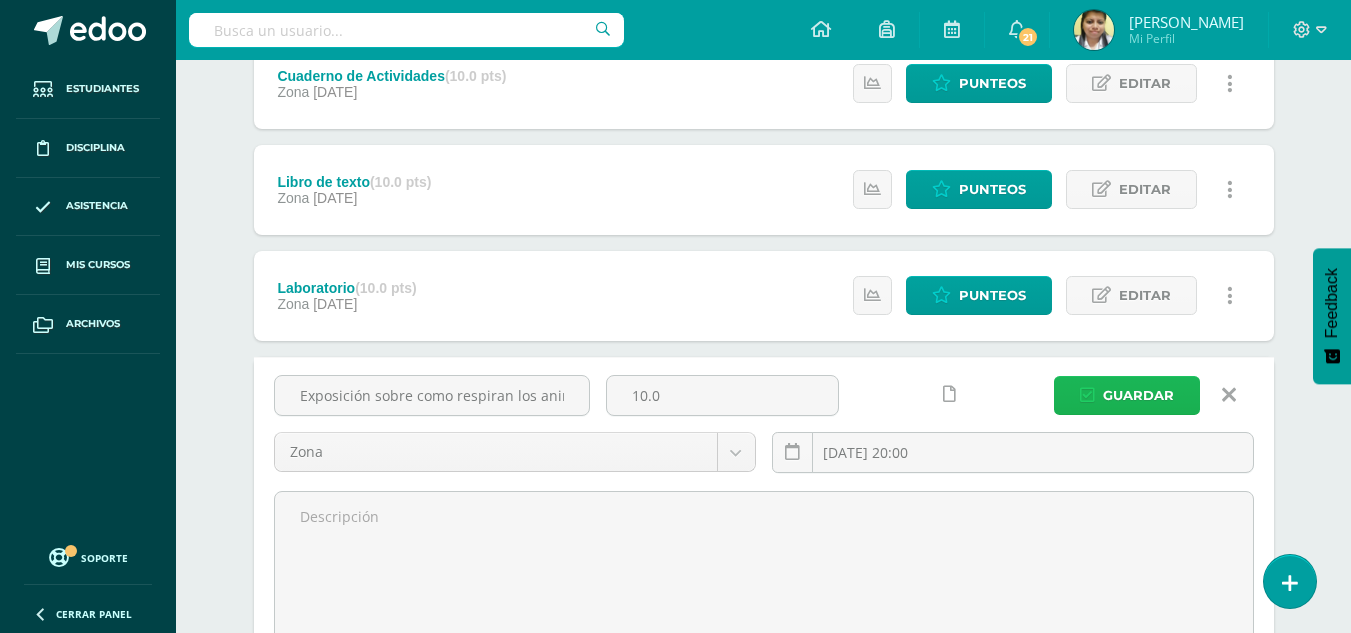 click on "Guardar" at bounding box center [1138, 395] 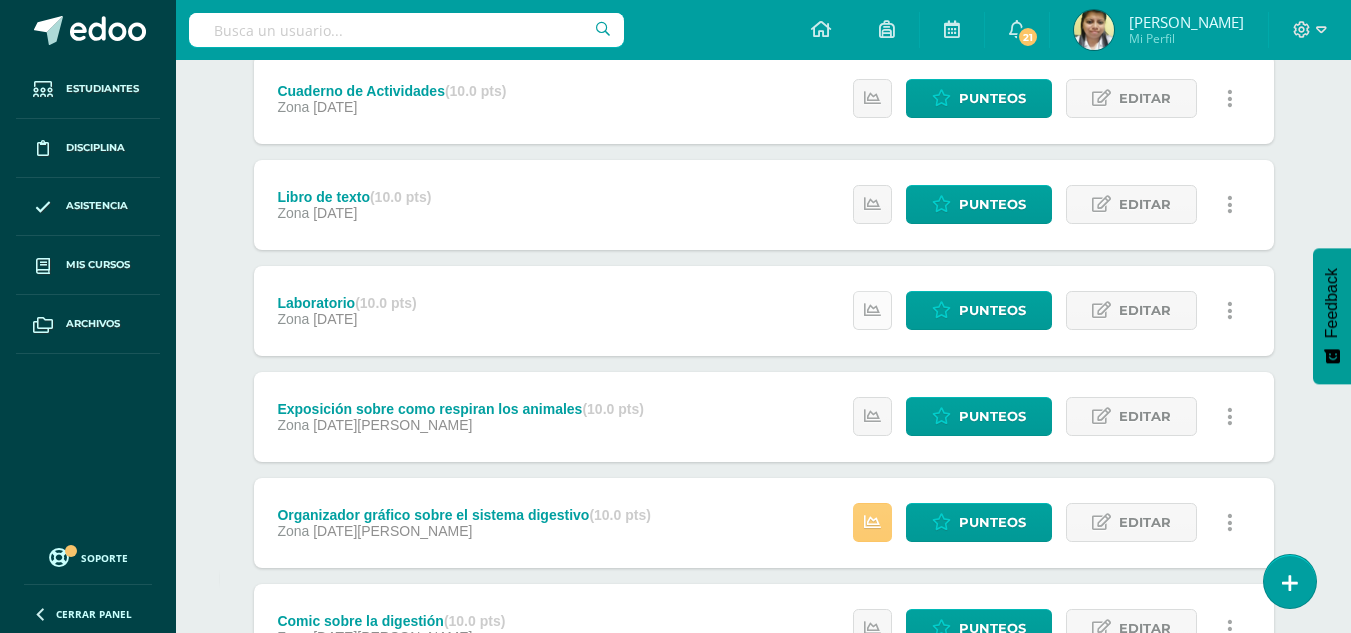 scroll, scrollTop: 0, scrollLeft: 0, axis: both 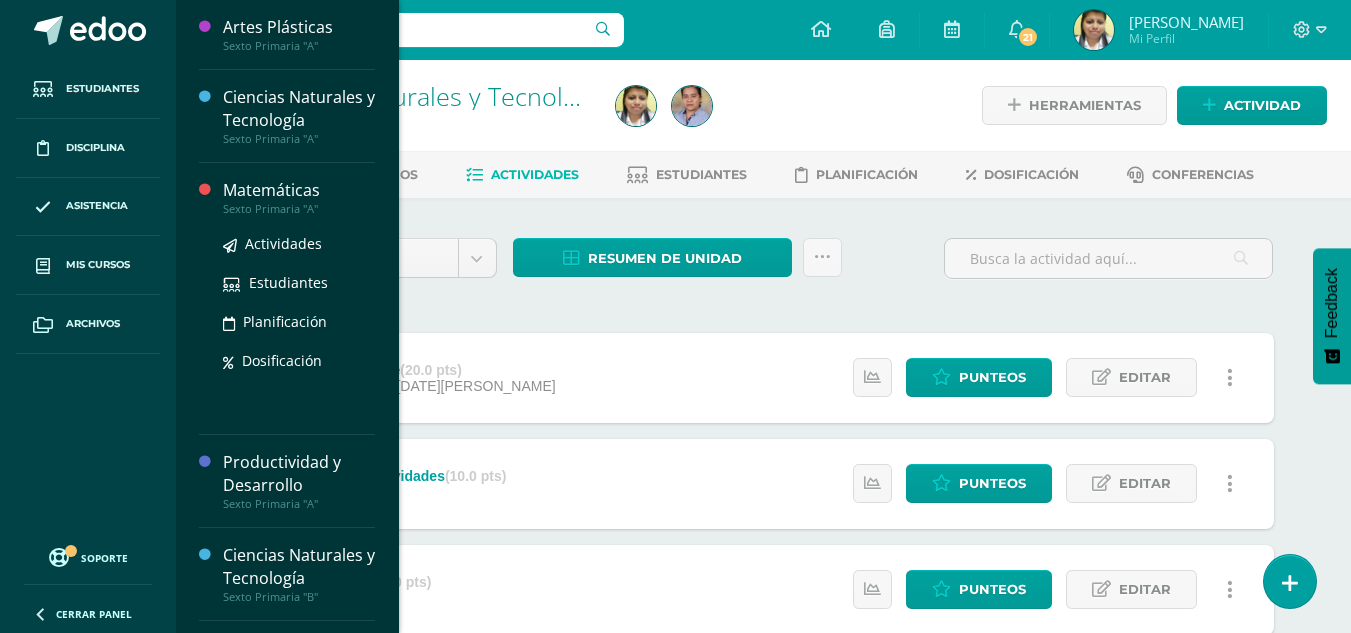 click on "Matemáticas" at bounding box center (299, 190) 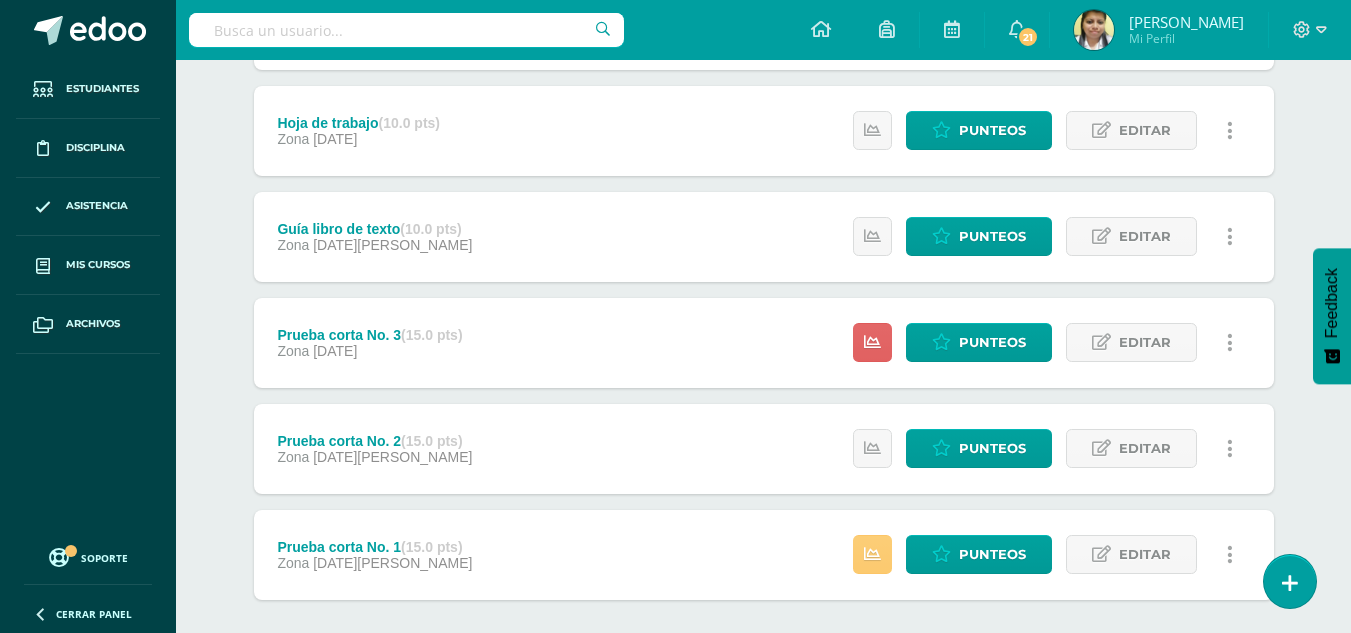 scroll, scrollTop: 600, scrollLeft: 0, axis: vertical 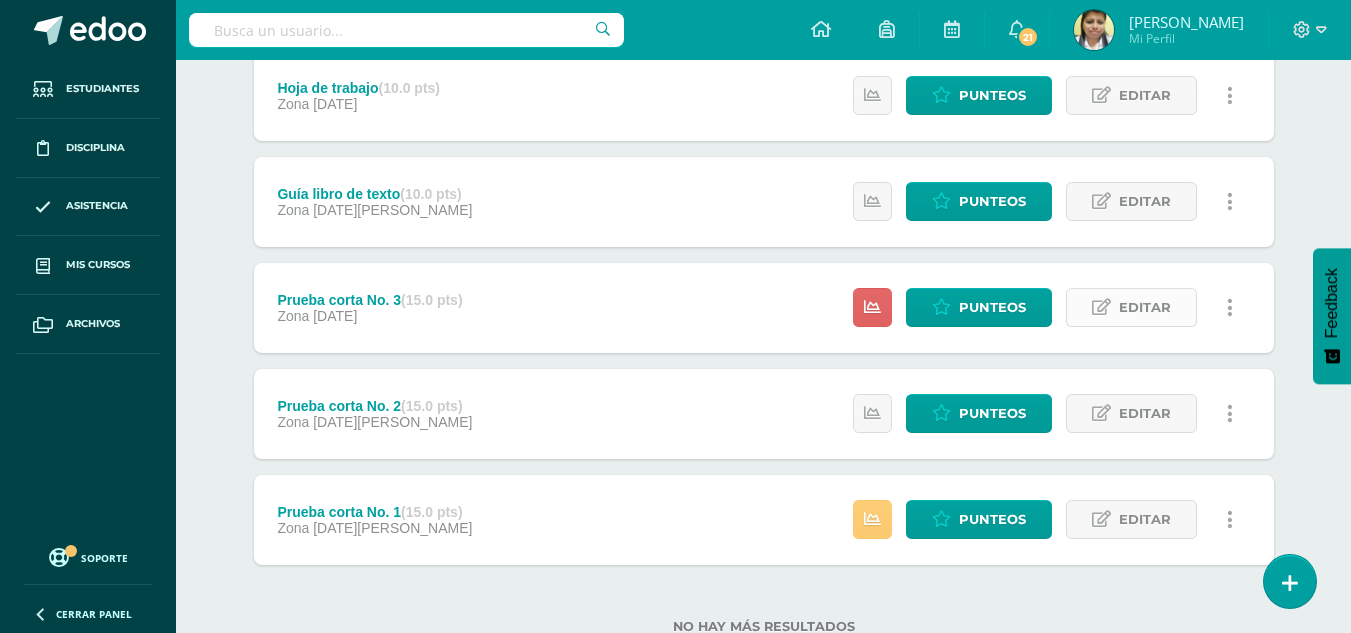 click on "Editar" at bounding box center (1145, 307) 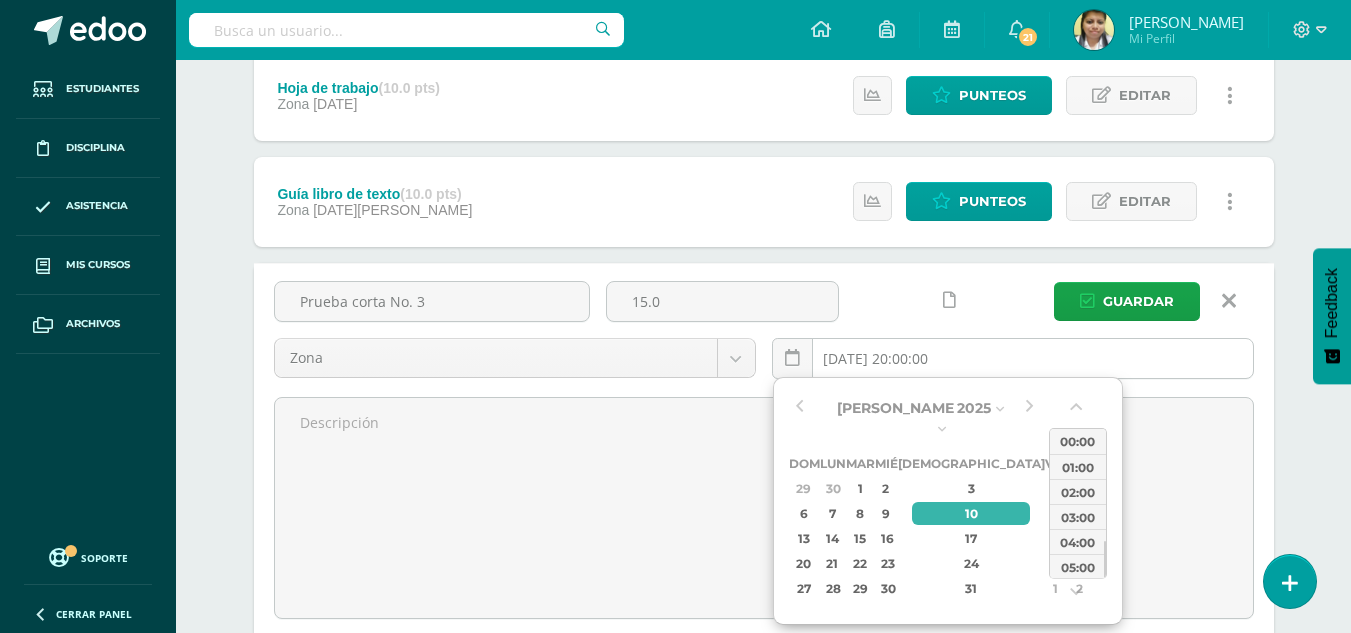 click on "[DATE] 20:00:00" at bounding box center [1013, 358] 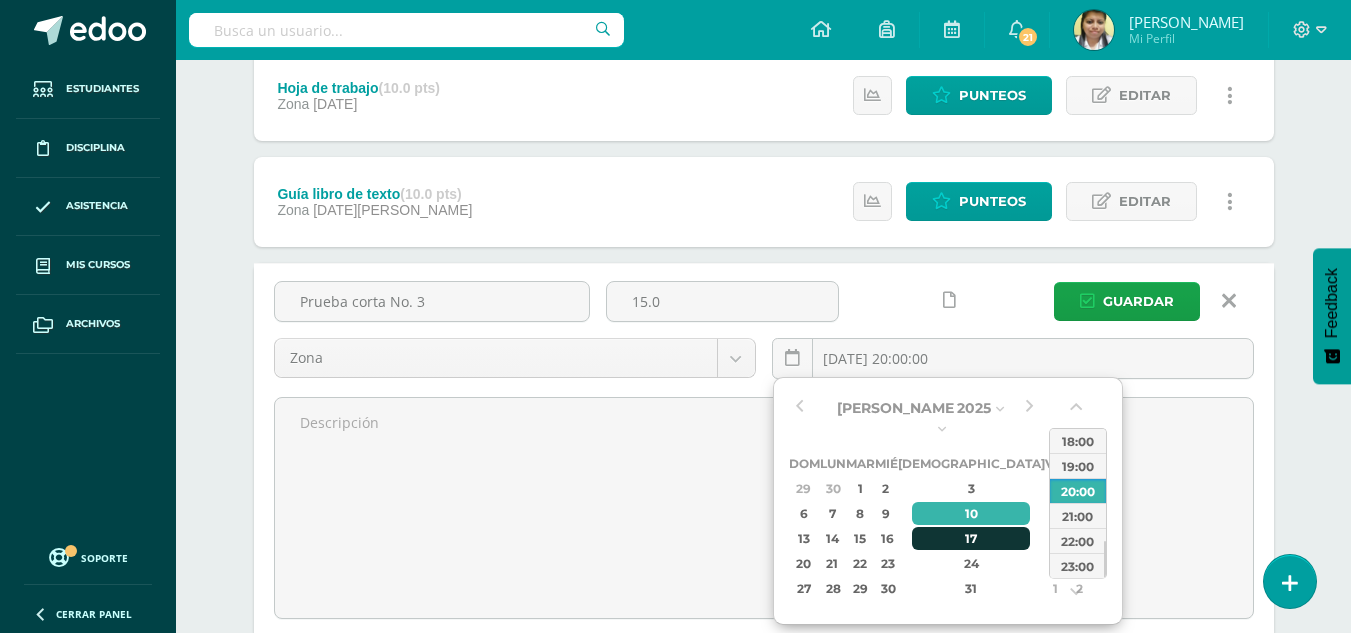 click on "17" at bounding box center [971, 538] 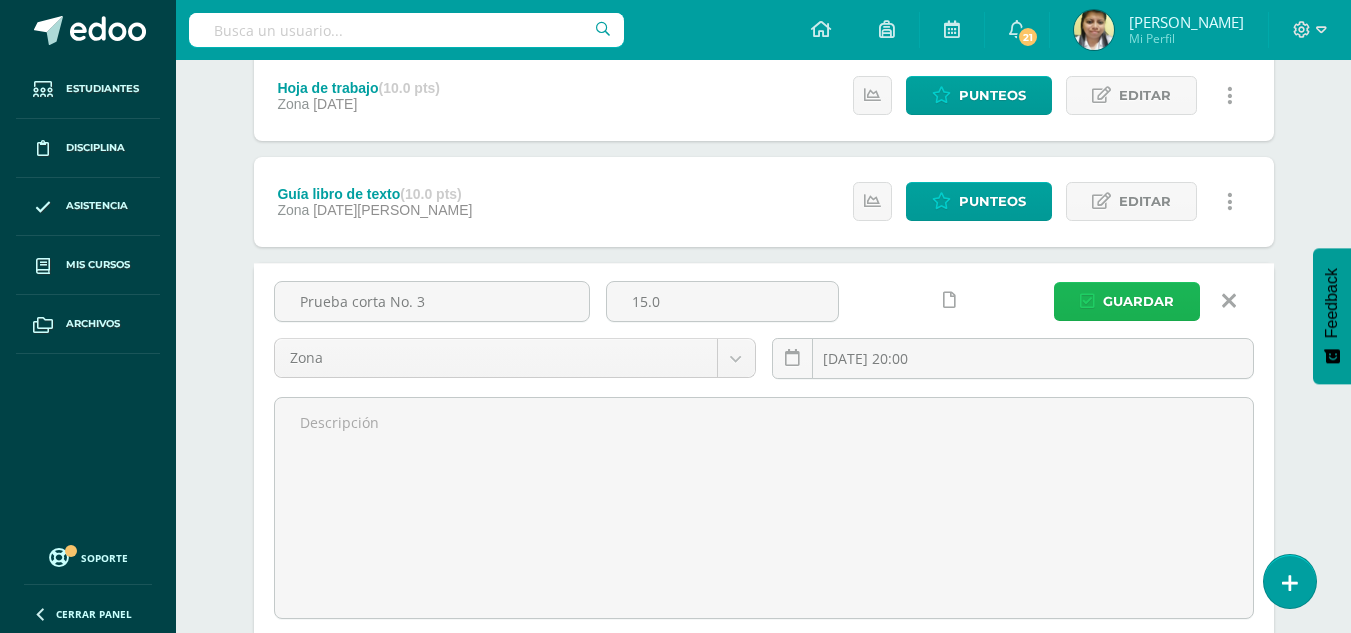 click on "Guardar" at bounding box center (1138, 301) 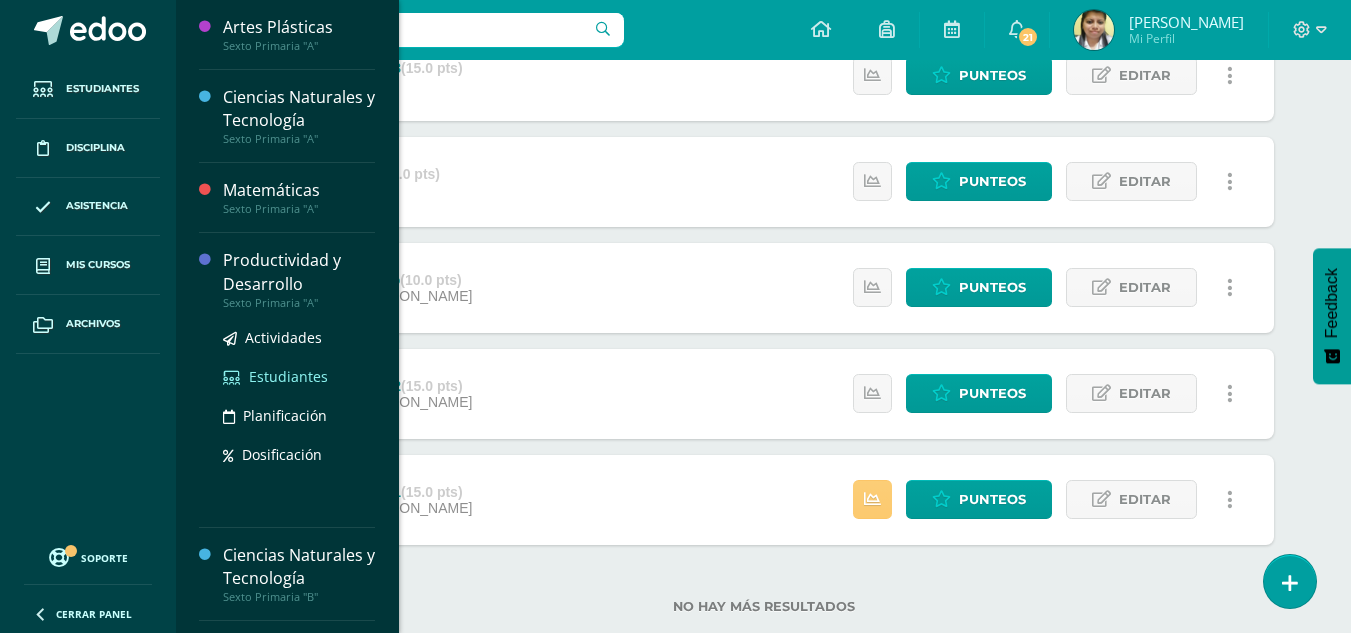 scroll, scrollTop: 665, scrollLeft: 0, axis: vertical 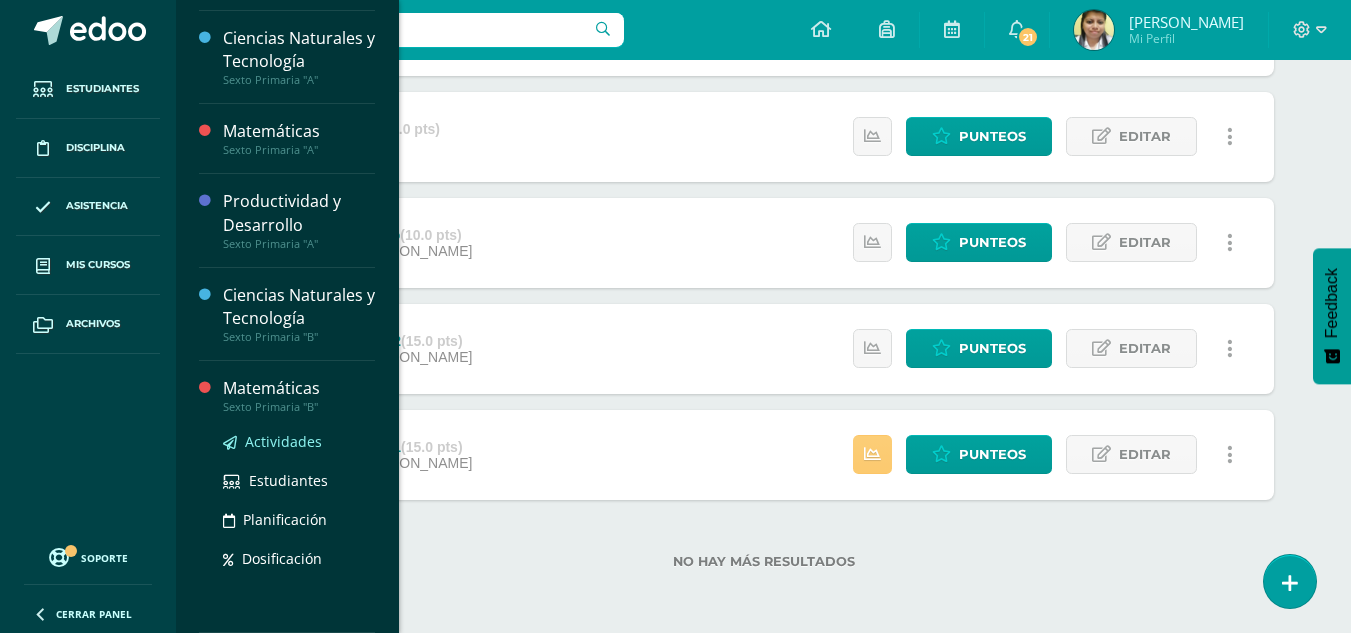 click on "Actividades" at bounding box center (283, 441) 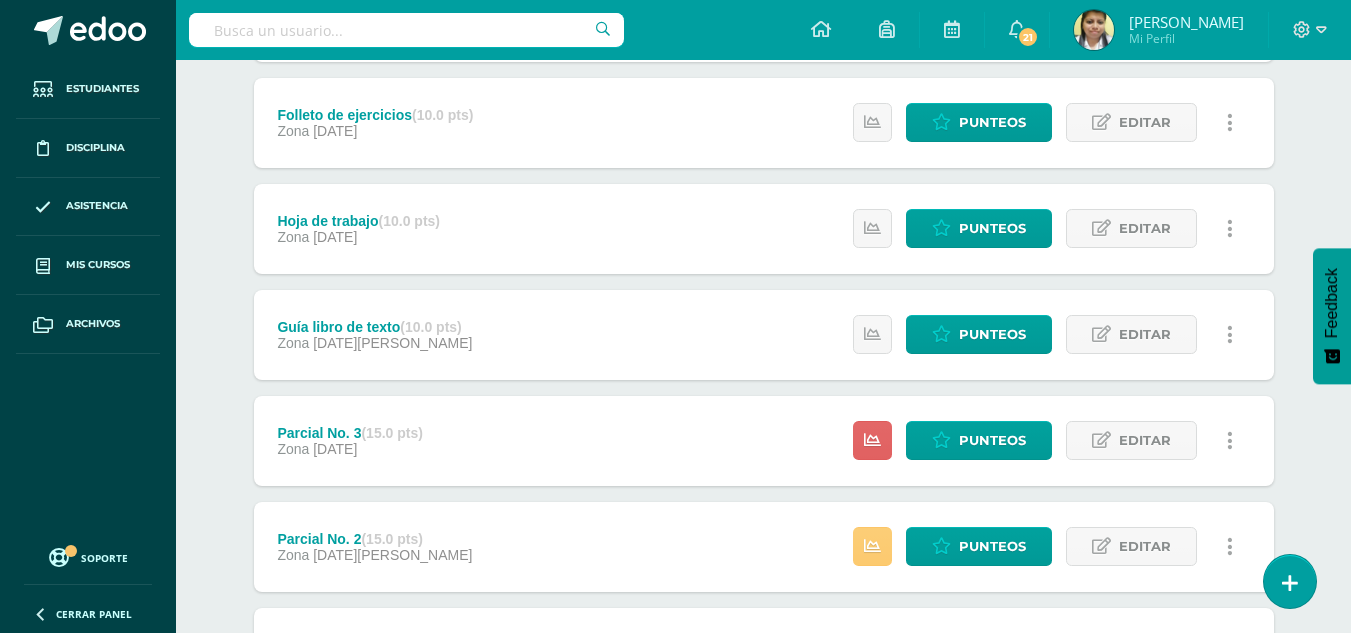 scroll, scrollTop: 500, scrollLeft: 0, axis: vertical 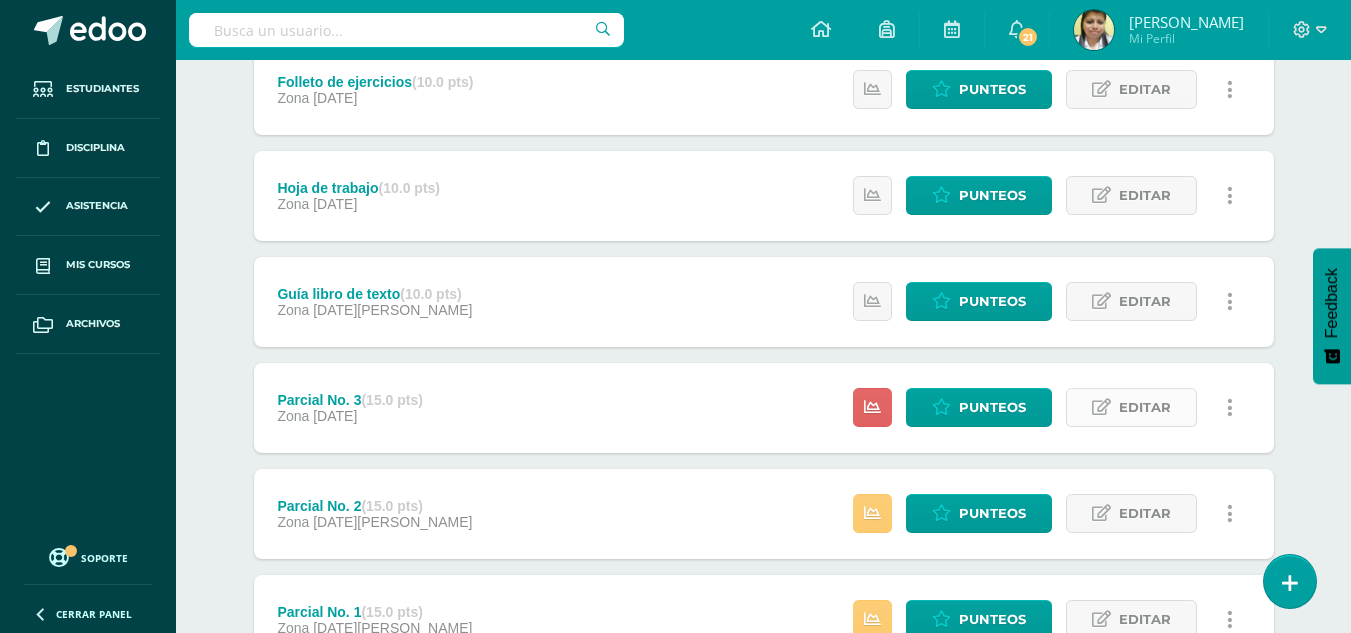 click on "Editar" at bounding box center (1145, 407) 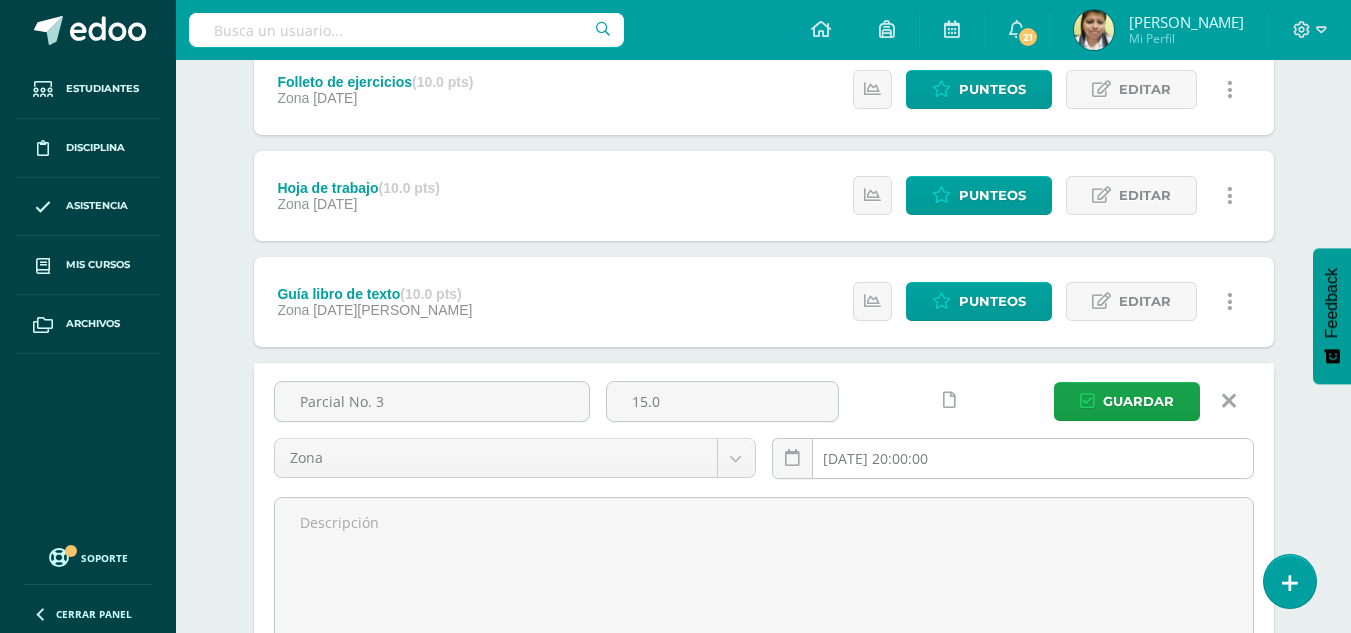 click on "2025-07-10 20:00:00" at bounding box center (1013, 458) 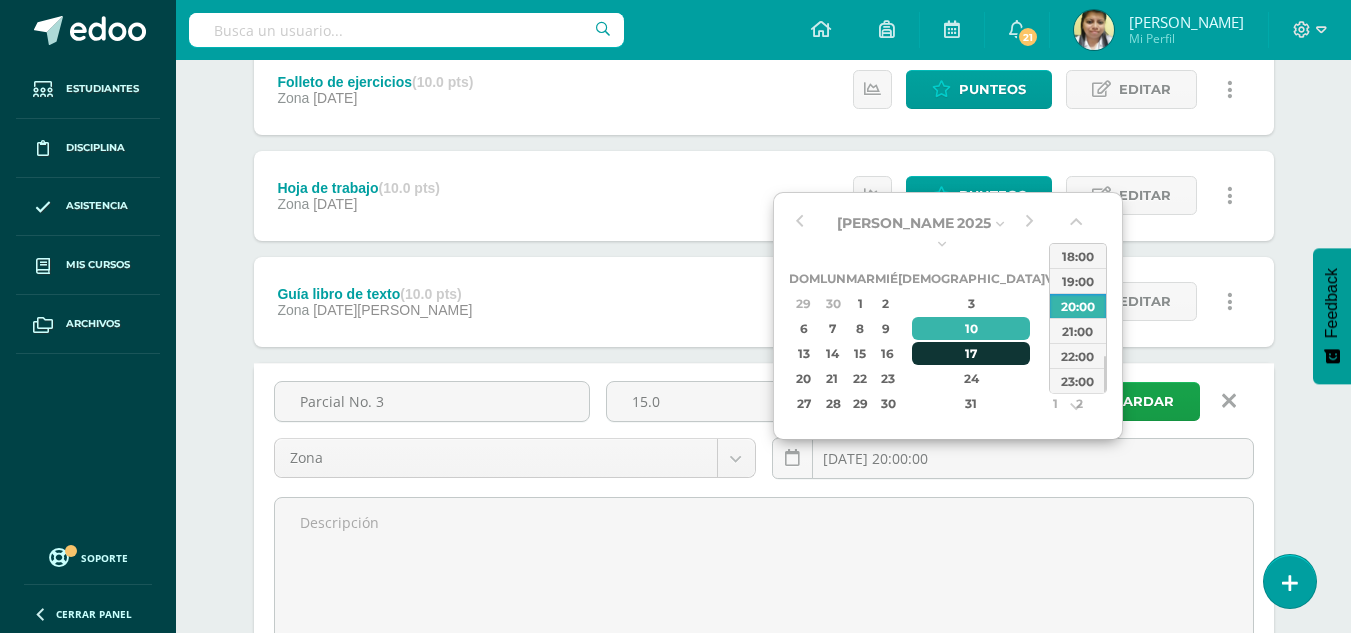 click on "17" at bounding box center (971, 353) 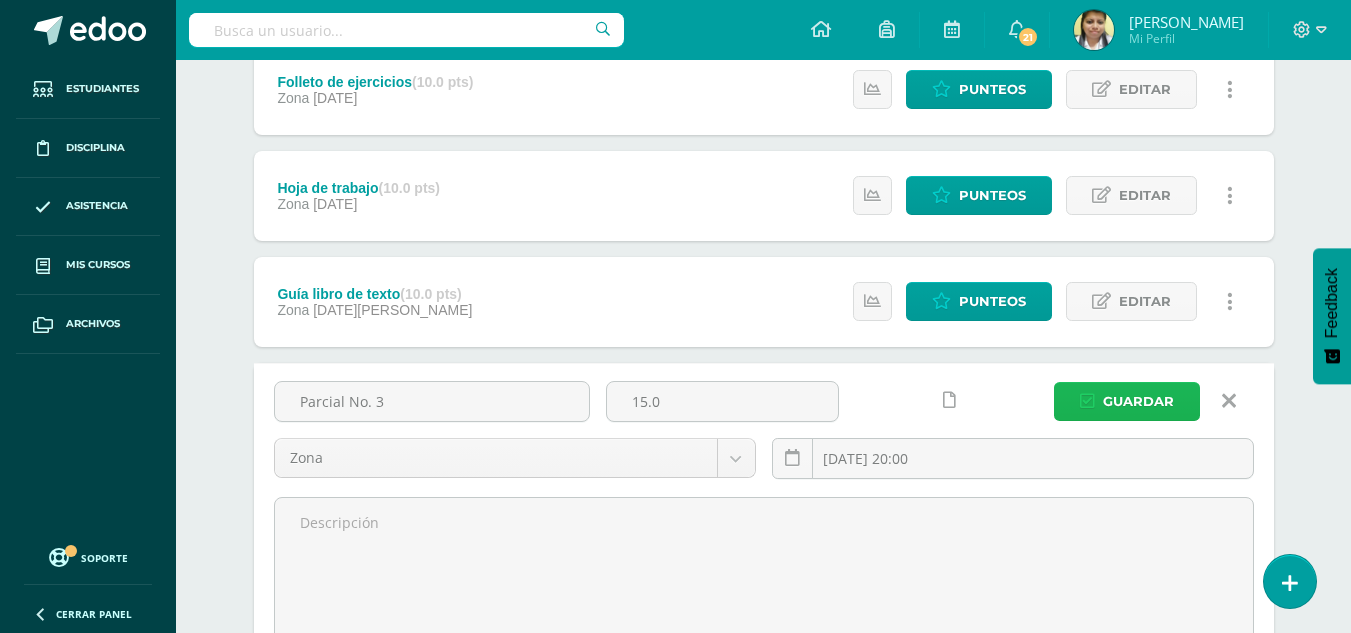 click on "Guardar" at bounding box center [1138, 401] 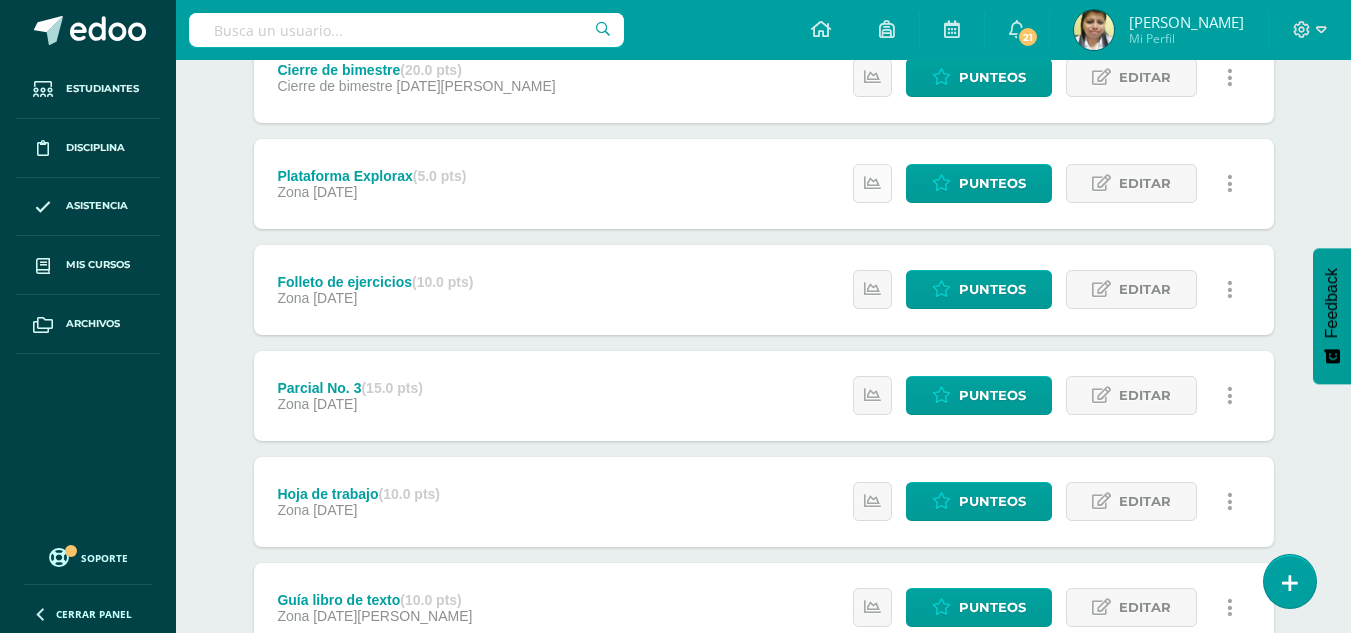 scroll, scrollTop: 0, scrollLeft: 0, axis: both 